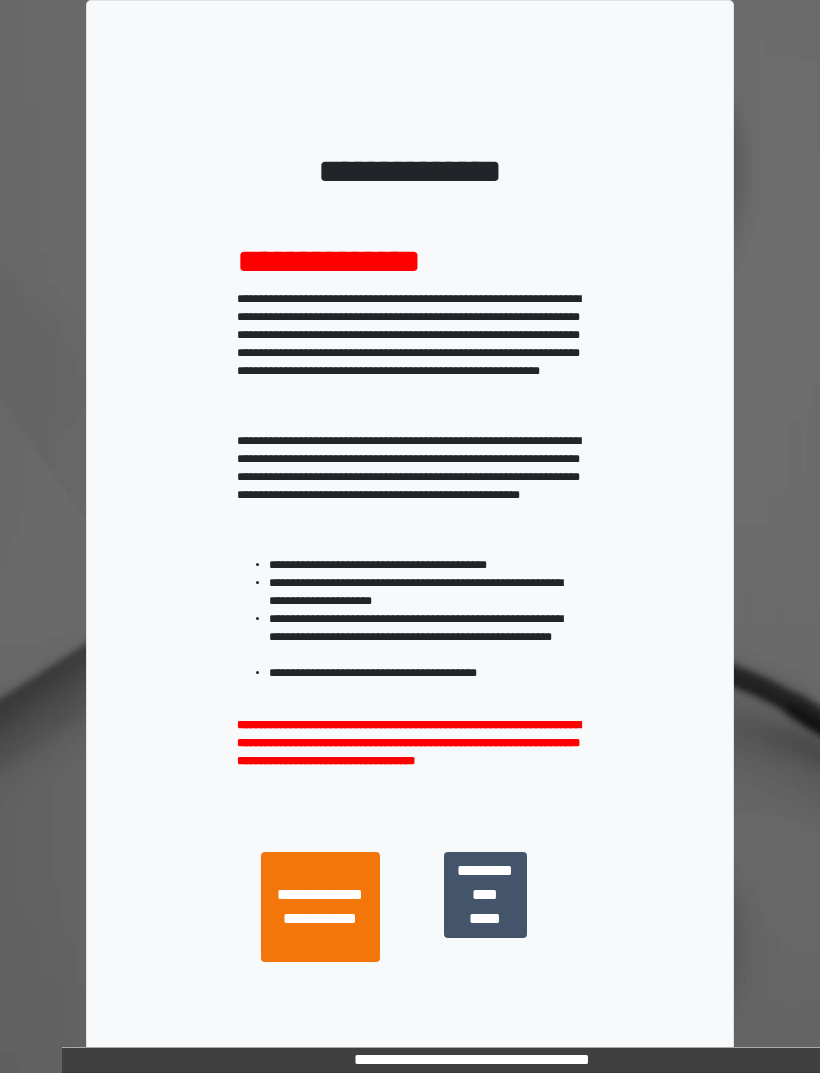 scroll, scrollTop: 0, scrollLeft: 0, axis: both 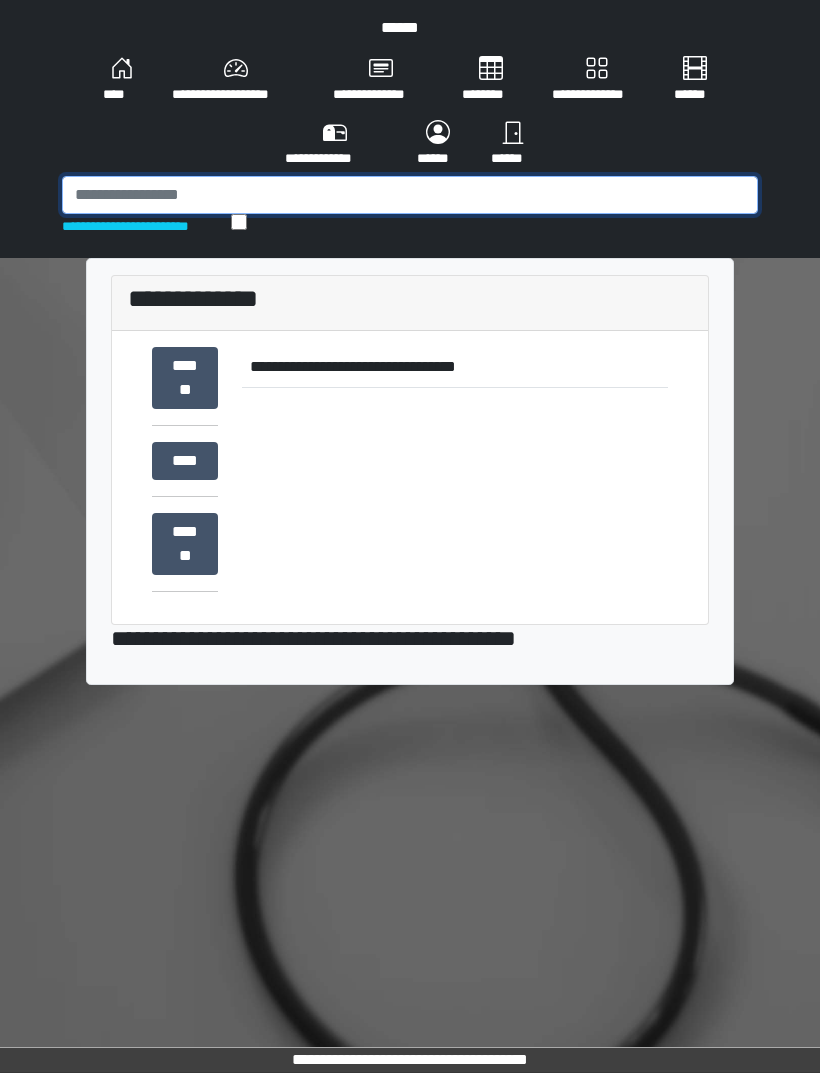 click at bounding box center [410, 195] 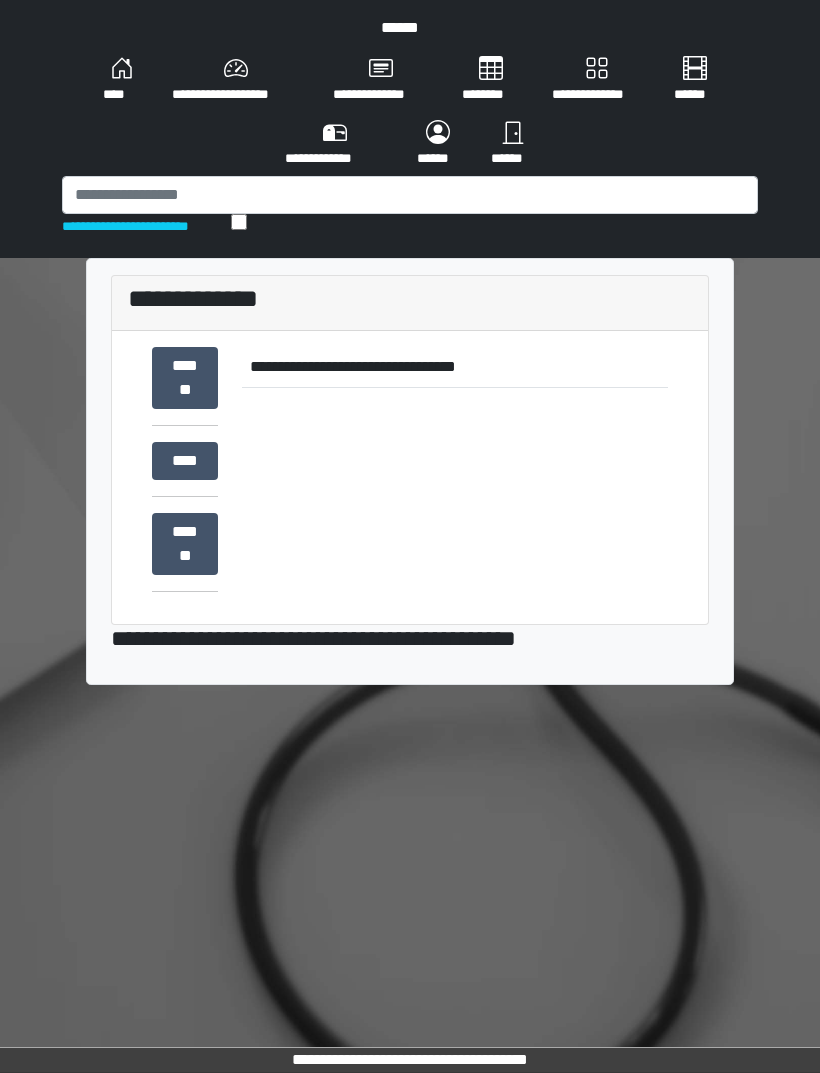 click on "****" at bounding box center [121, 80] 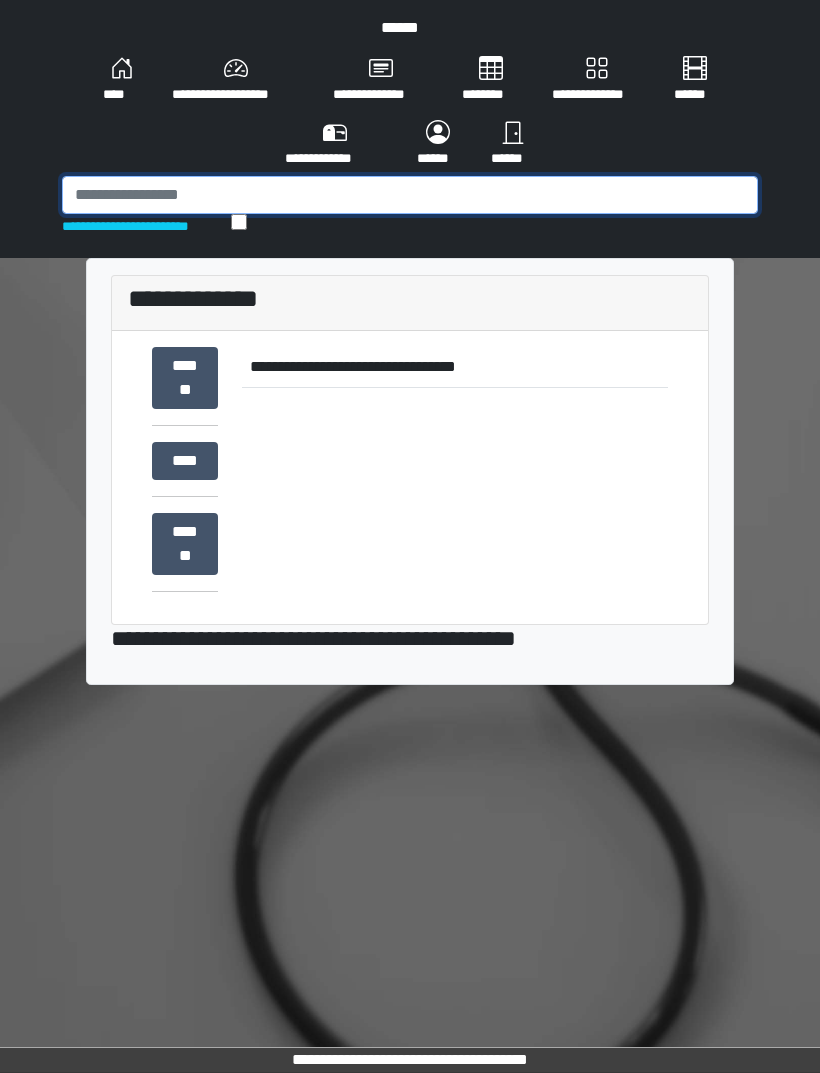 click at bounding box center [410, 195] 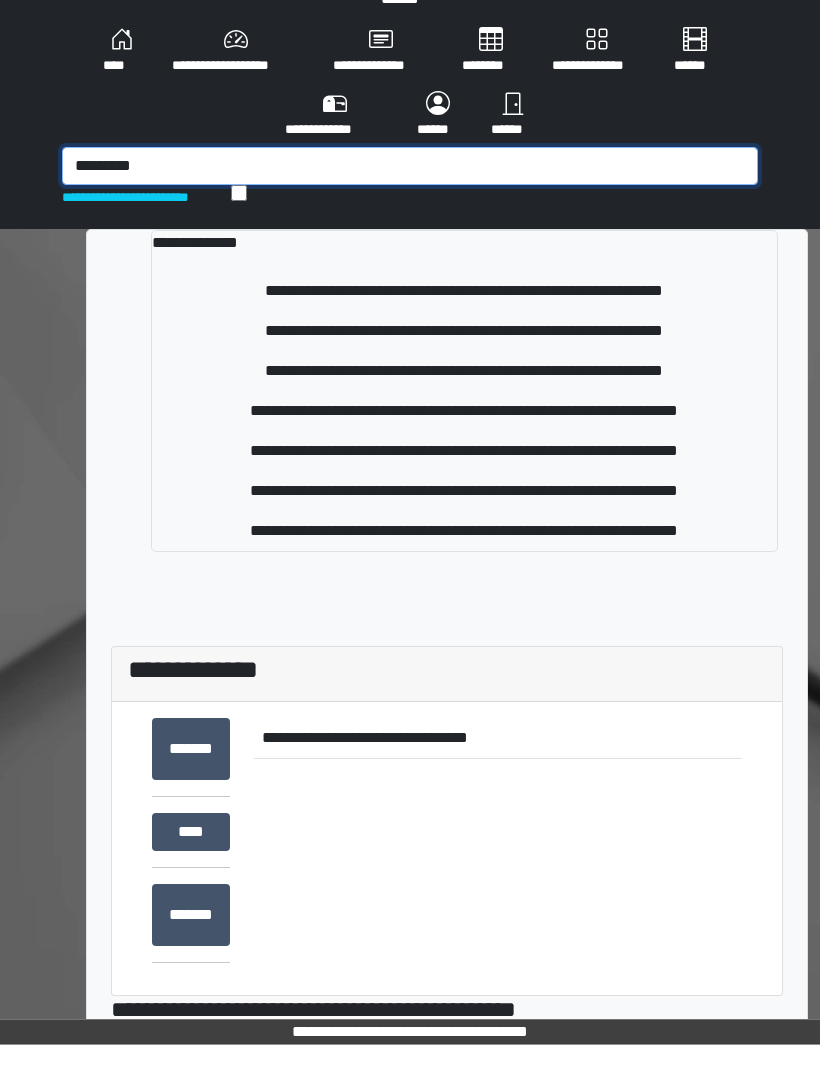 click on "********" at bounding box center (410, 195) 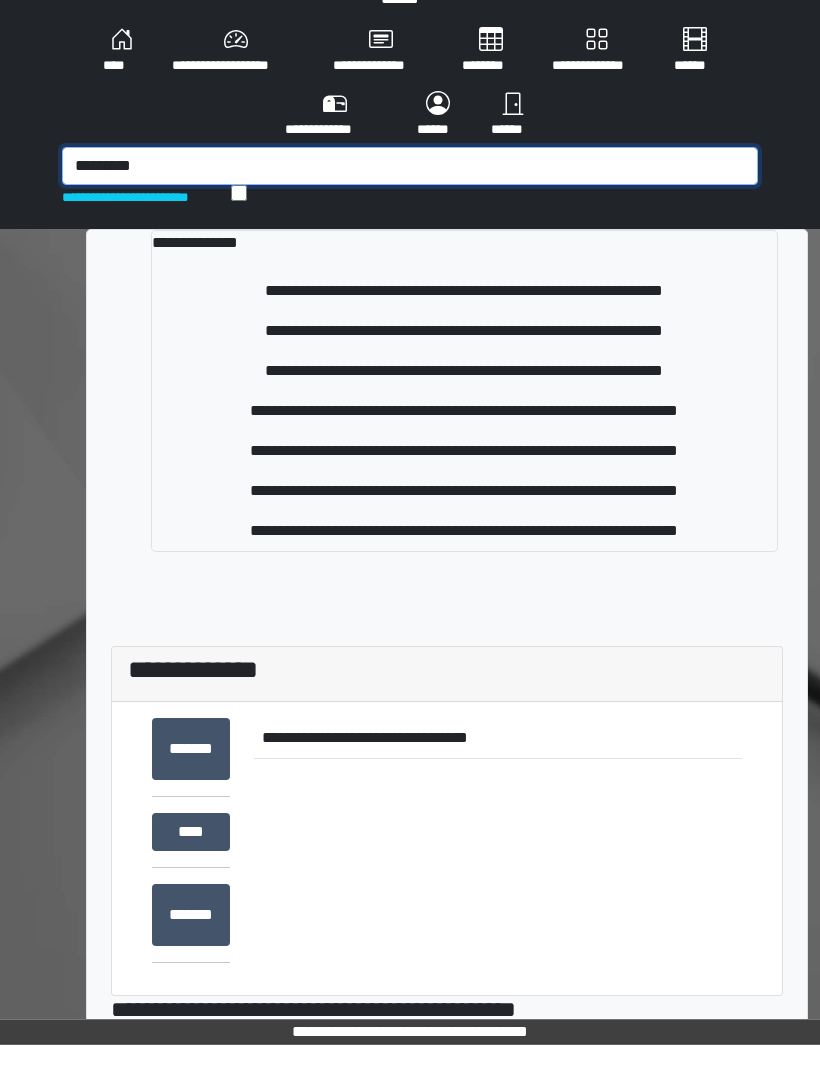 click on "********" at bounding box center (410, 195) 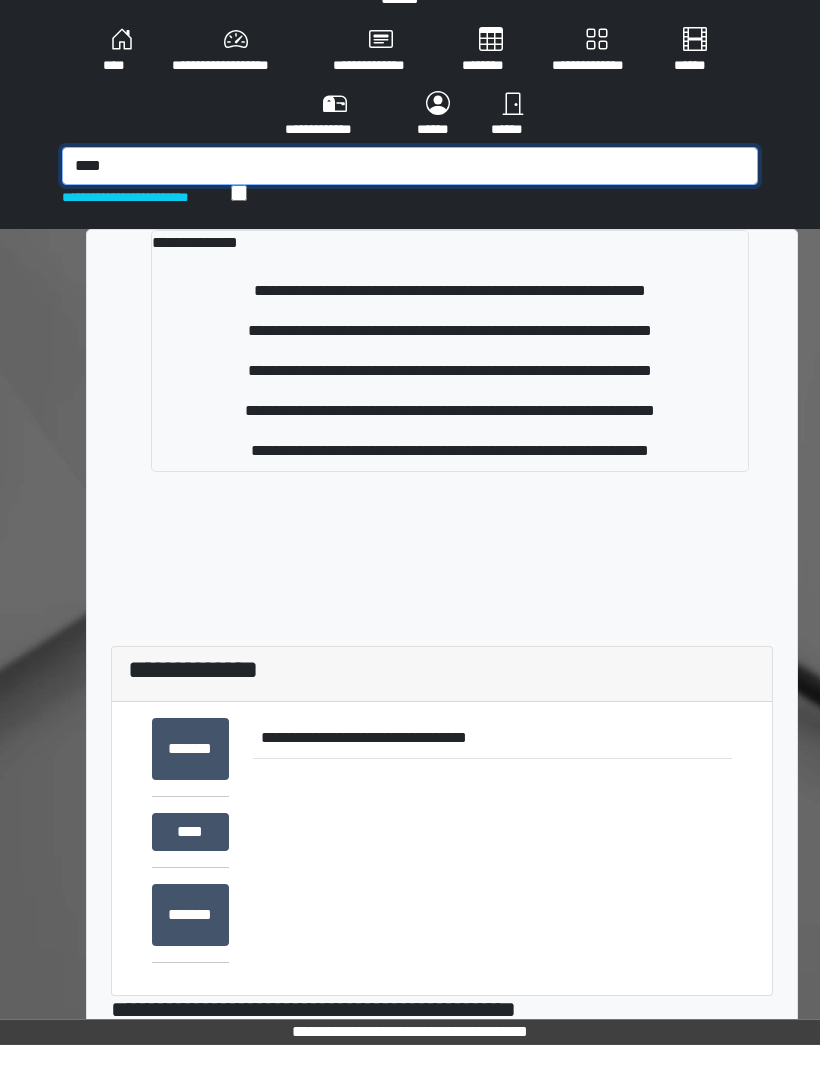 type on "****" 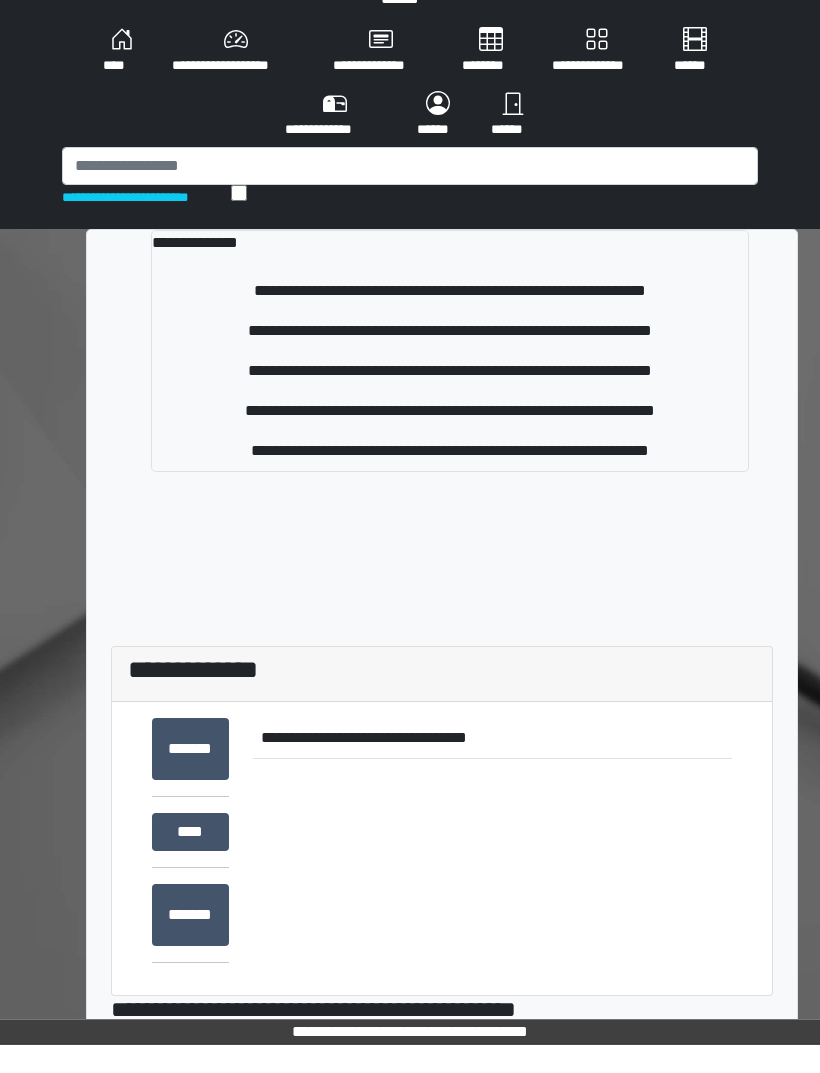 scroll, scrollTop: 29, scrollLeft: 0, axis: vertical 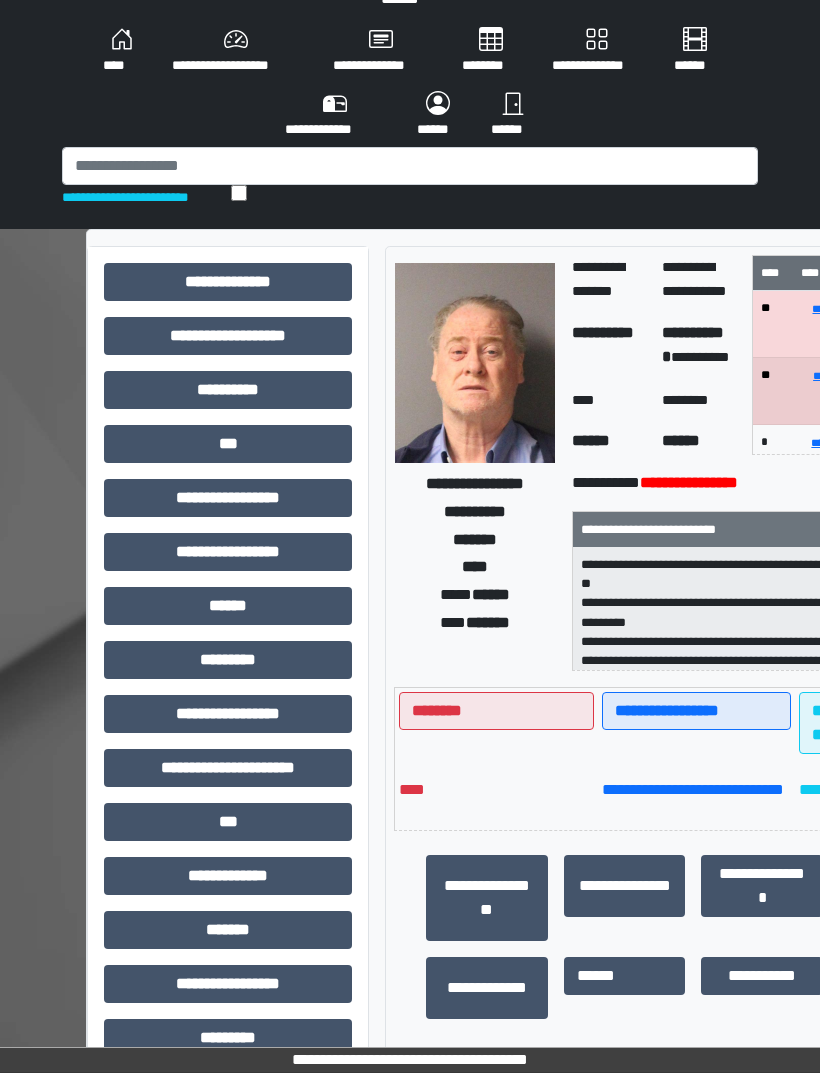 click on "***" at bounding box center [228, 282] 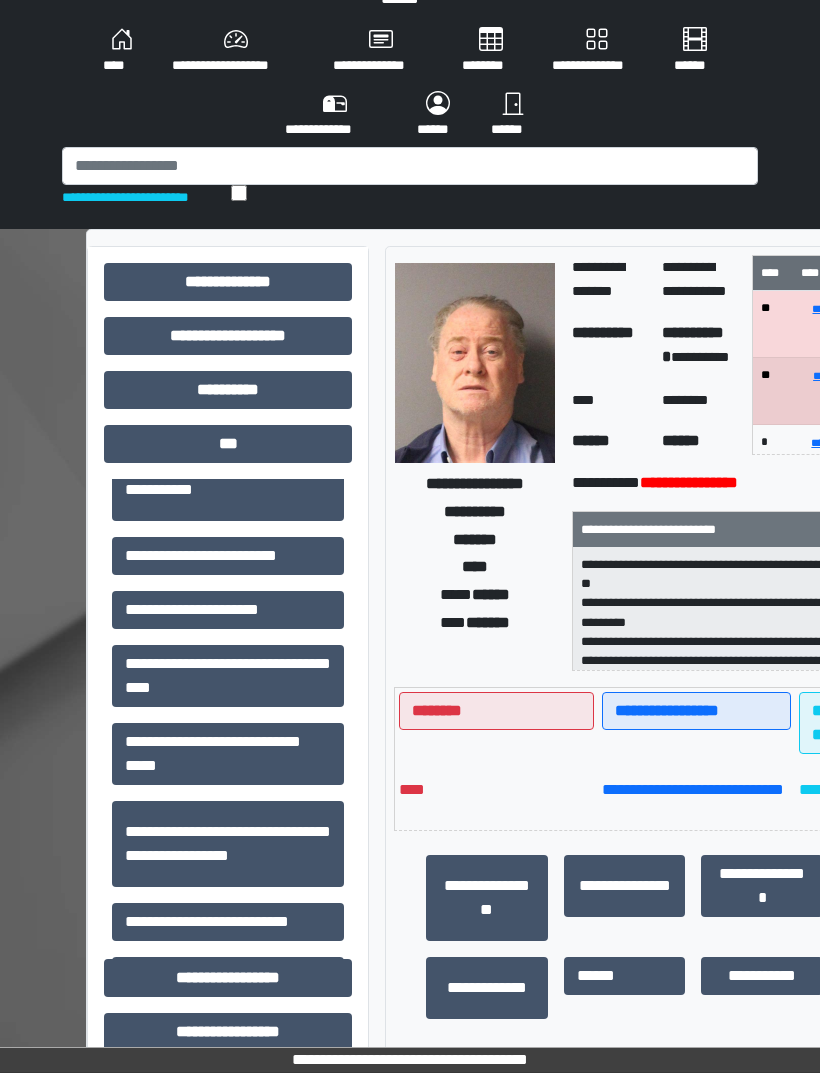 scroll, scrollTop: 303, scrollLeft: 0, axis: vertical 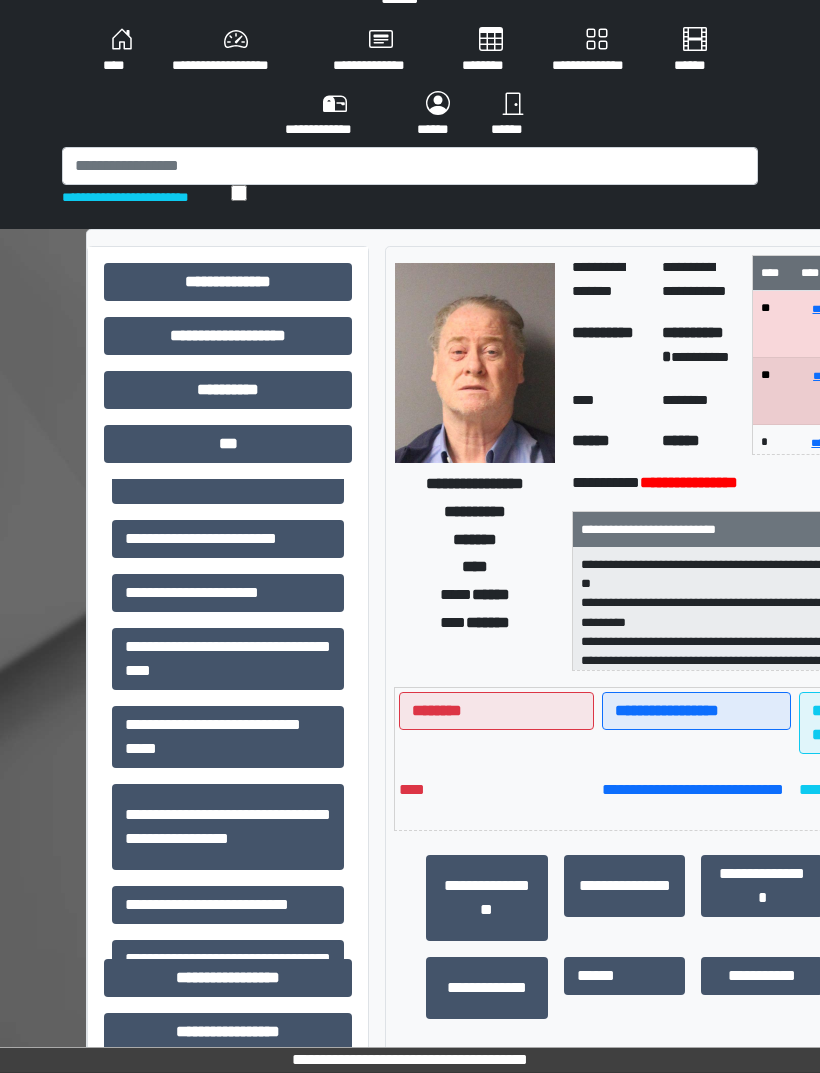 click on "**********" at bounding box center [228, 203] 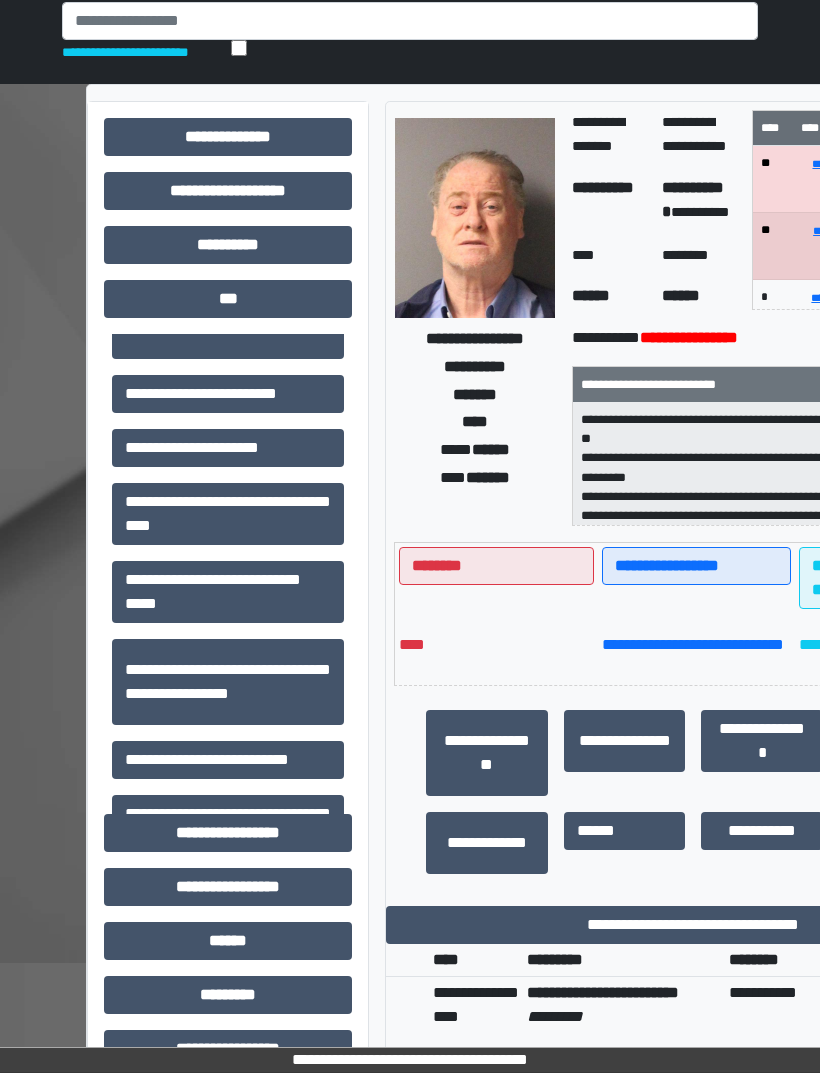 scroll, scrollTop: 279, scrollLeft: 0, axis: vertical 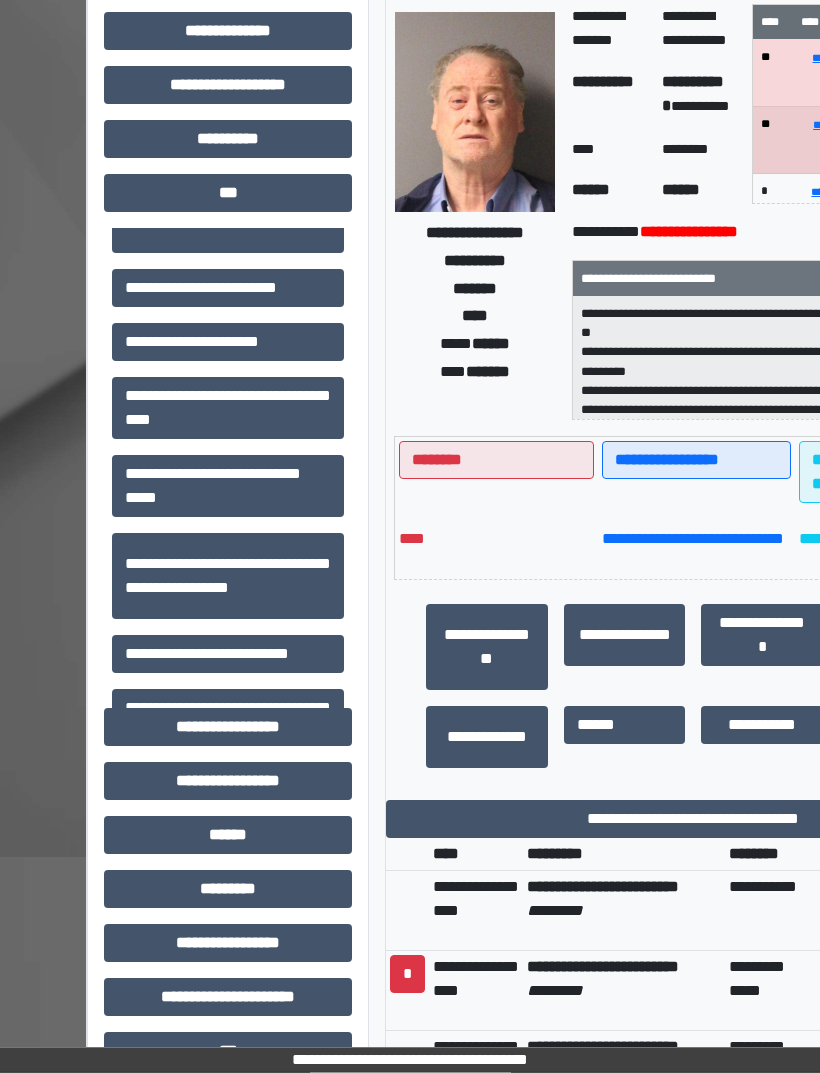 click on "**********" at bounding box center (693, 820) 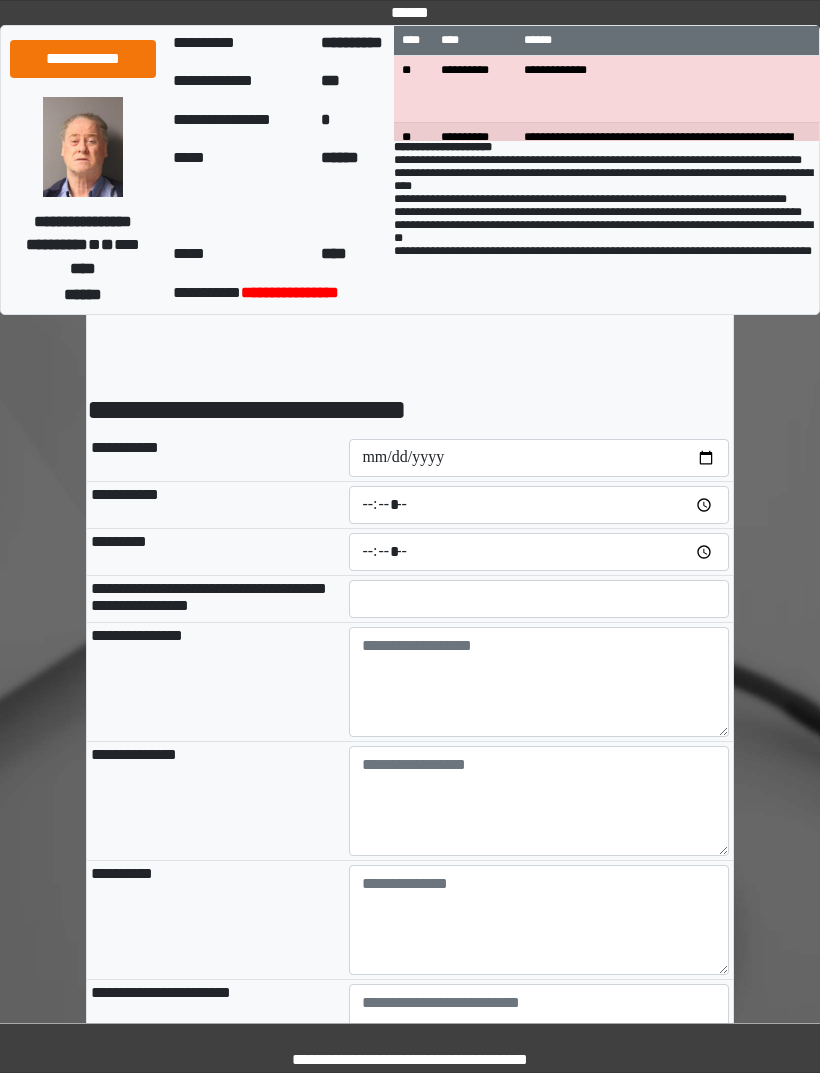 scroll, scrollTop: 0, scrollLeft: 0, axis: both 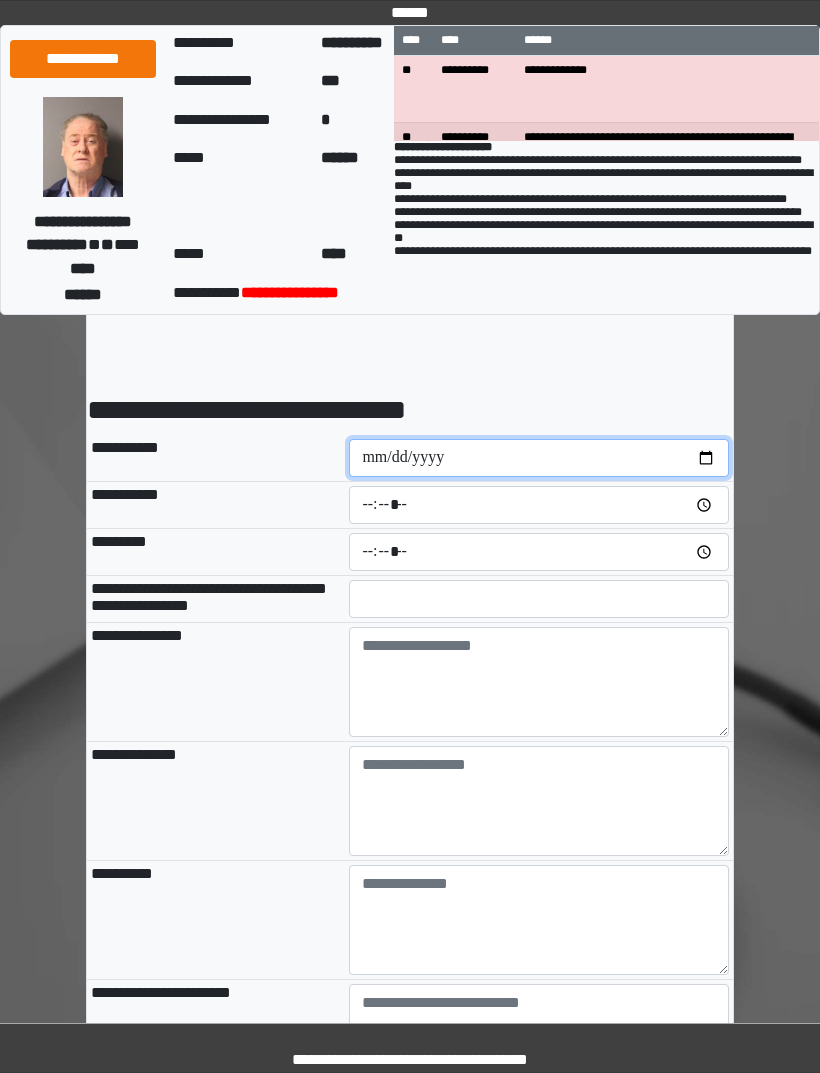 click at bounding box center [539, 458] 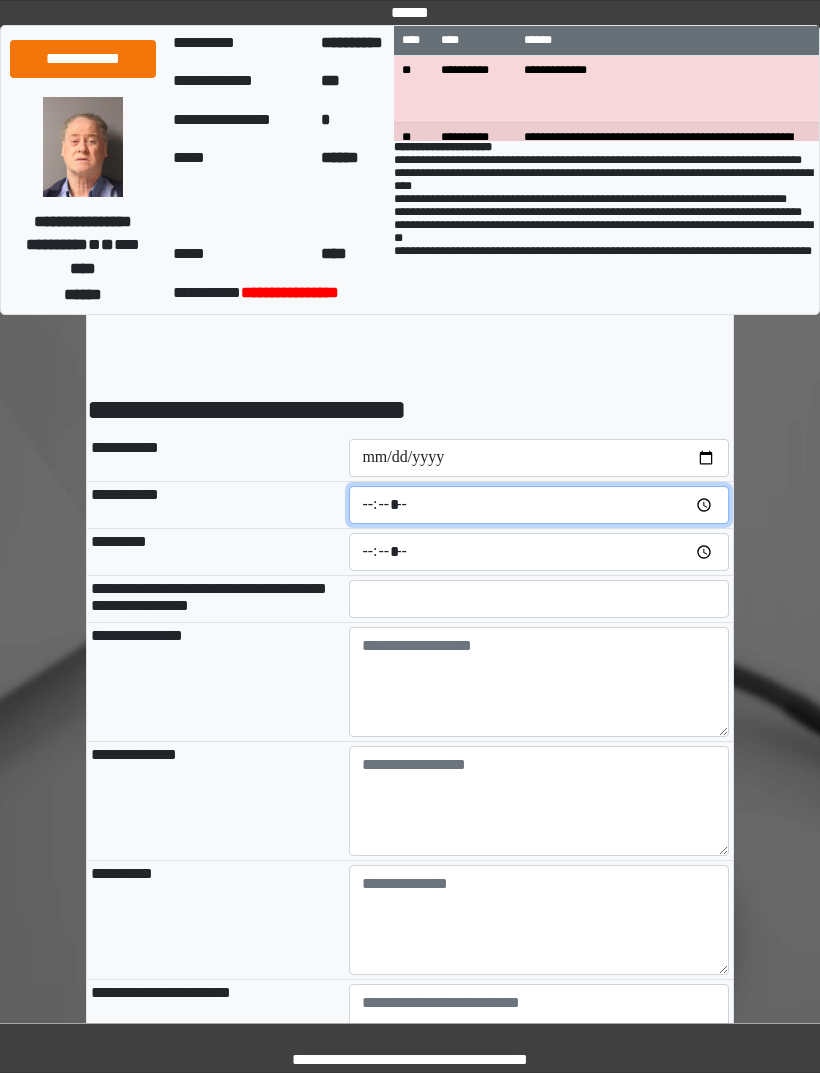 click at bounding box center (539, 505) 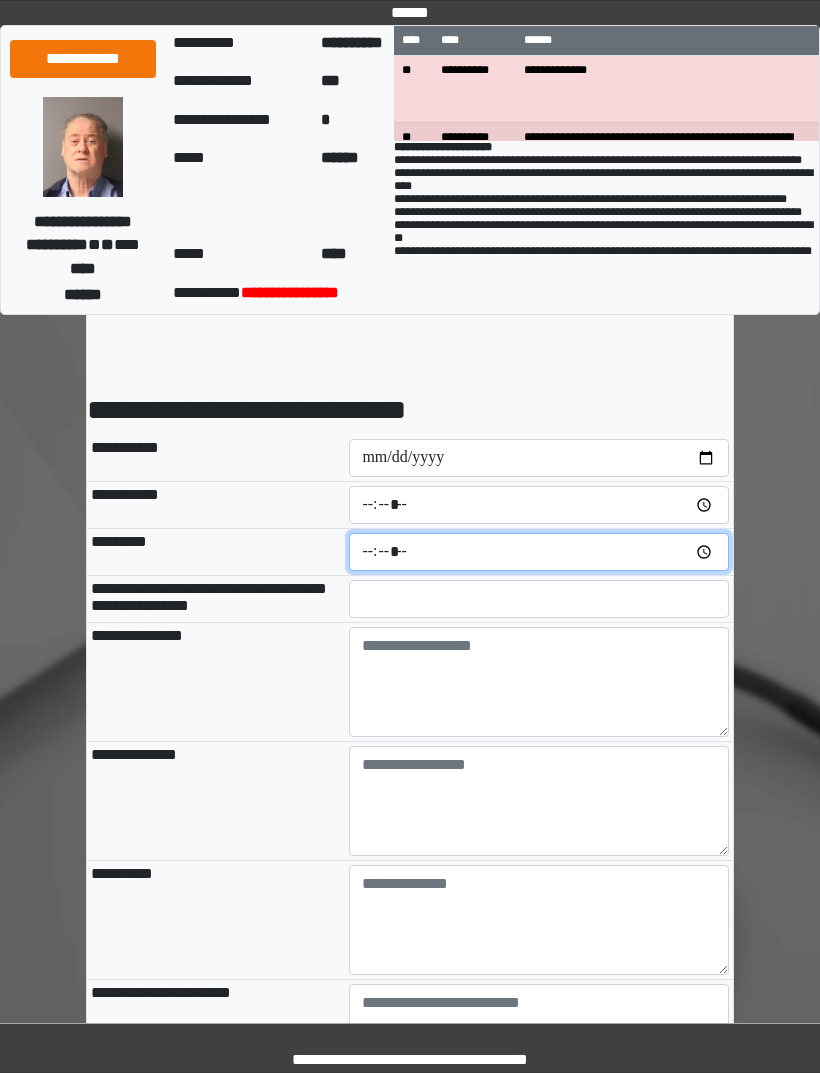 click at bounding box center (539, 552) 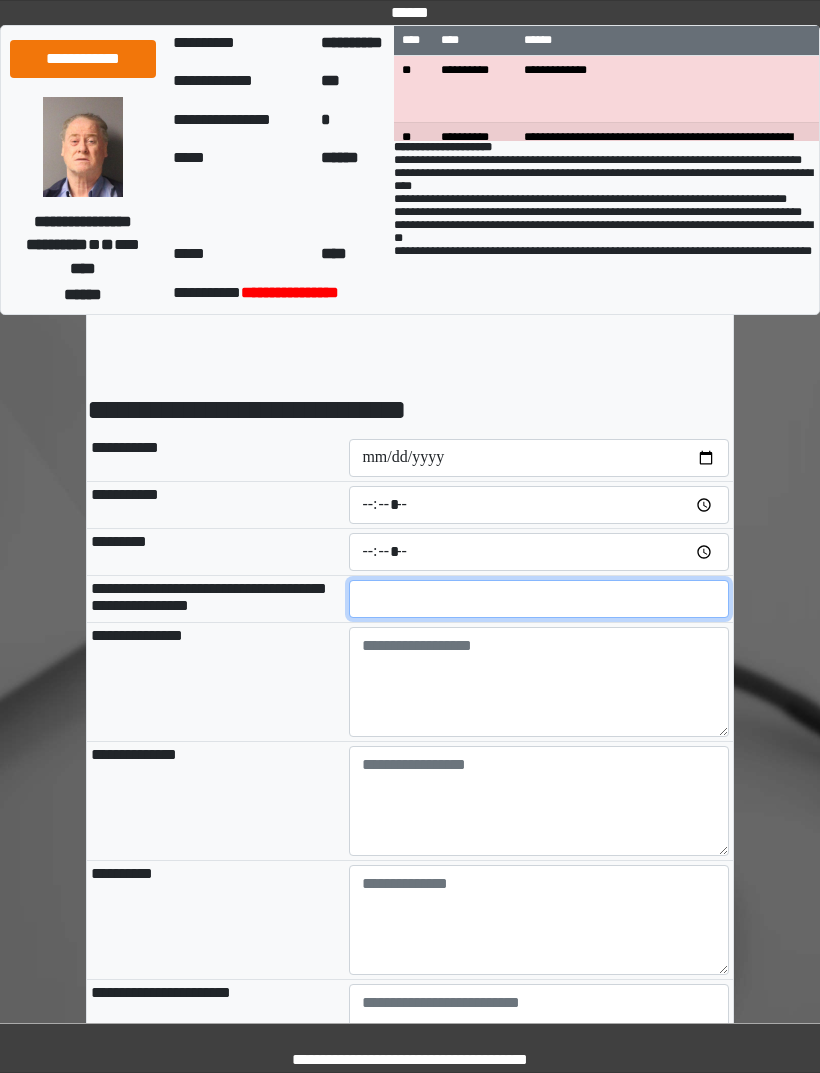 click at bounding box center (539, 599) 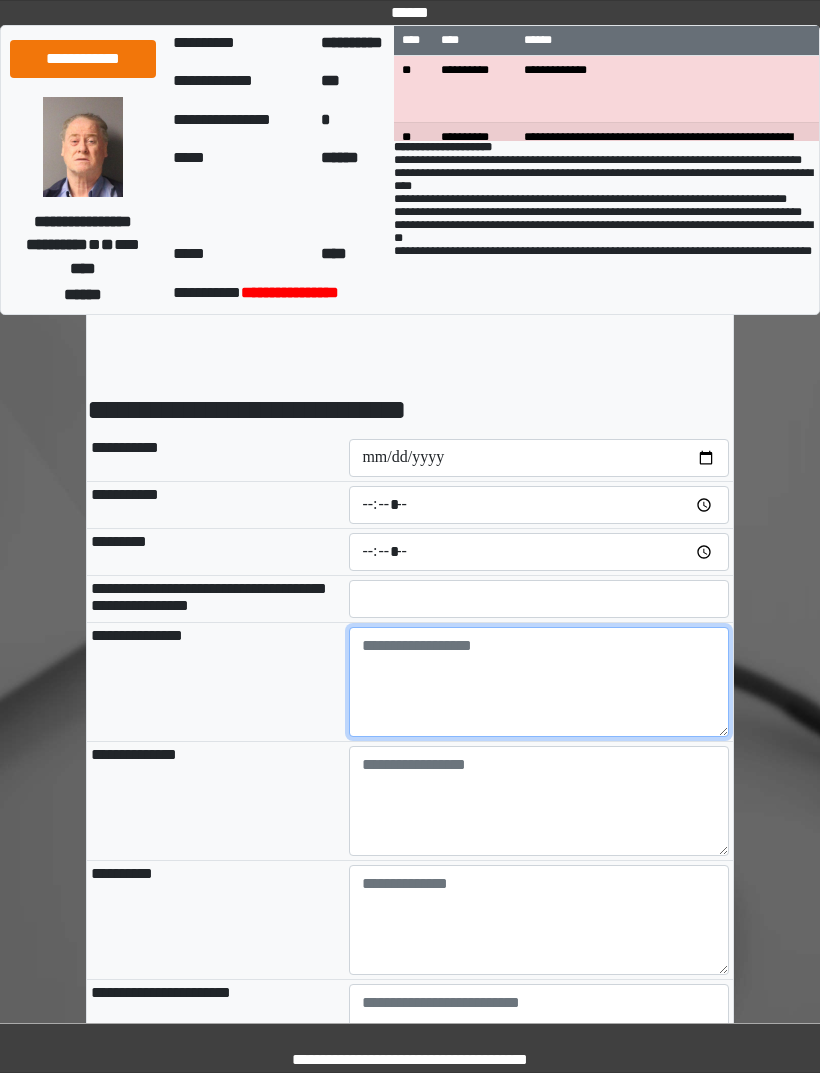 click at bounding box center (539, 682) 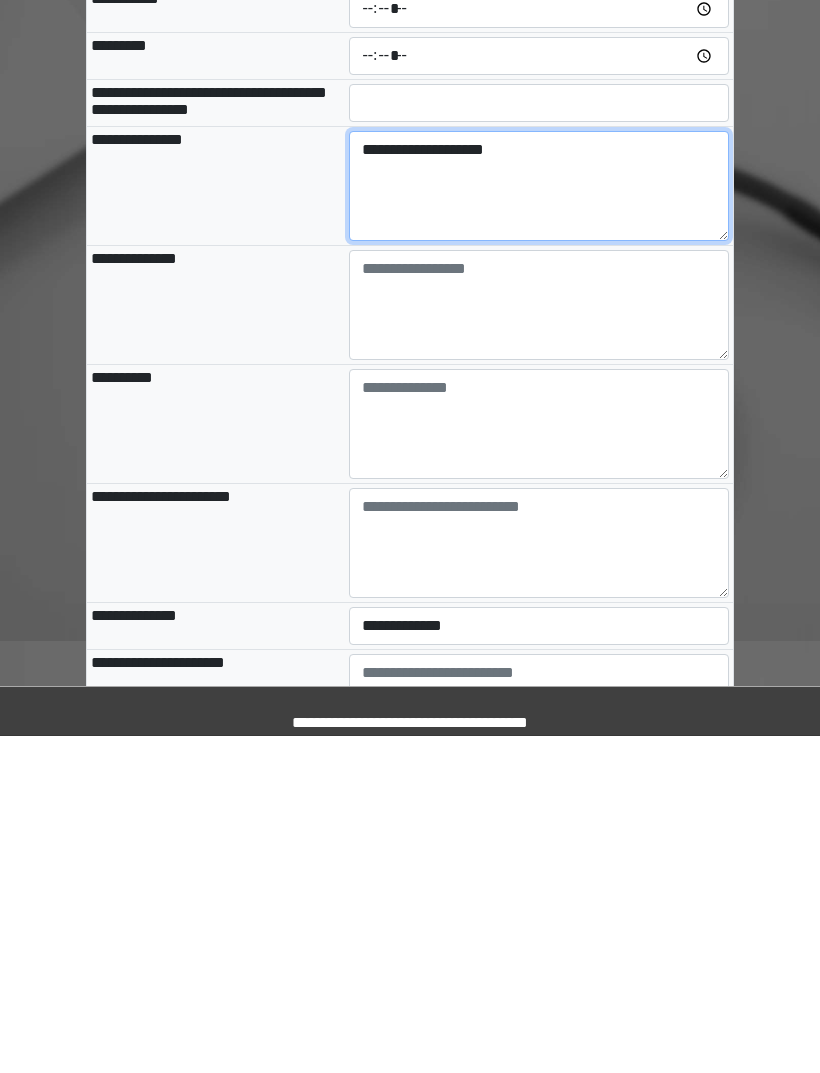 scroll, scrollTop: 166, scrollLeft: 0, axis: vertical 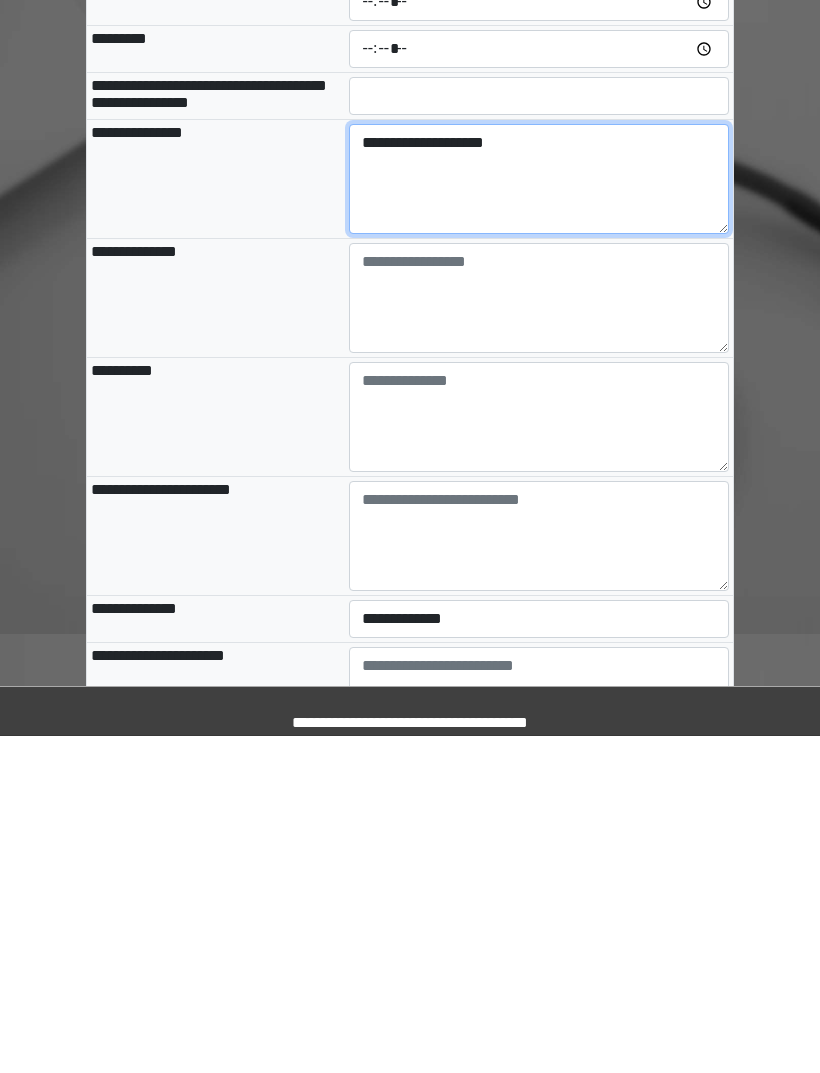type on "**********" 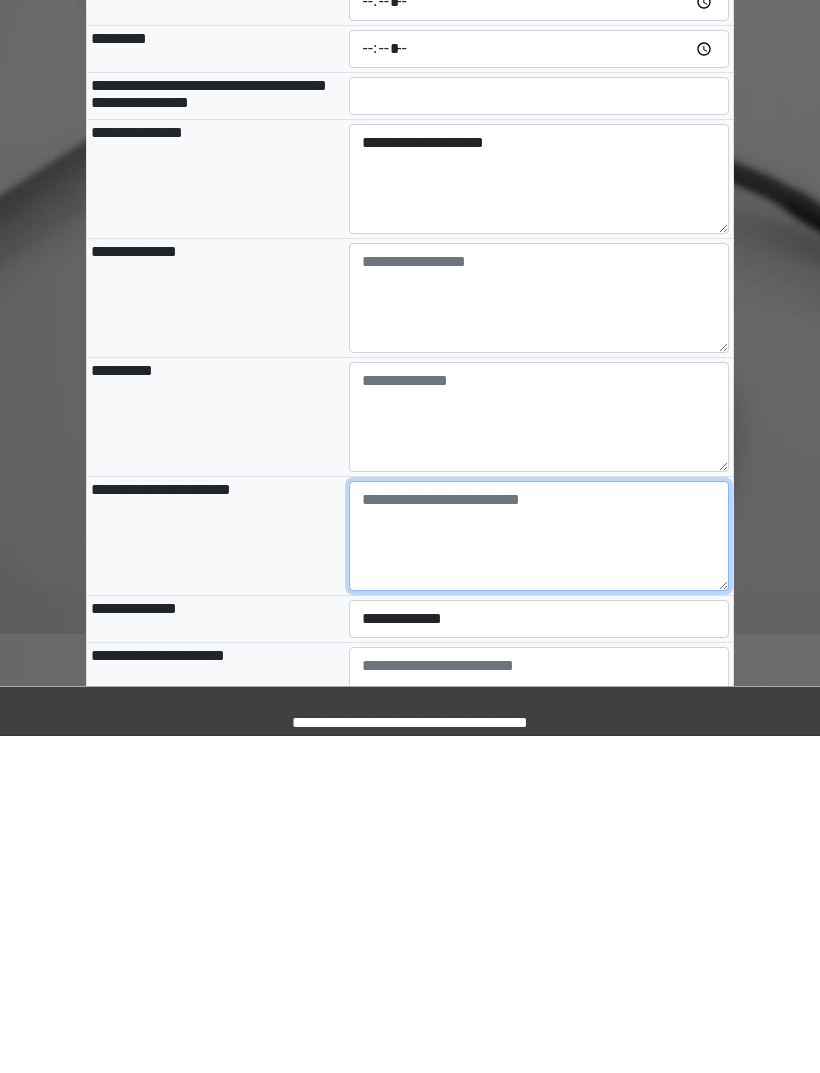 click at bounding box center [539, 873] 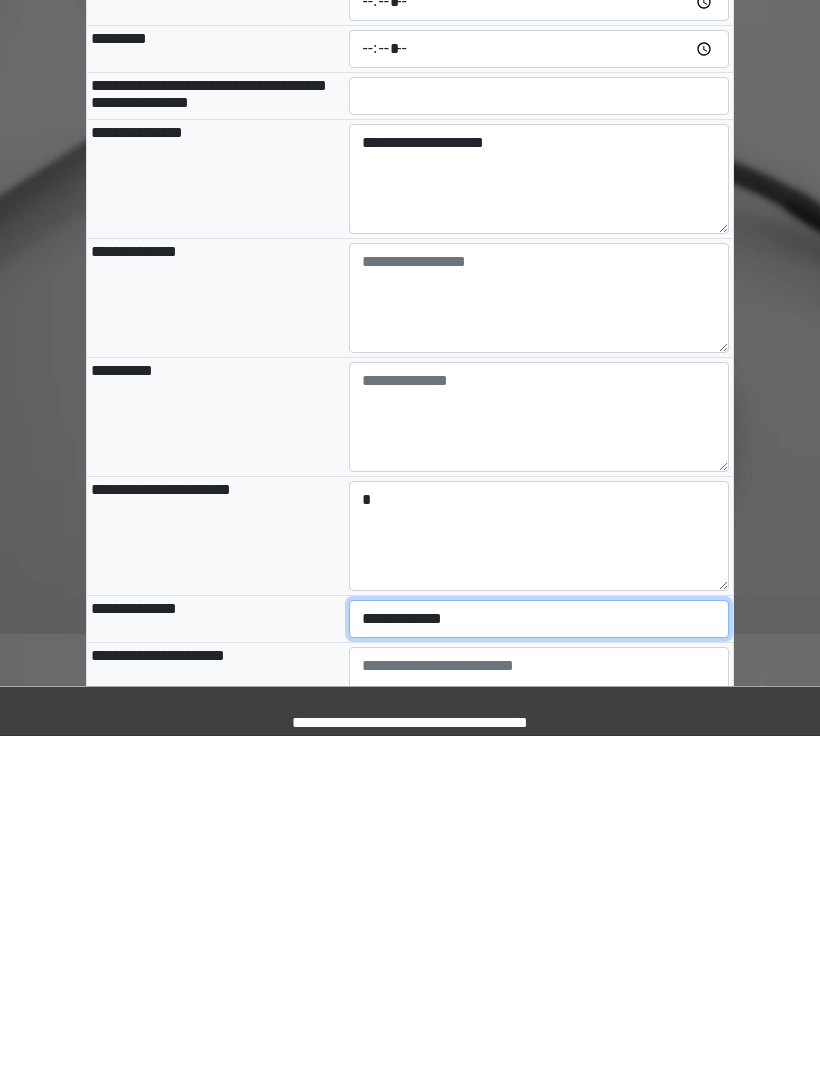 click on "**********" at bounding box center [539, 956] 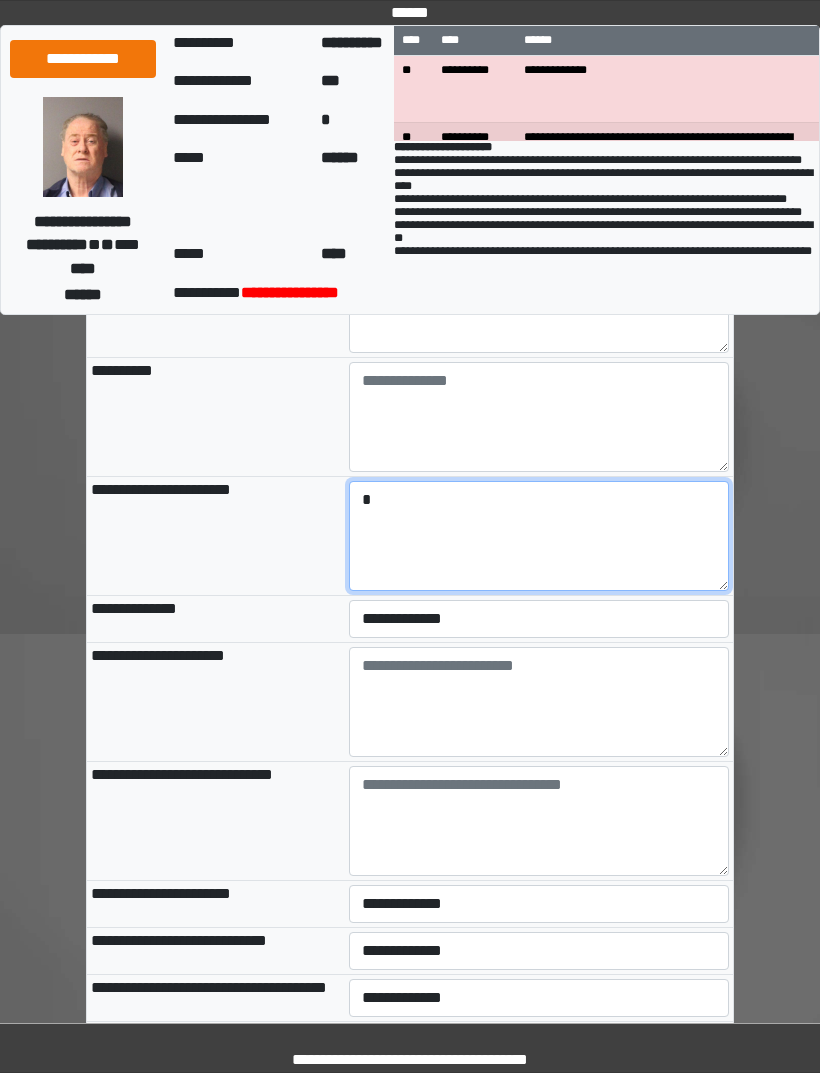 click on "*" at bounding box center (539, 536) 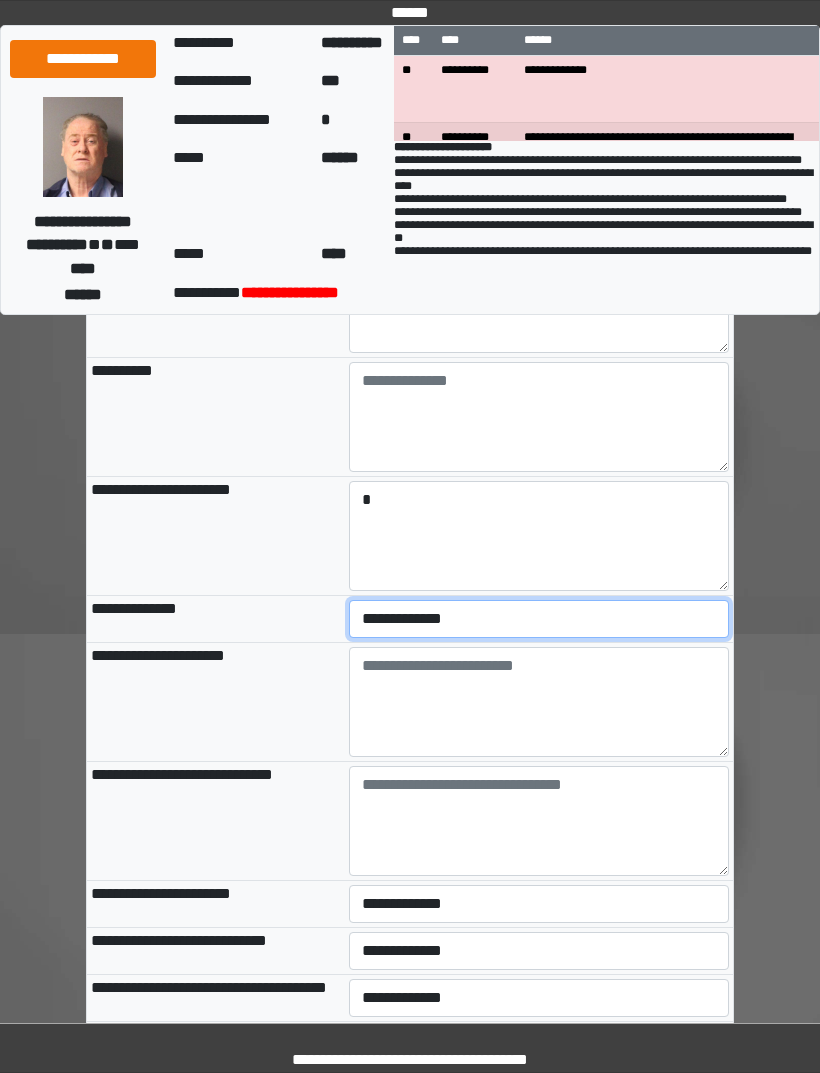 click on "**********" at bounding box center [539, 619] 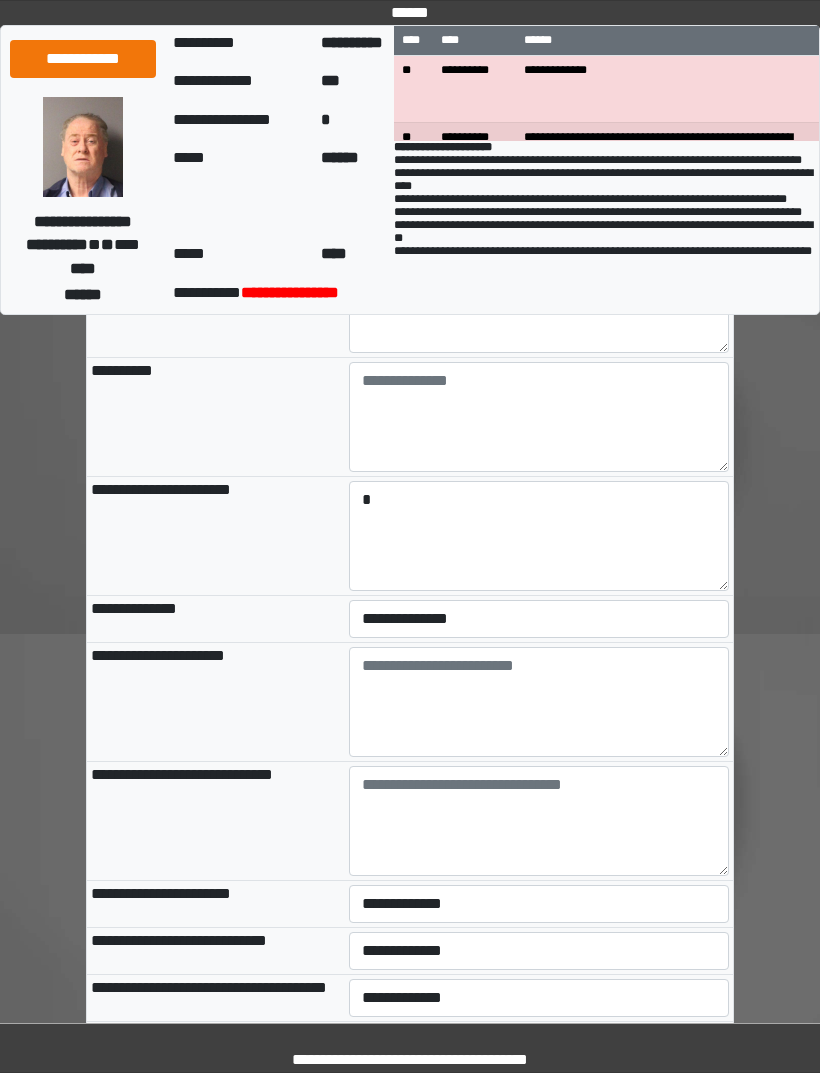click at bounding box center (539, 702) 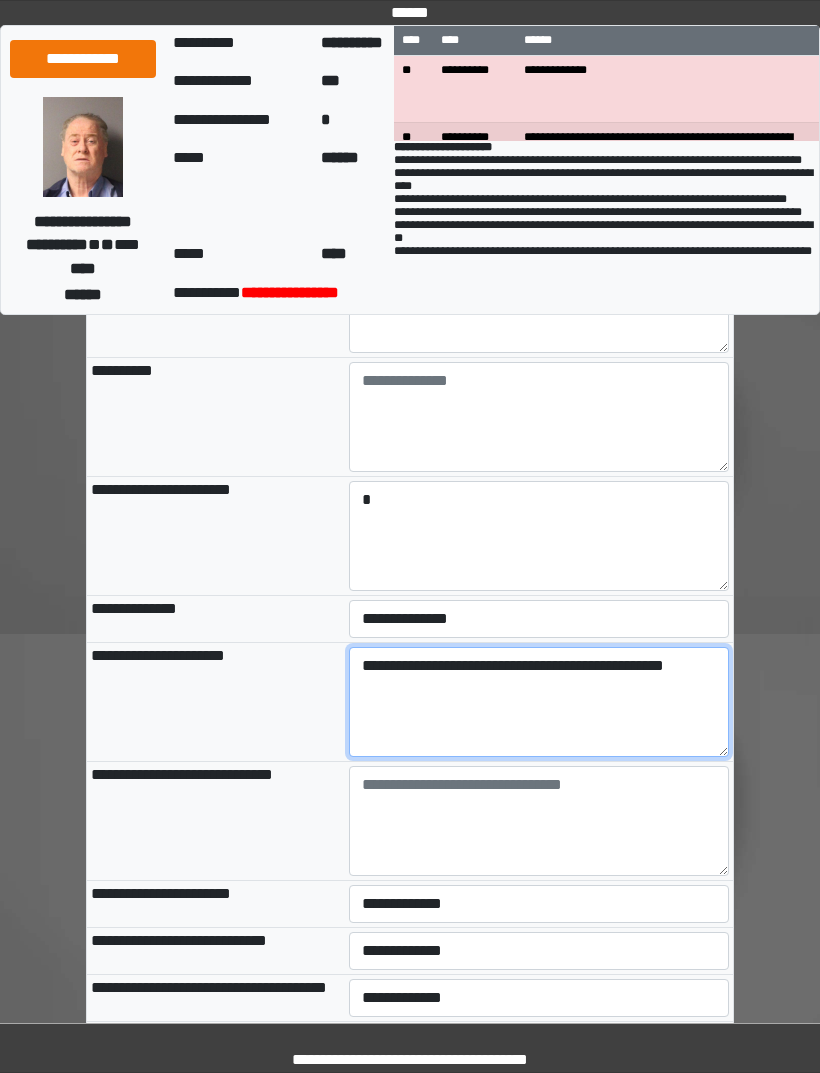 click on "**********" at bounding box center (539, 702) 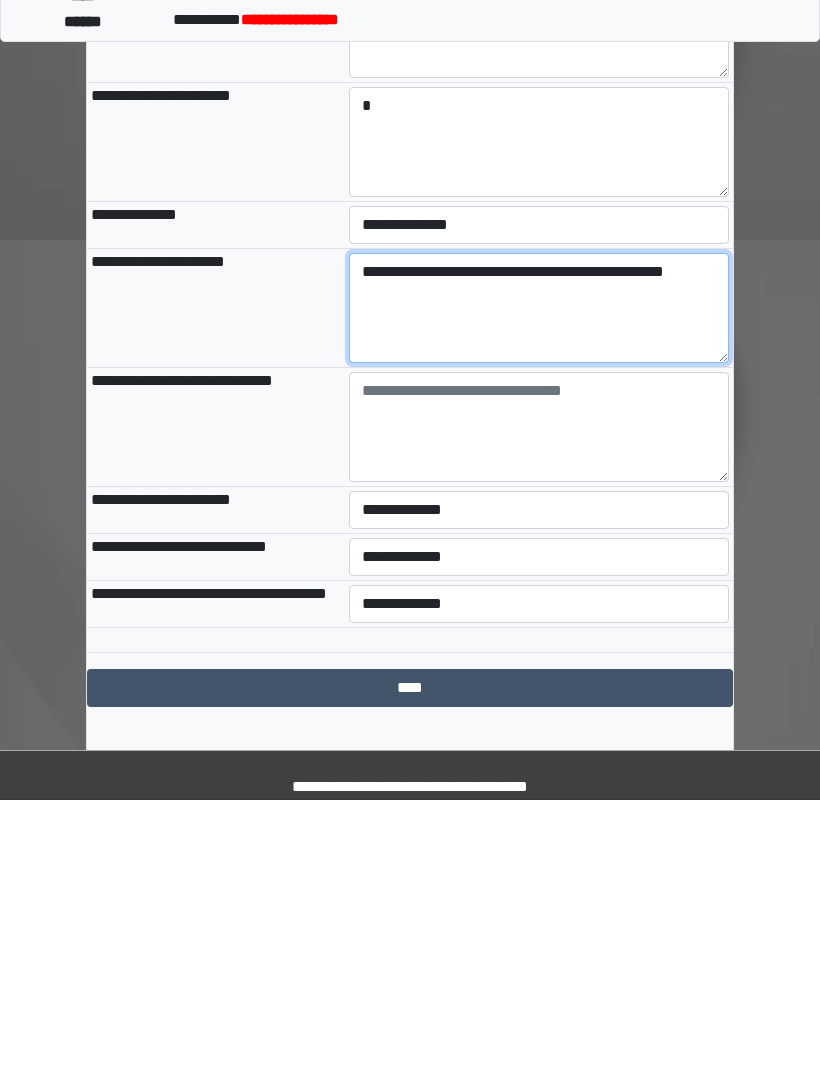 type on "**********" 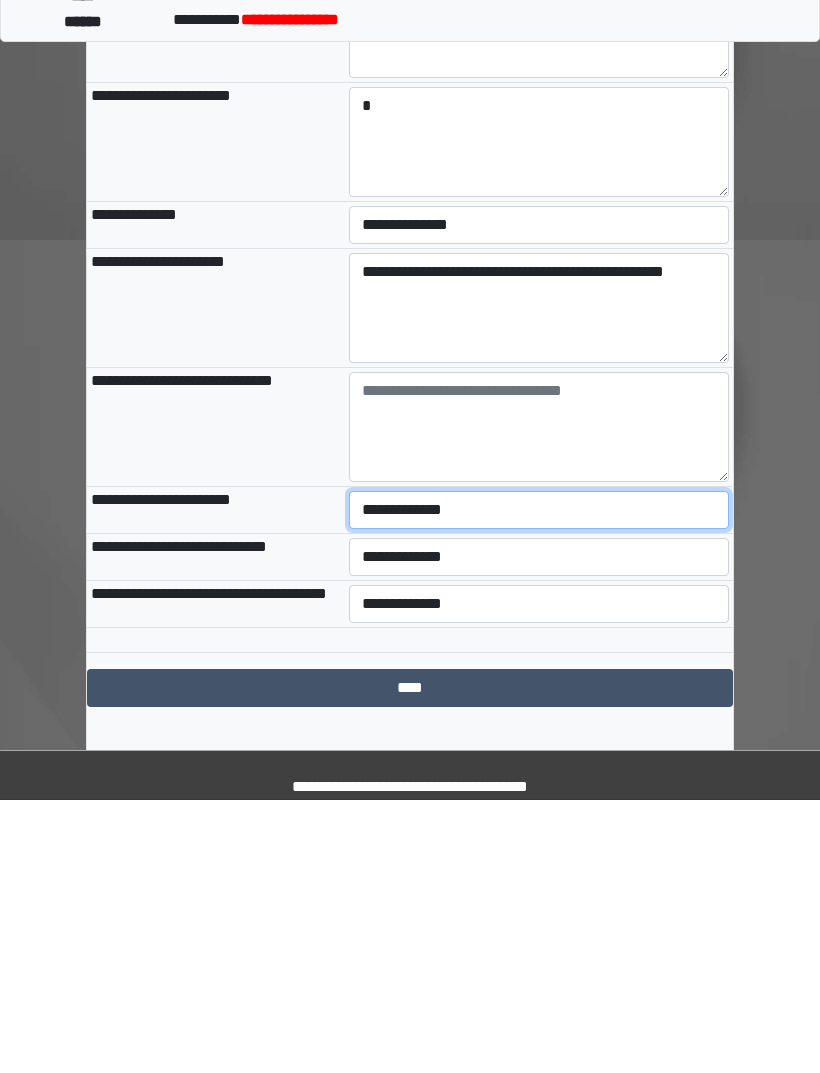 click on "**********" at bounding box center [539, 783] 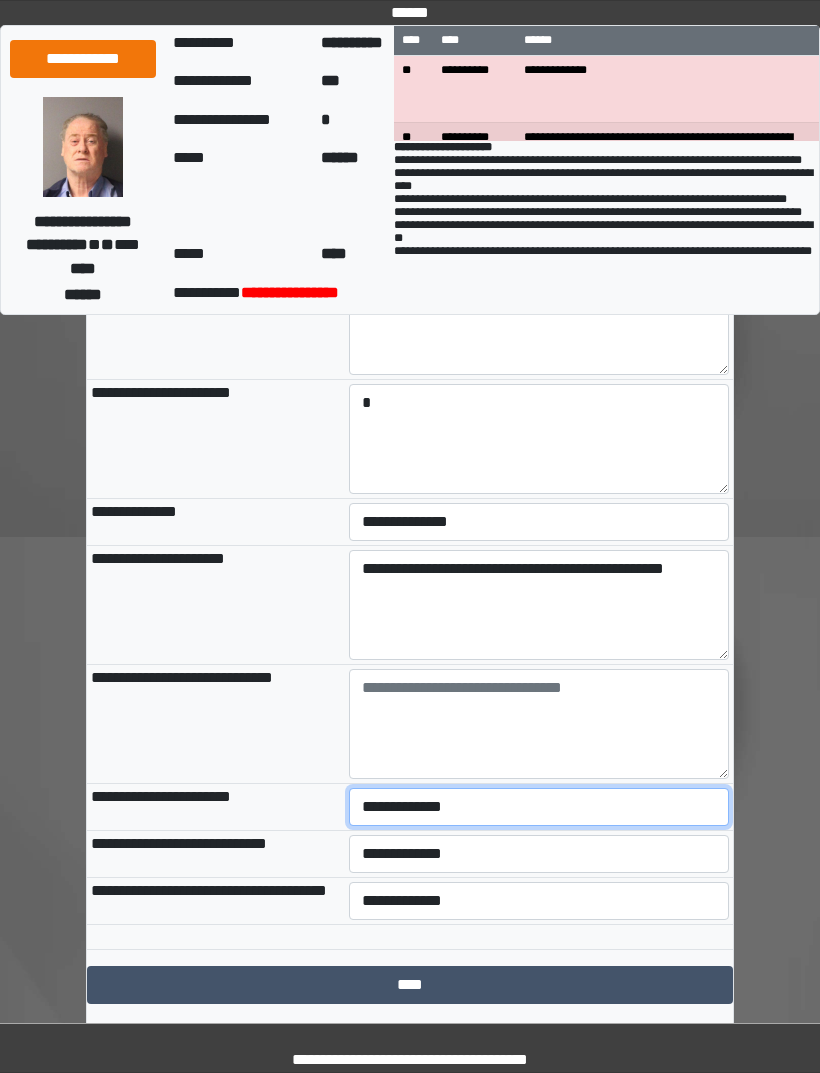 select on "***" 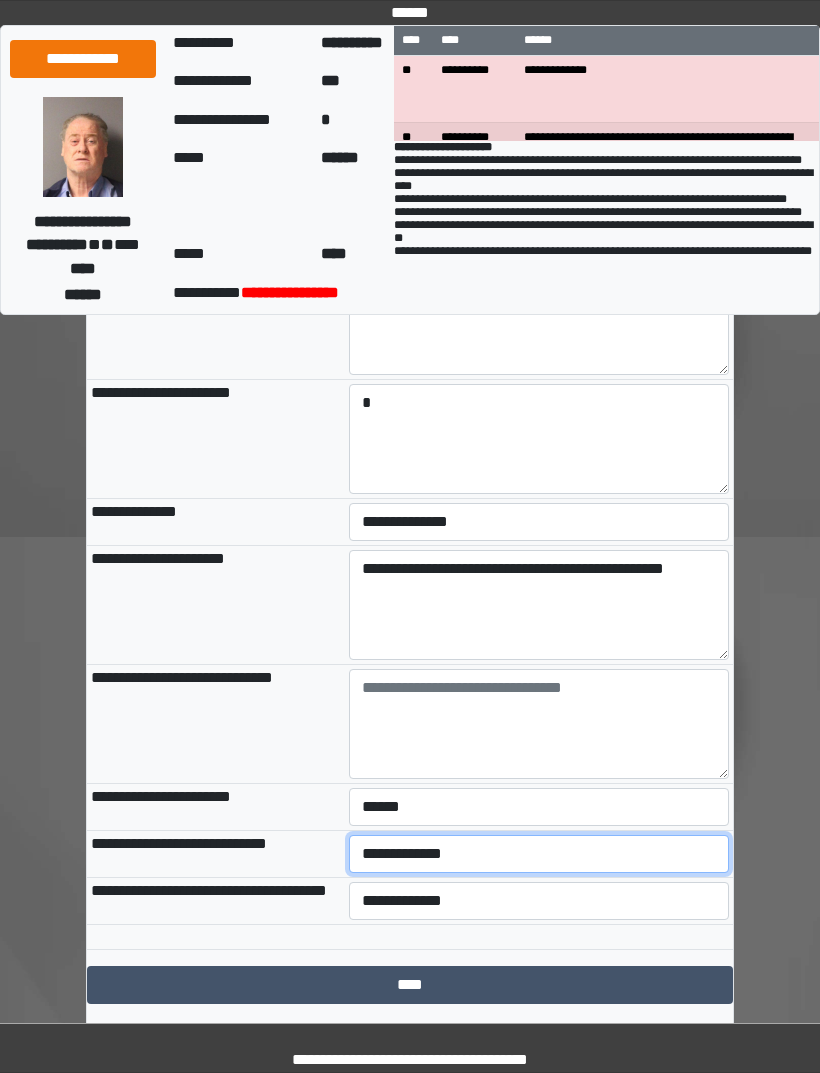 click on "**********" at bounding box center [539, 854] 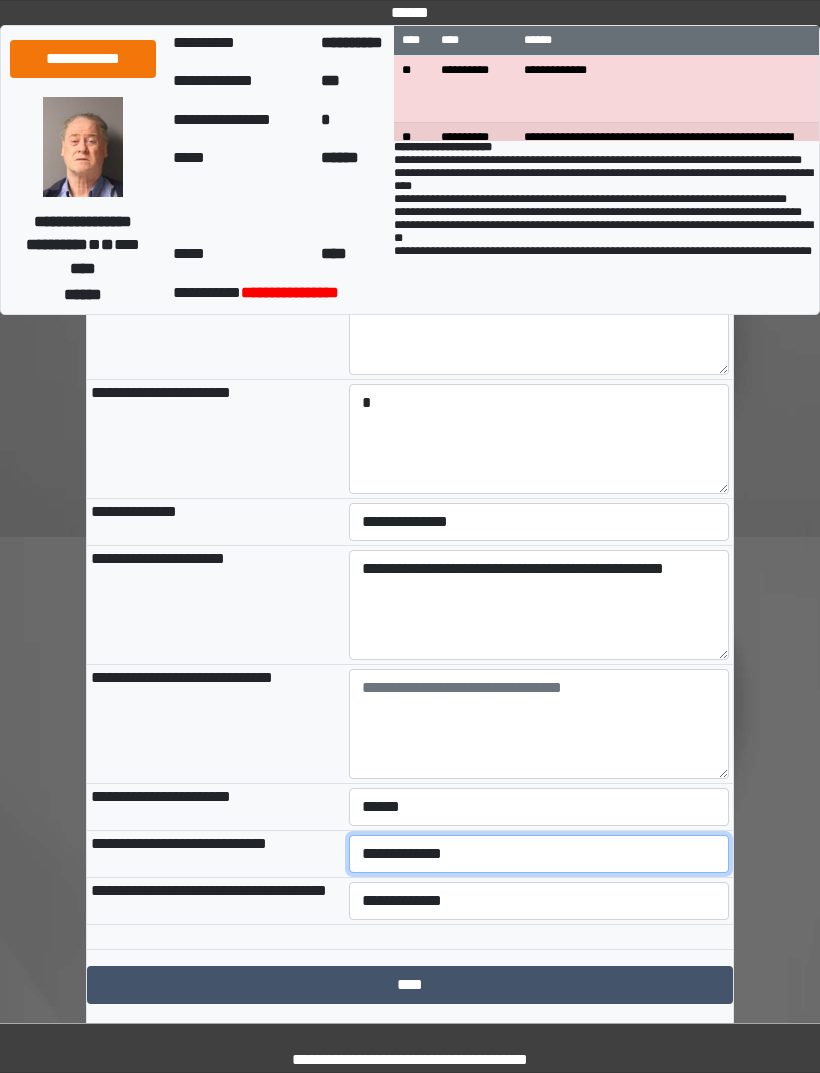 select on "***" 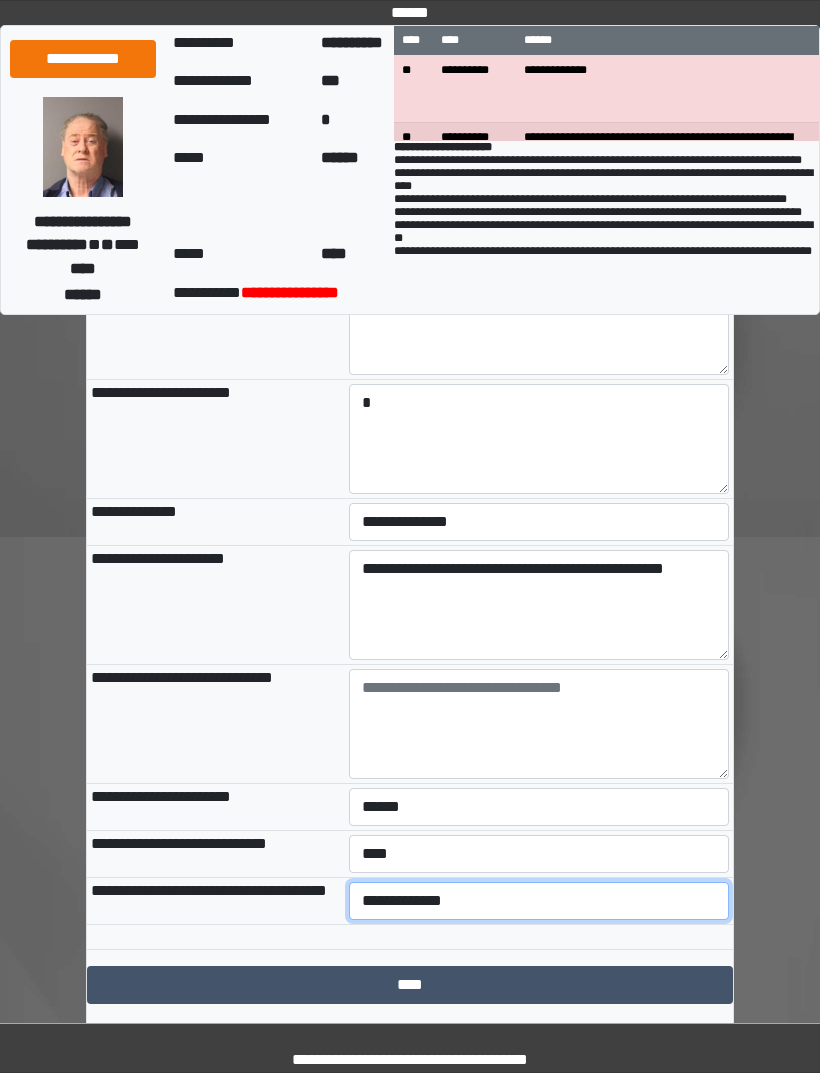 click on "**********" at bounding box center (539, 901) 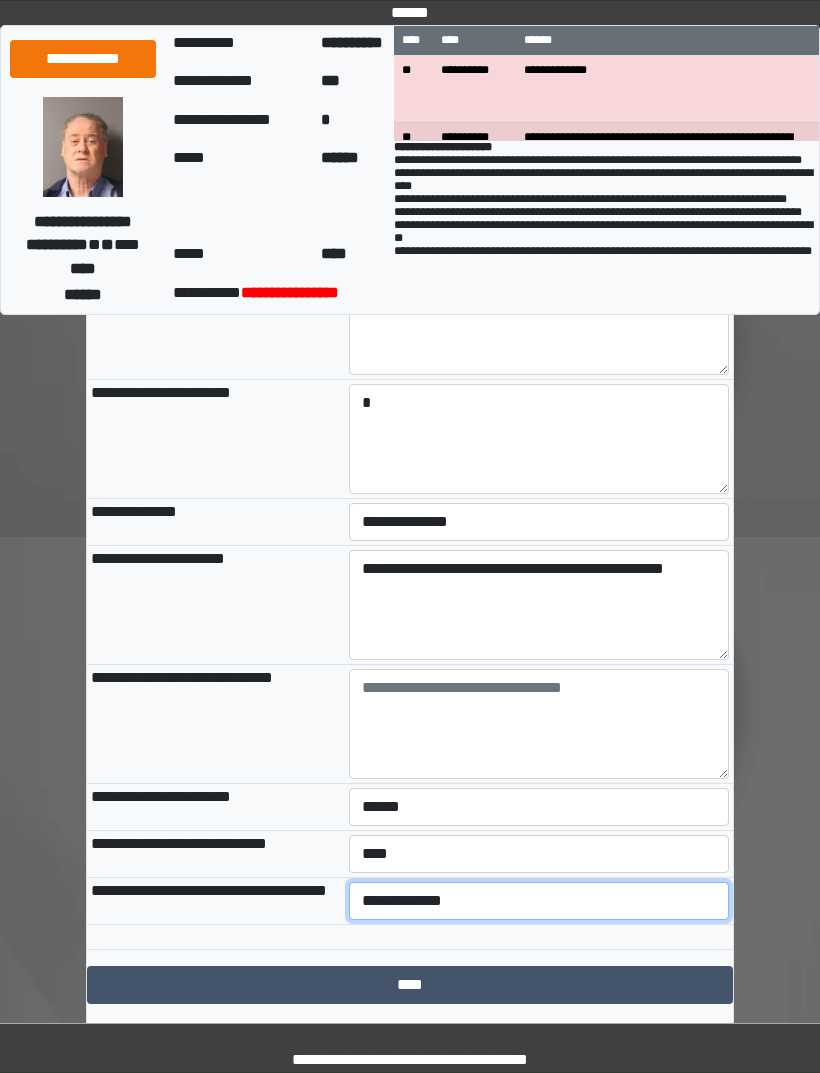 select on "***" 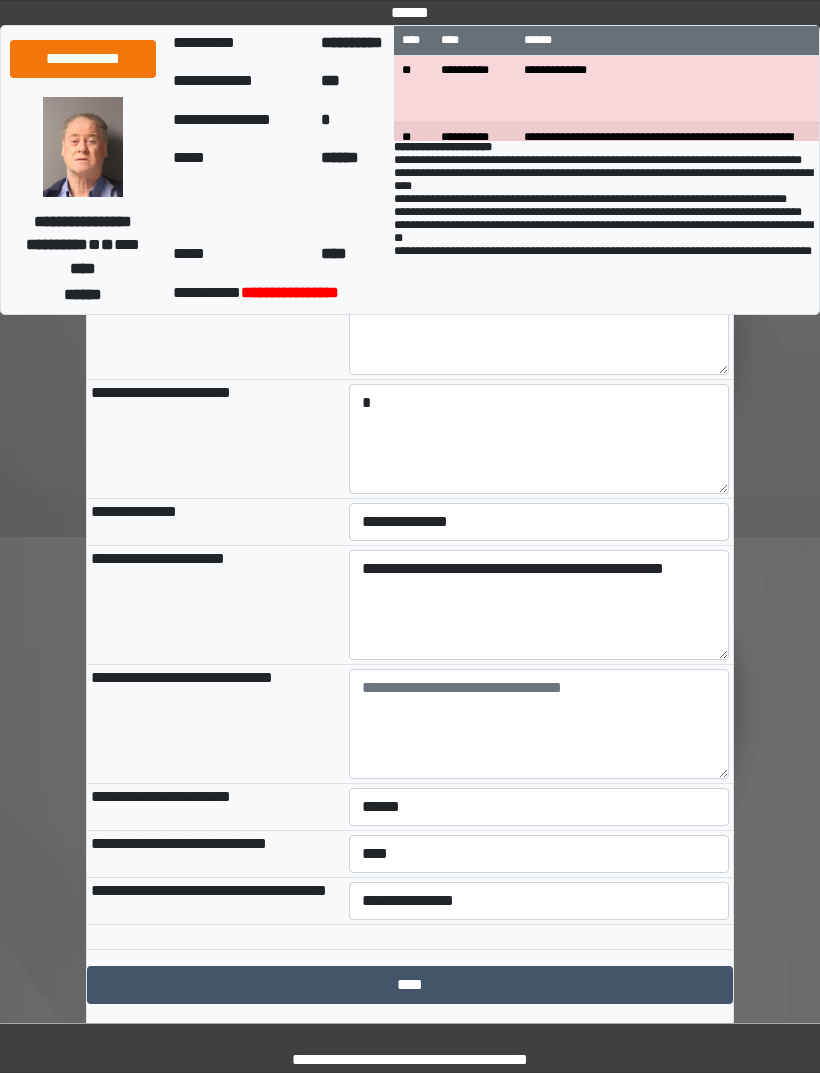 click on "****" at bounding box center (410, 985) 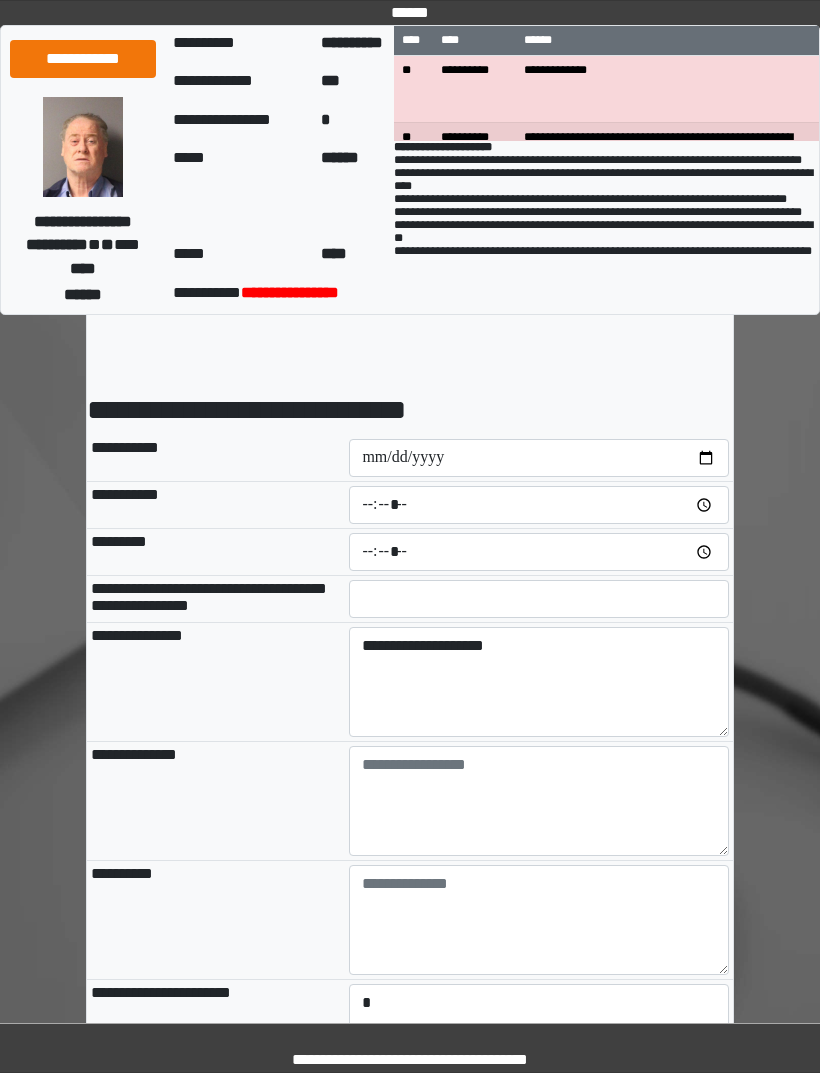 scroll, scrollTop: 664, scrollLeft: 0, axis: vertical 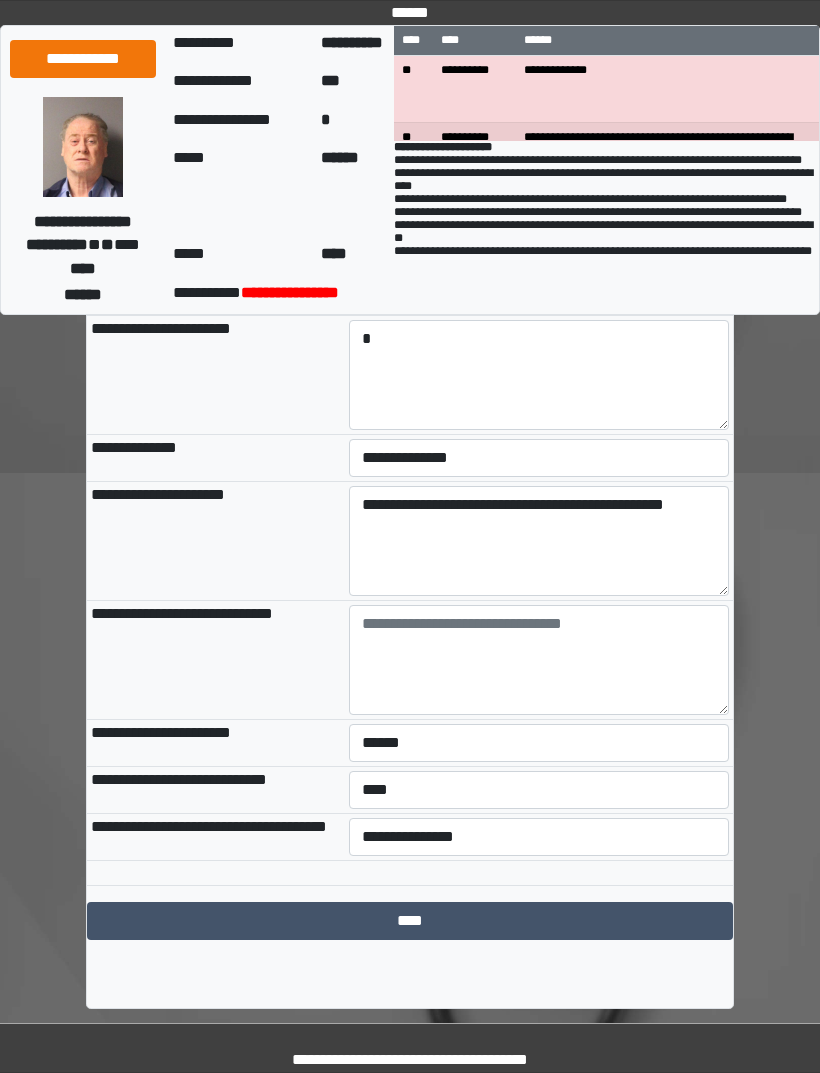 click on "****" at bounding box center [410, 921] 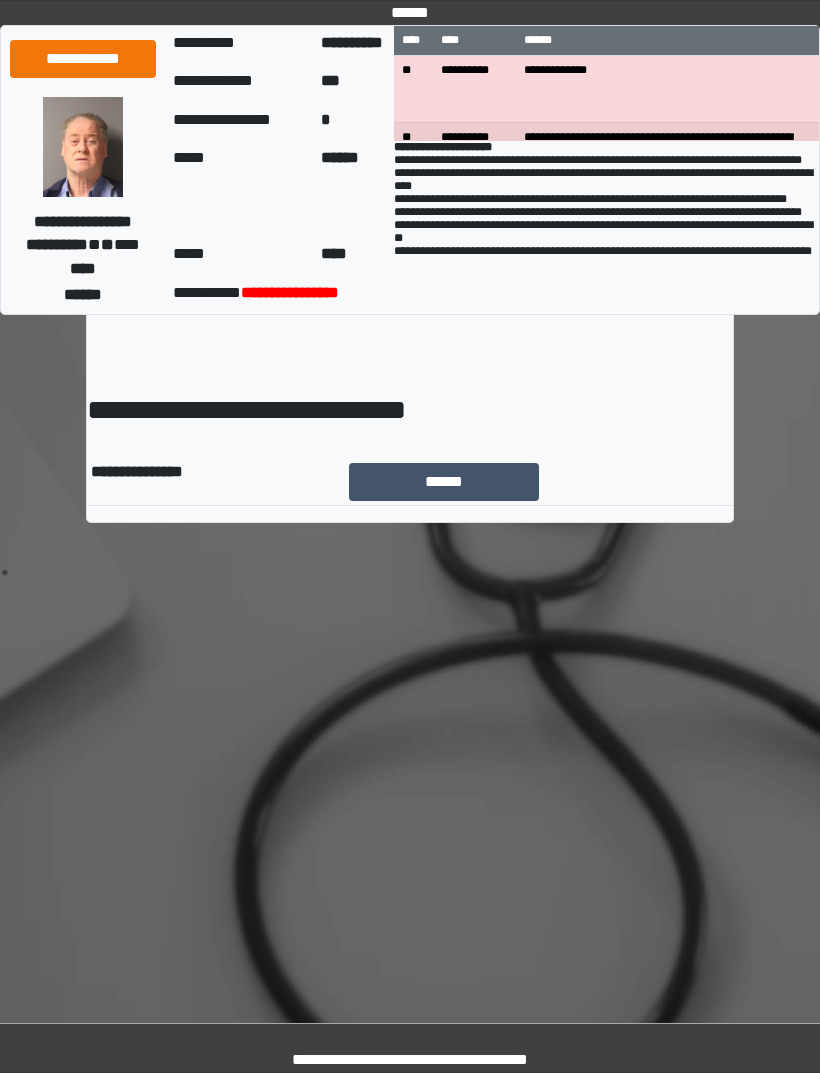 scroll, scrollTop: 0, scrollLeft: 0, axis: both 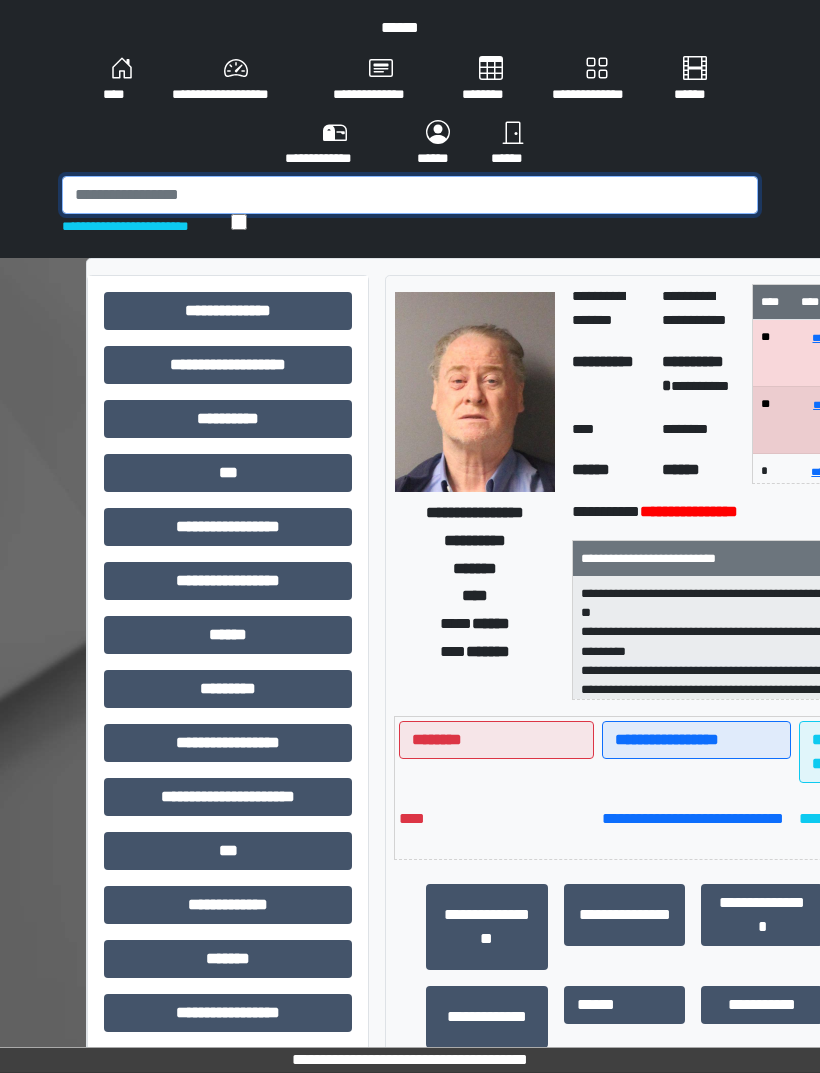 click at bounding box center (410, 195) 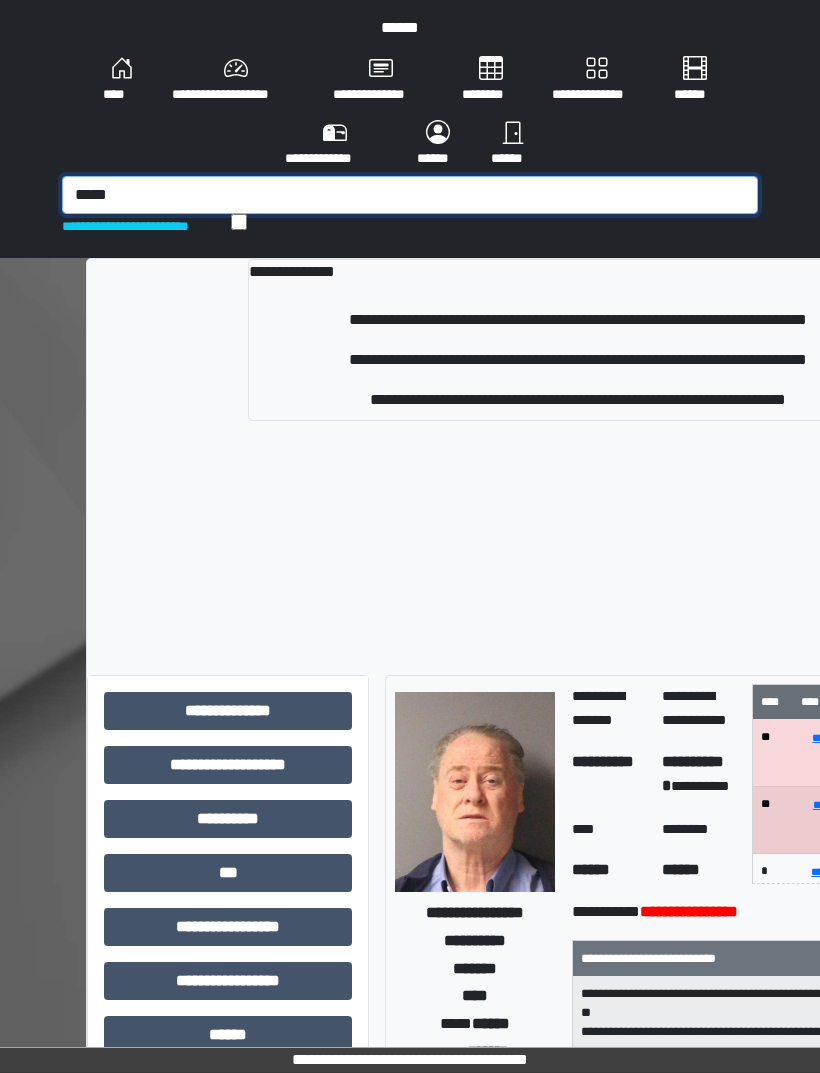 type on "*****" 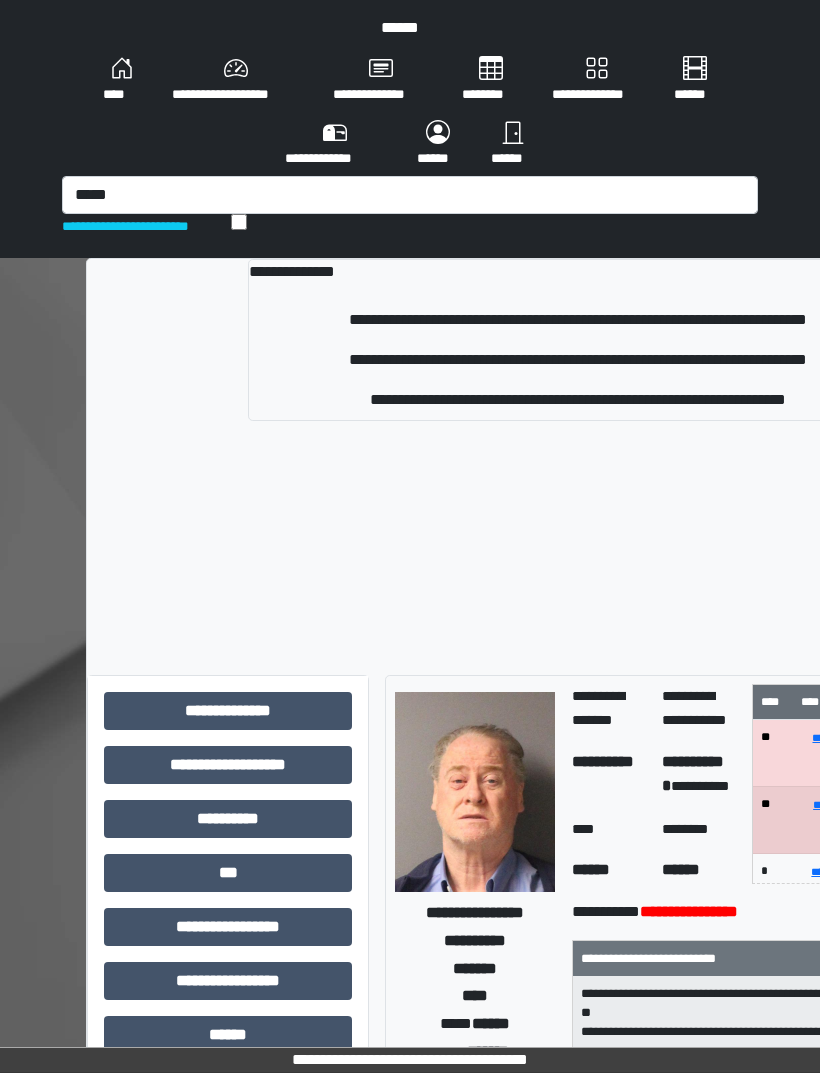 click on "**********" at bounding box center (577, 320) 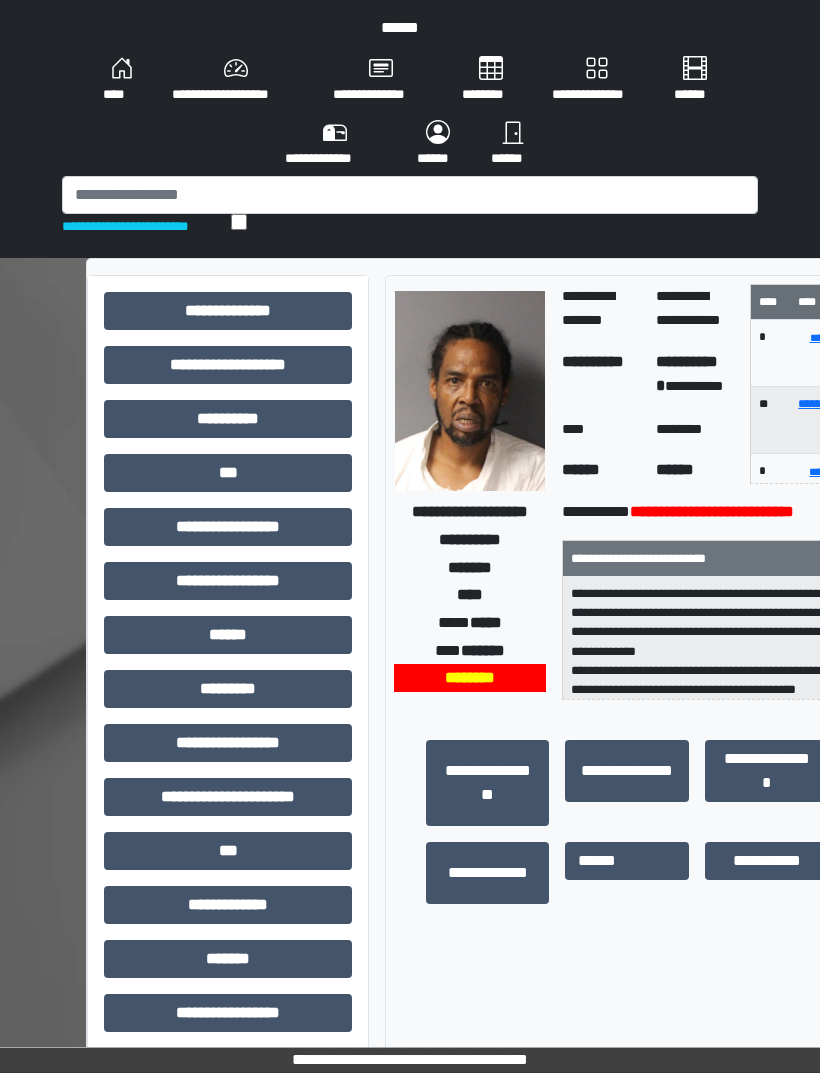 click on "***" at bounding box center [228, 311] 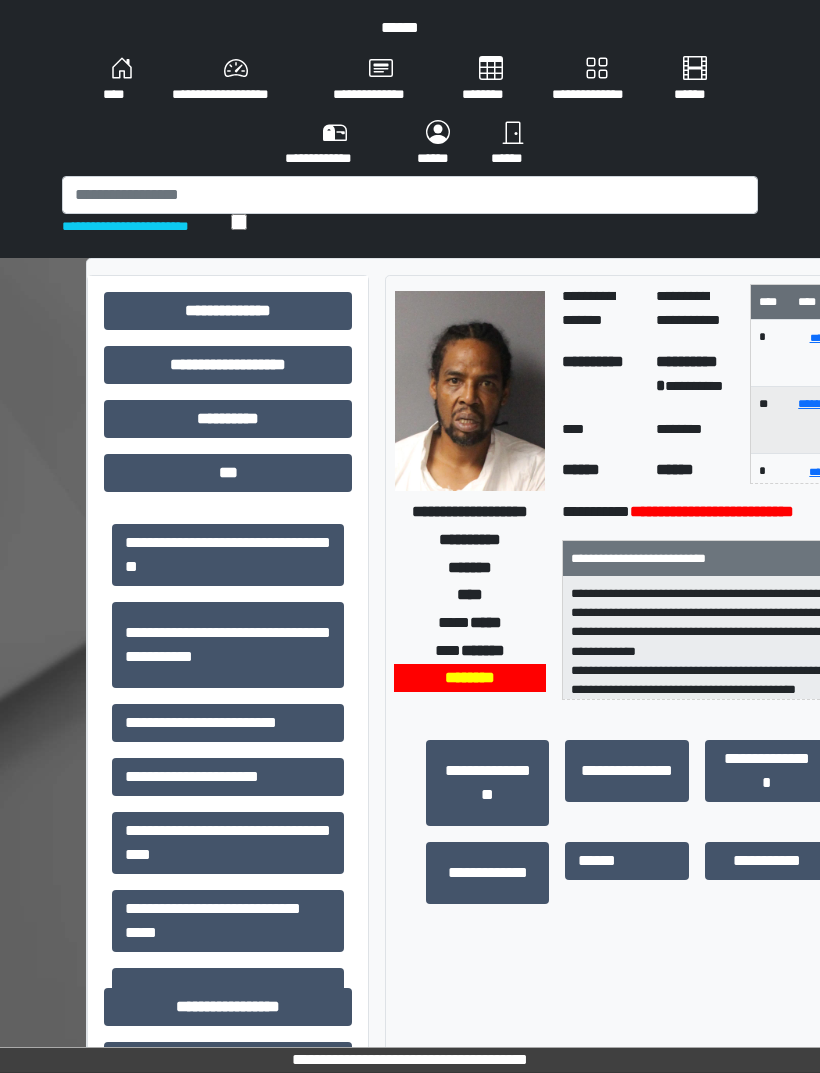 scroll, scrollTop: 166, scrollLeft: 0, axis: vertical 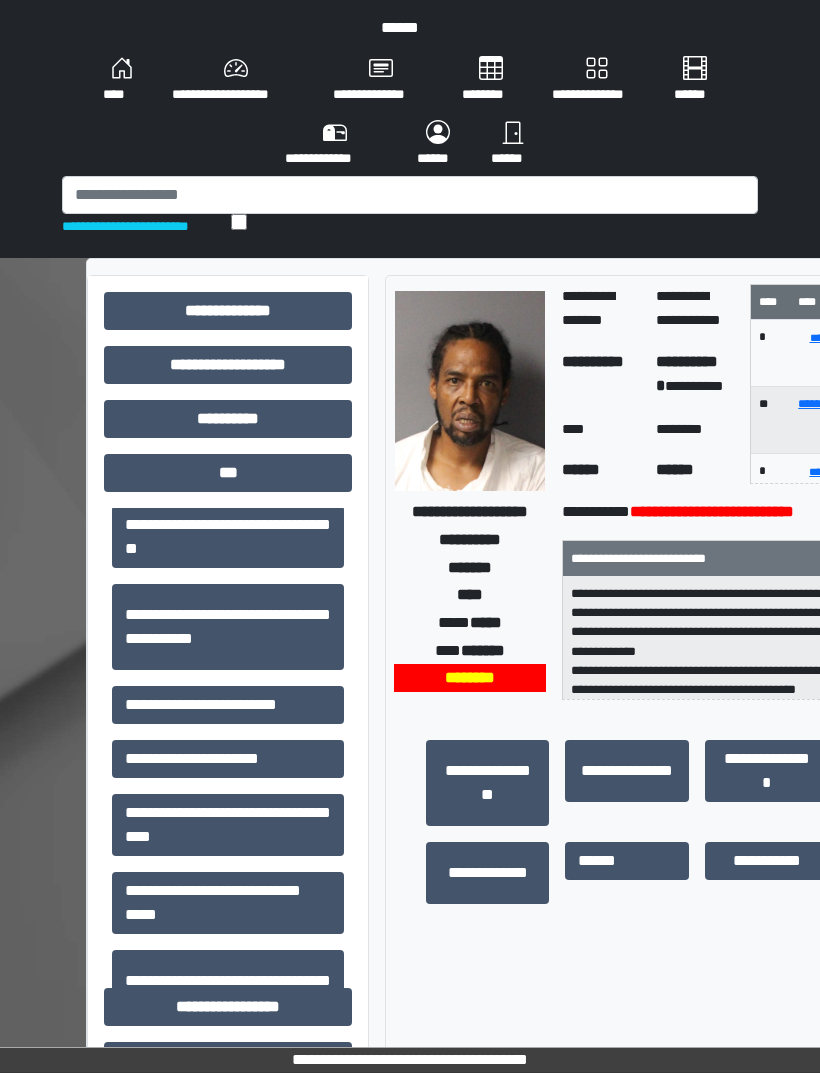 click on "**********" at bounding box center (228, 369) 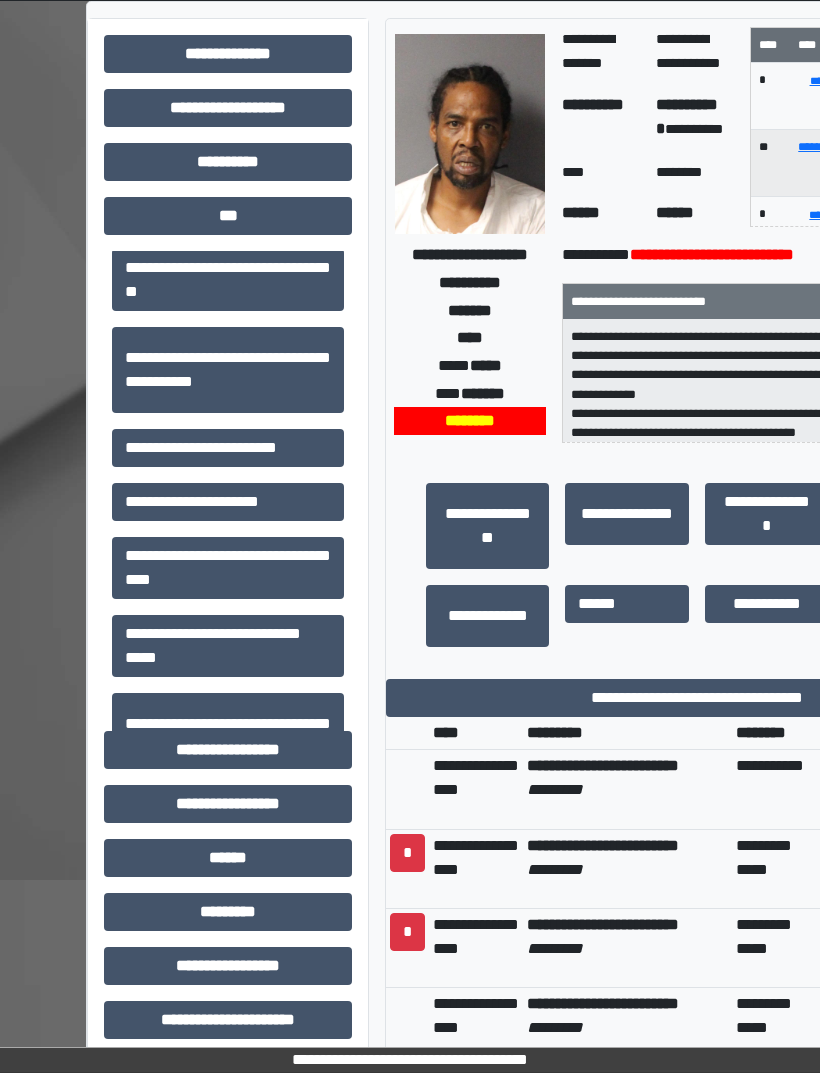 scroll, scrollTop: 258, scrollLeft: 0, axis: vertical 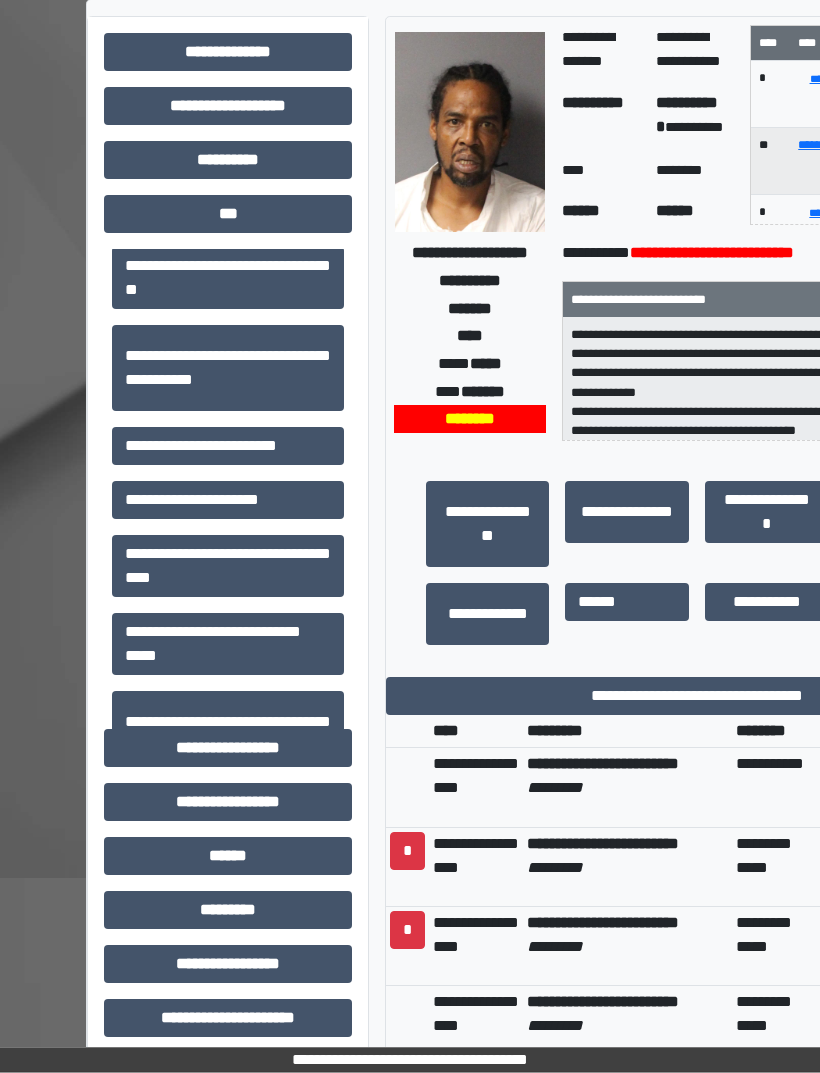 click on "**********" at bounding box center (697, 697) 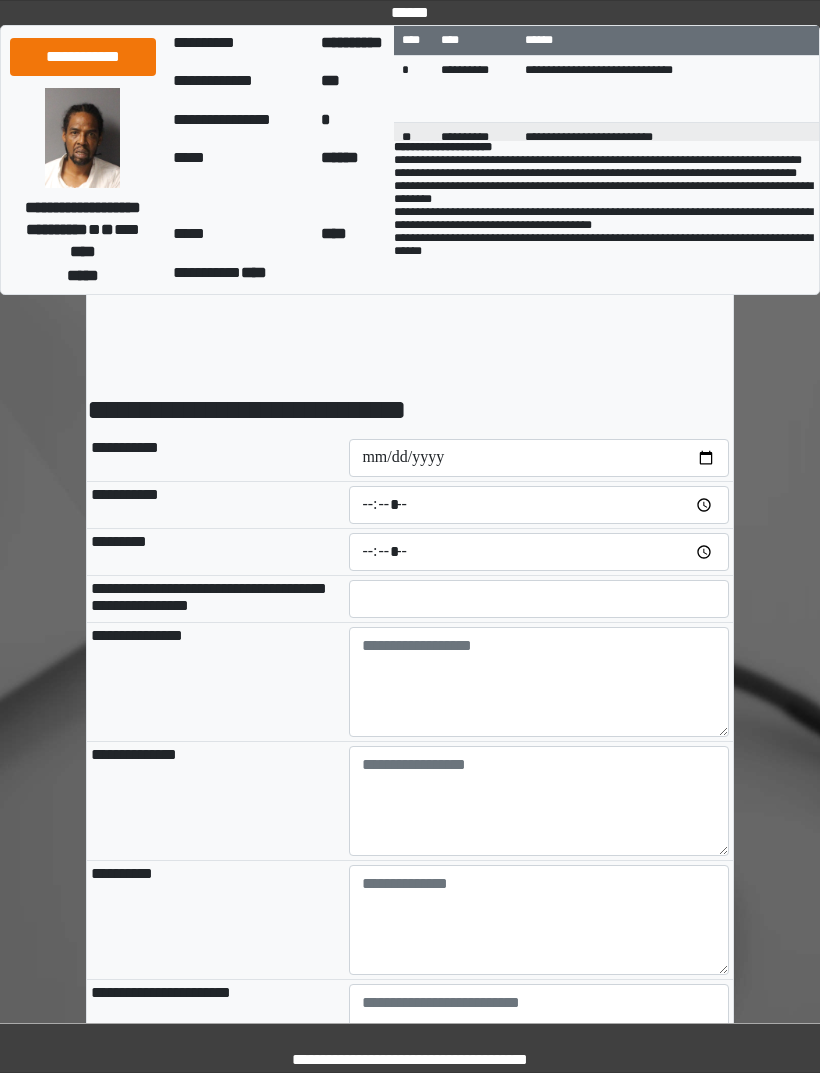 scroll, scrollTop: 0, scrollLeft: 0, axis: both 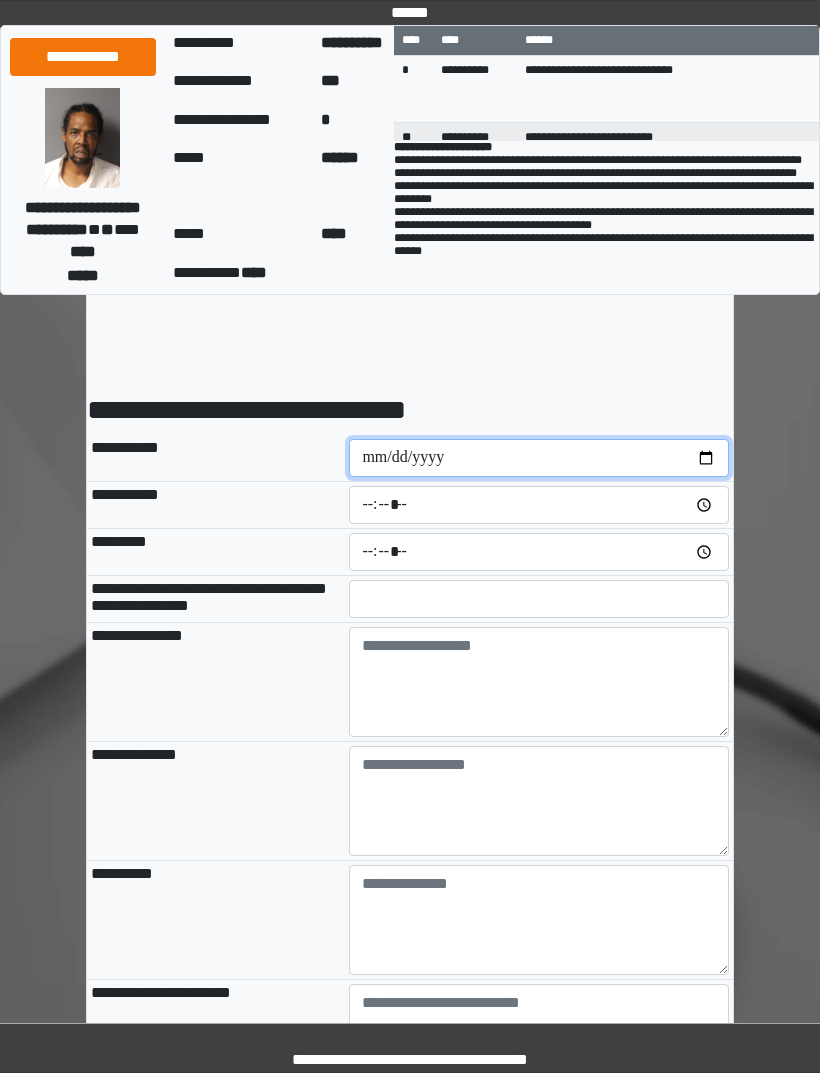 click at bounding box center (539, 458) 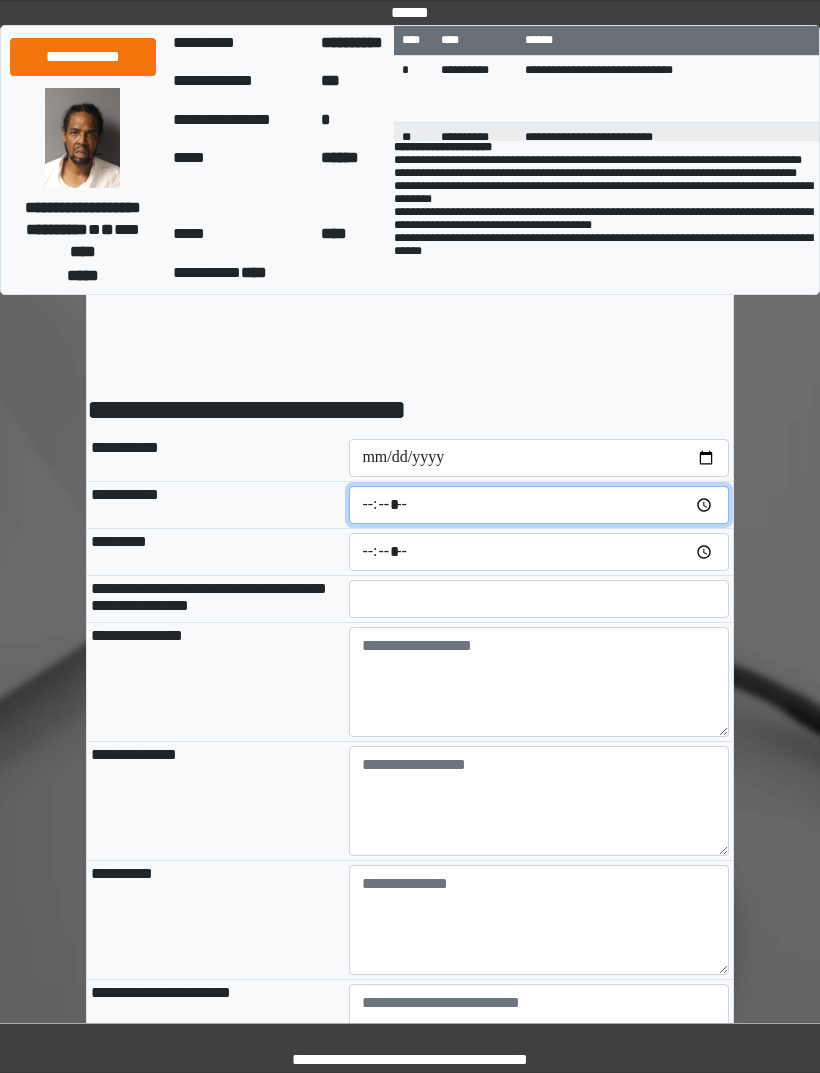 click at bounding box center (539, 505) 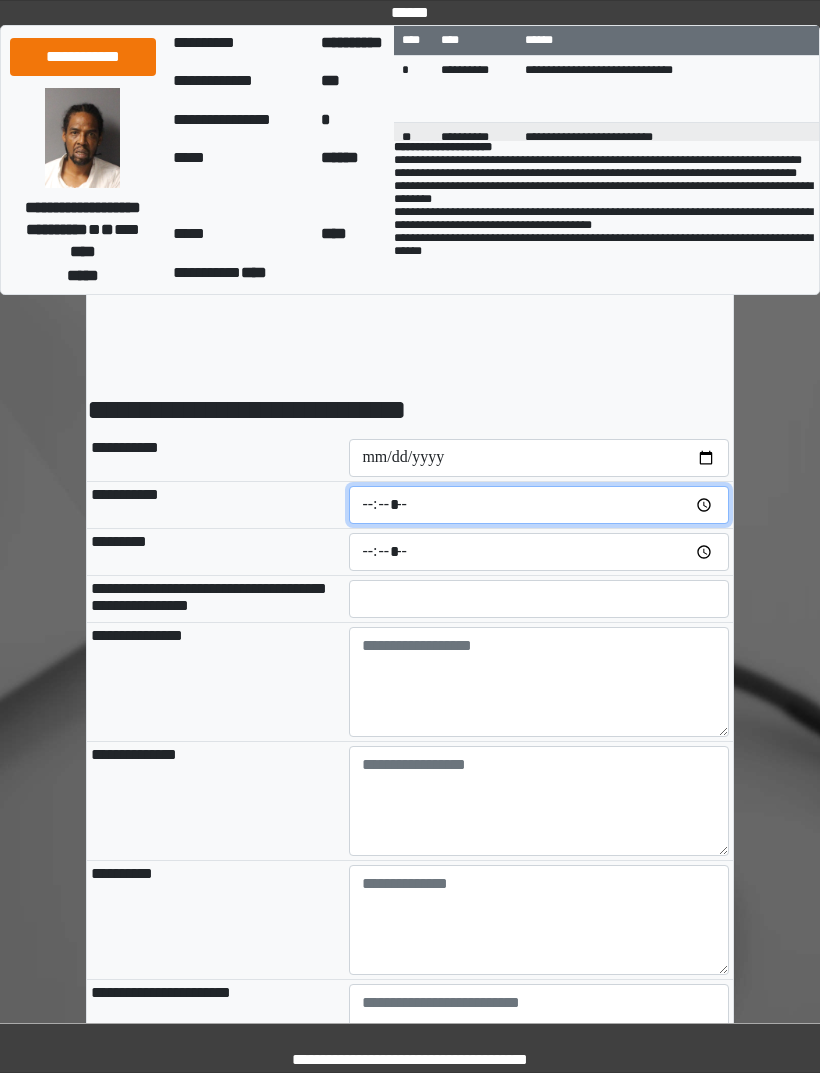 type on "*****" 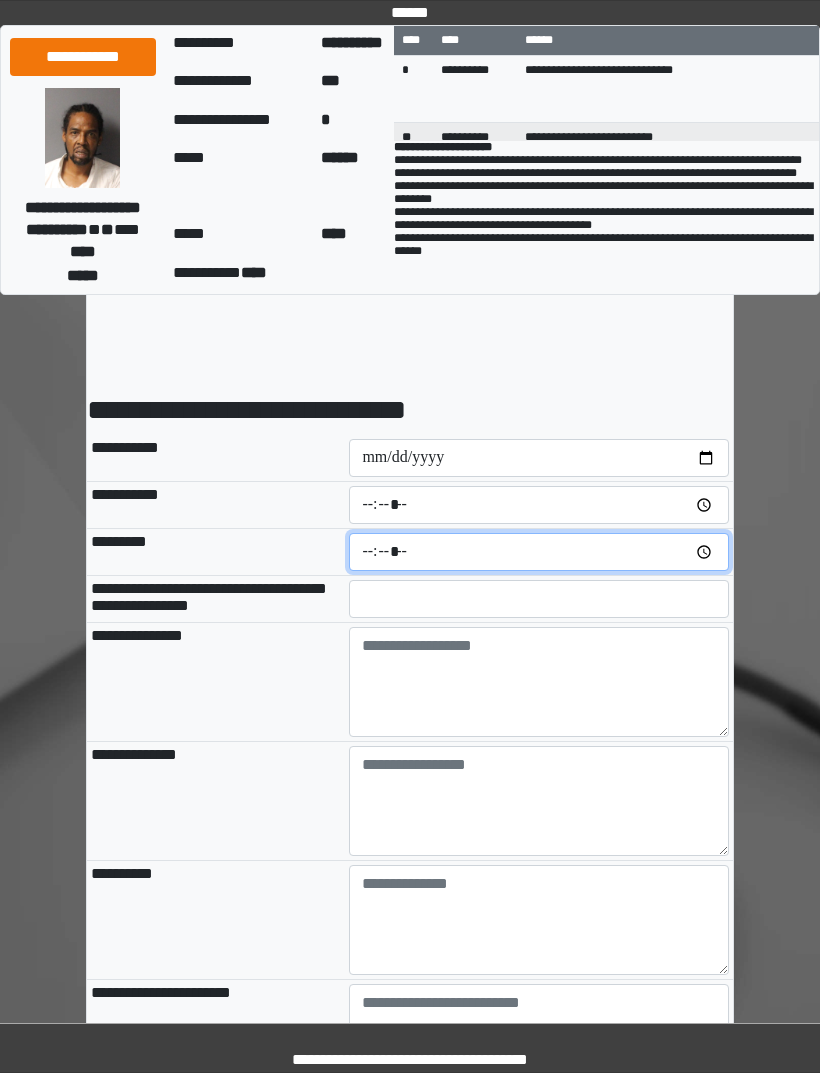 click at bounding box center [539, 552] 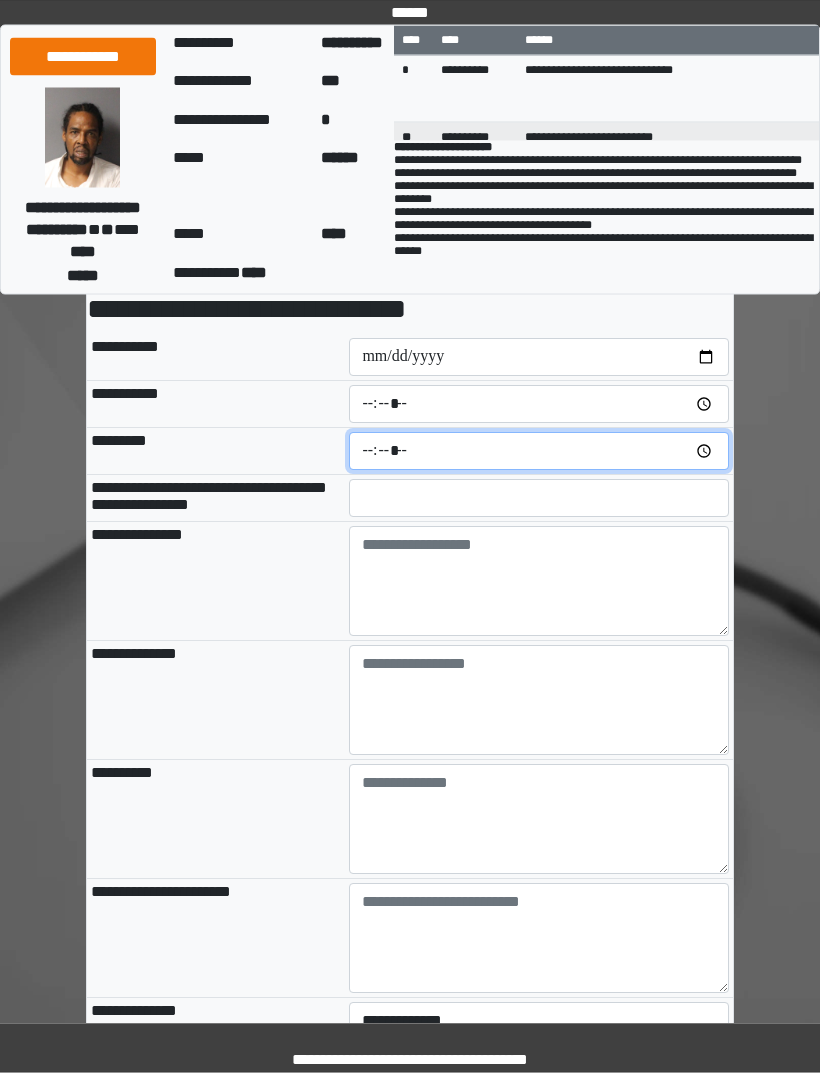 scroll, scrollTop: 104, scrollLeft: 0, axis: vertical 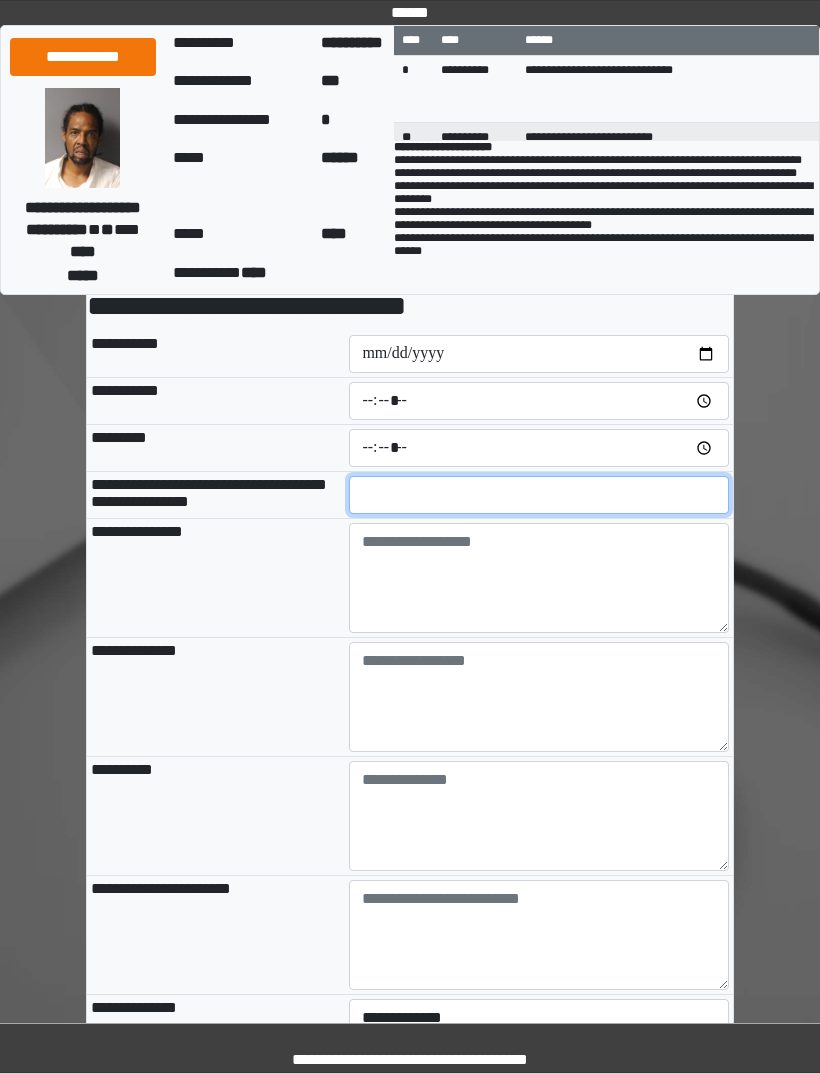 click at bounding box center (539, 495) 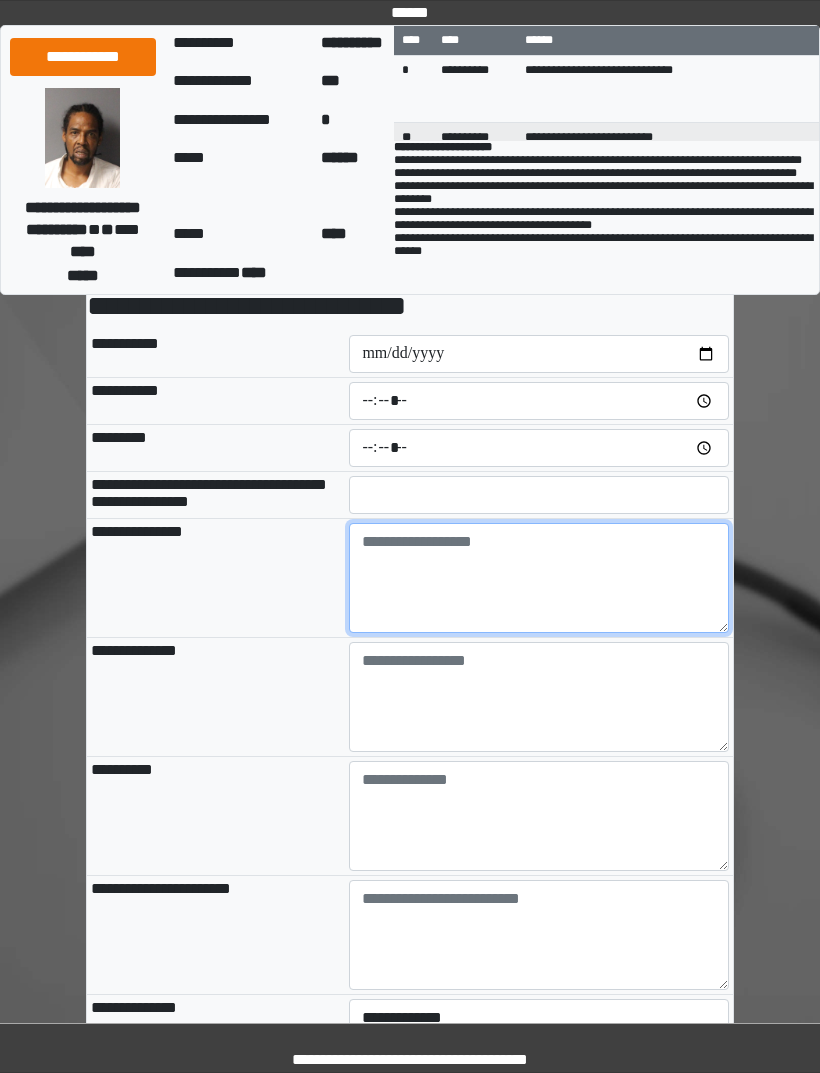 click at bounding box center (539, 578) 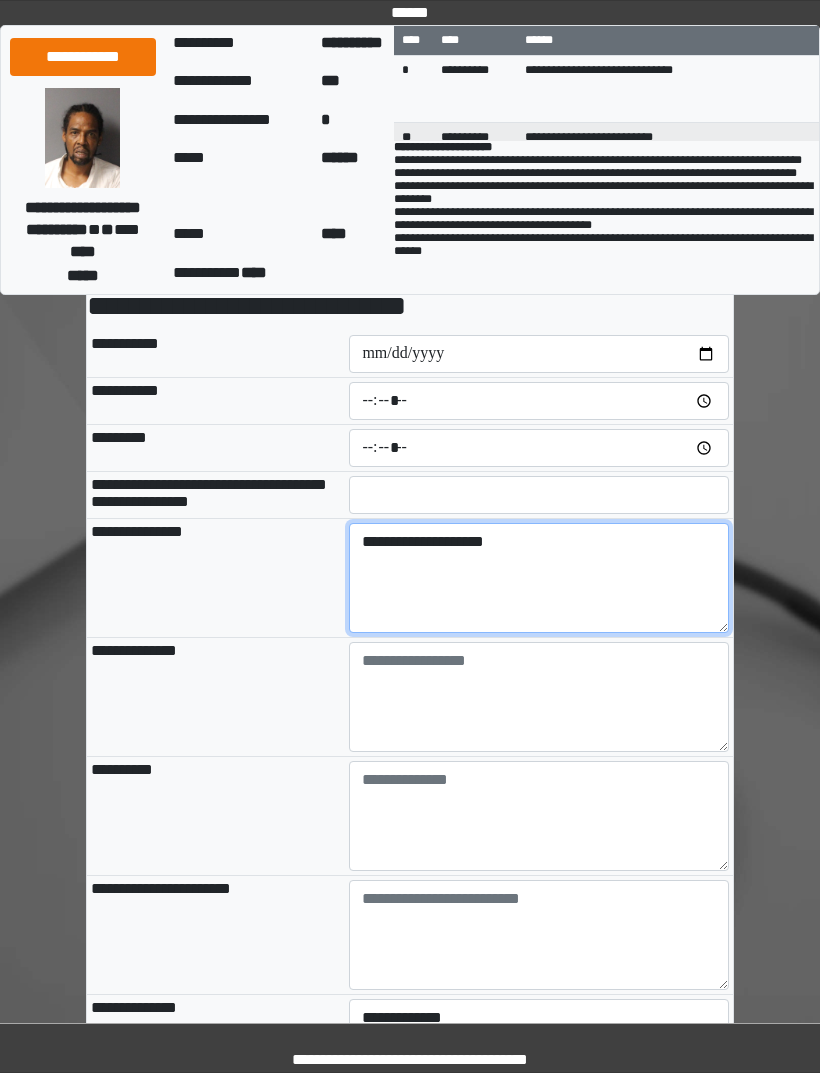 type on "**********" 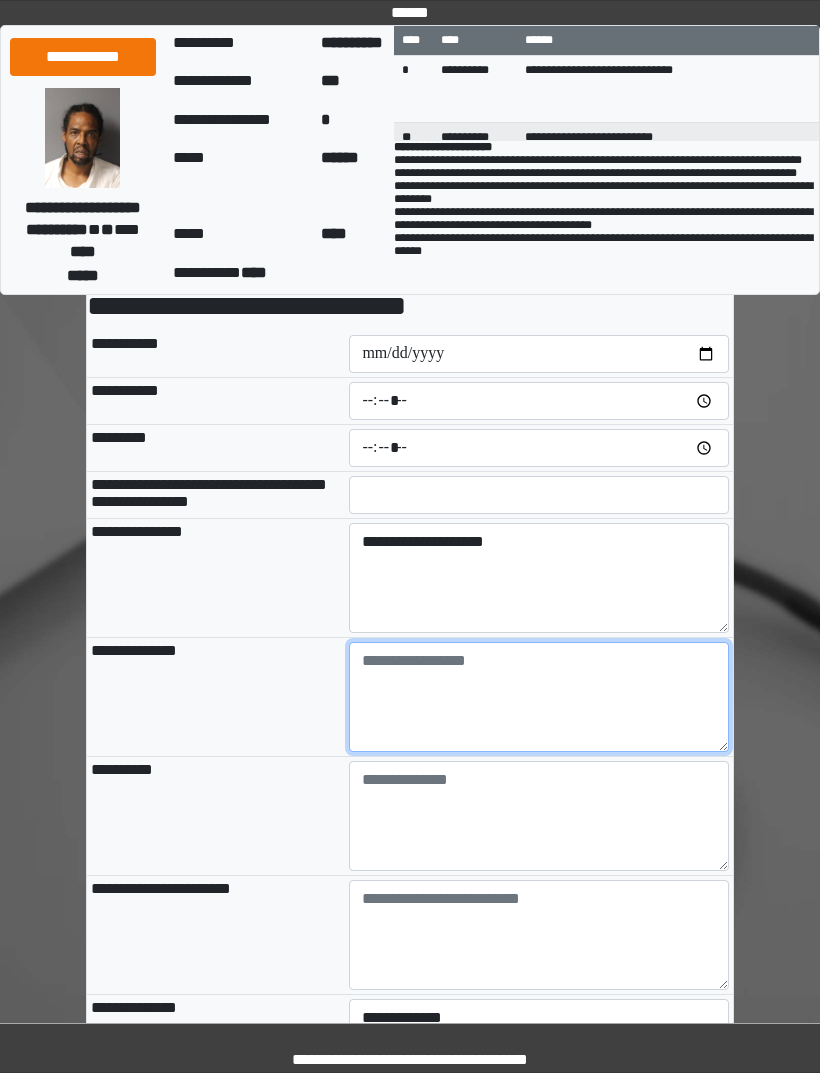 click at bounding box center [539, 697] 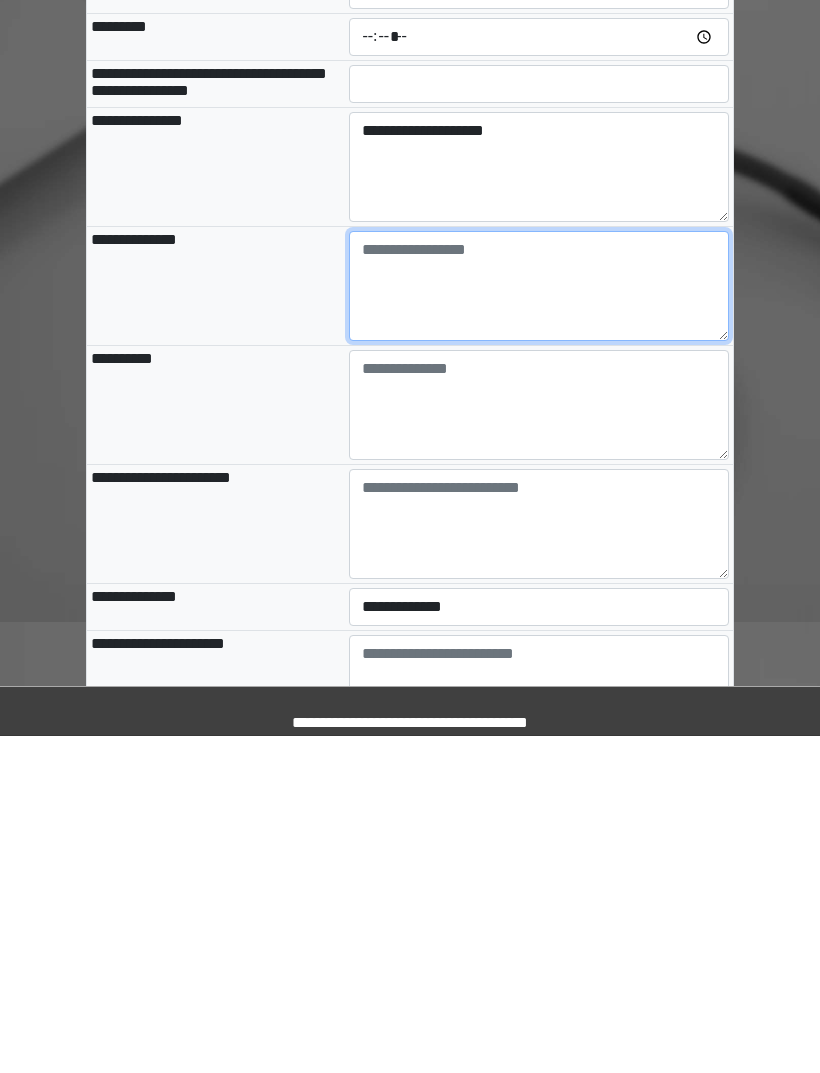 scroll, scrollTop: 183, scrollLeft: 0, axis: vertical 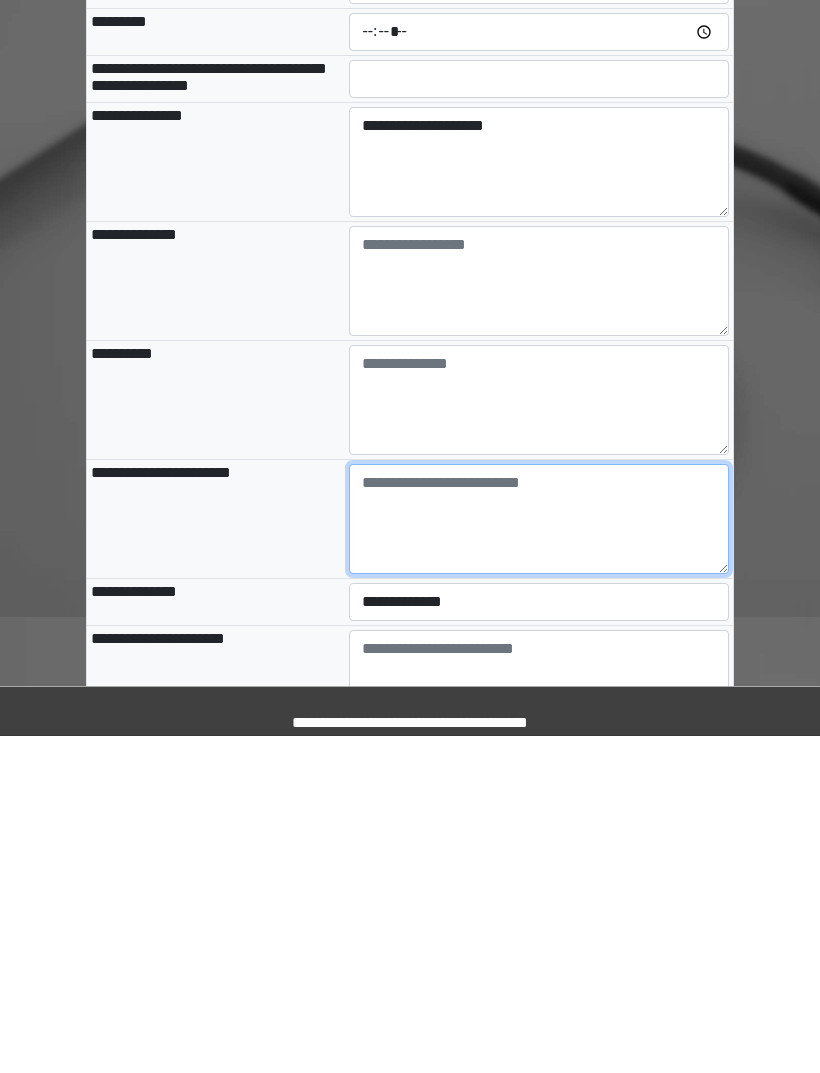 click at bounding box center [539, 856] 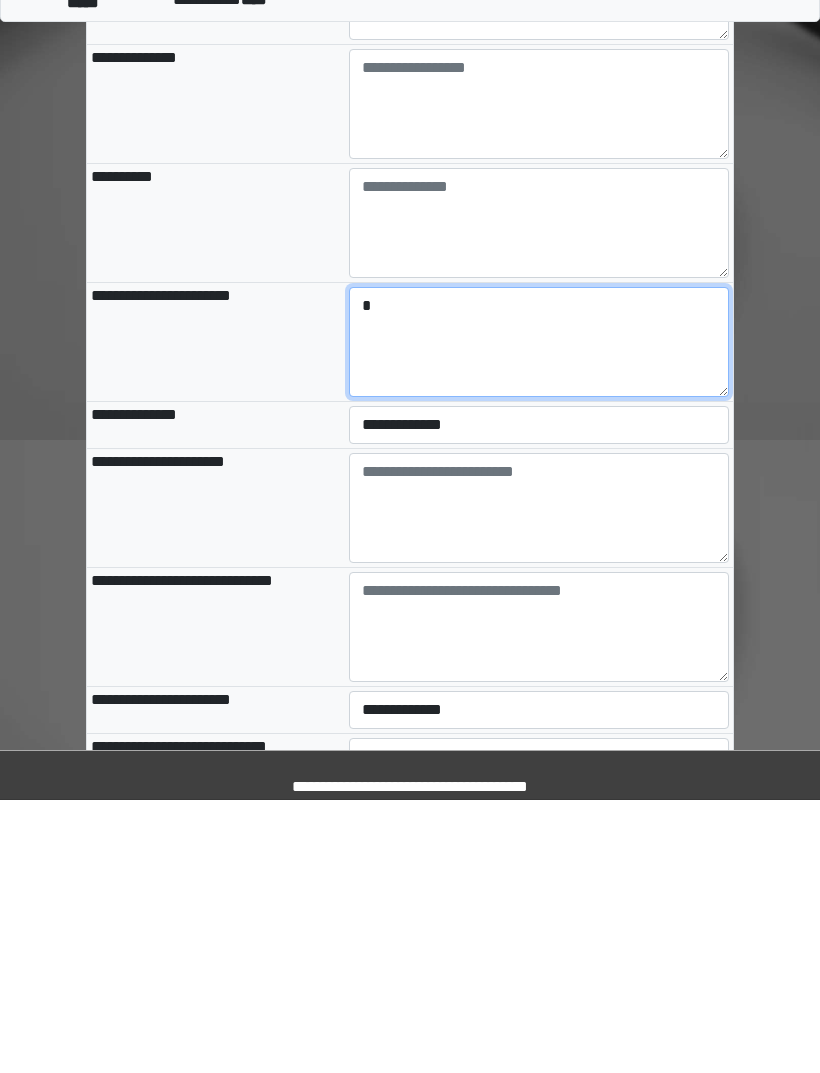 scroll, scrollTop: 424, scrollLeft: 0, axis: vertical 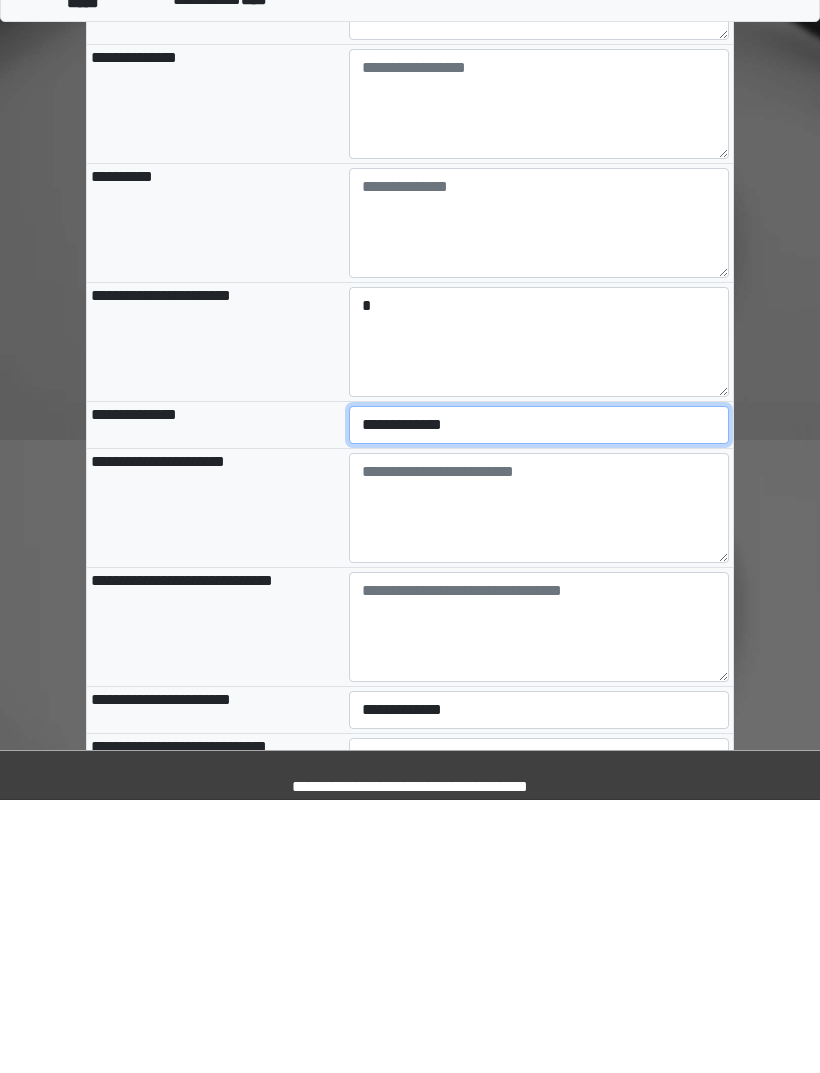 click on "**********" at bounding box center [539, 698] 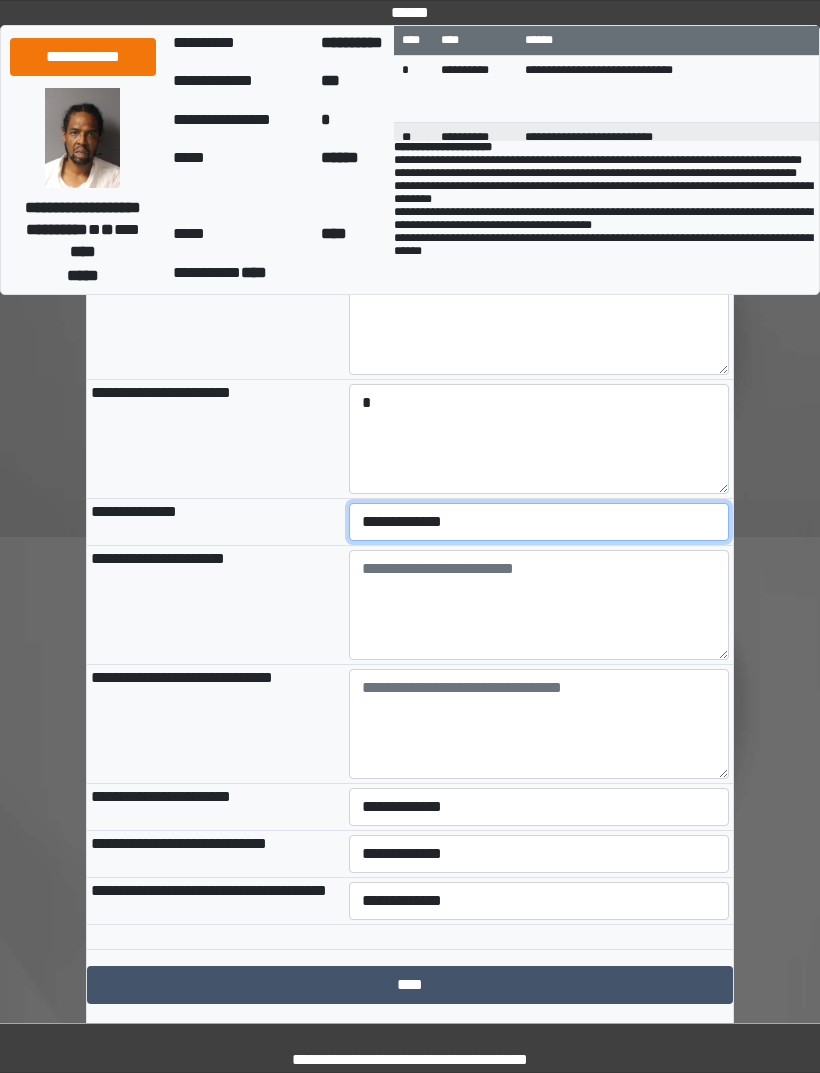 select on "***" 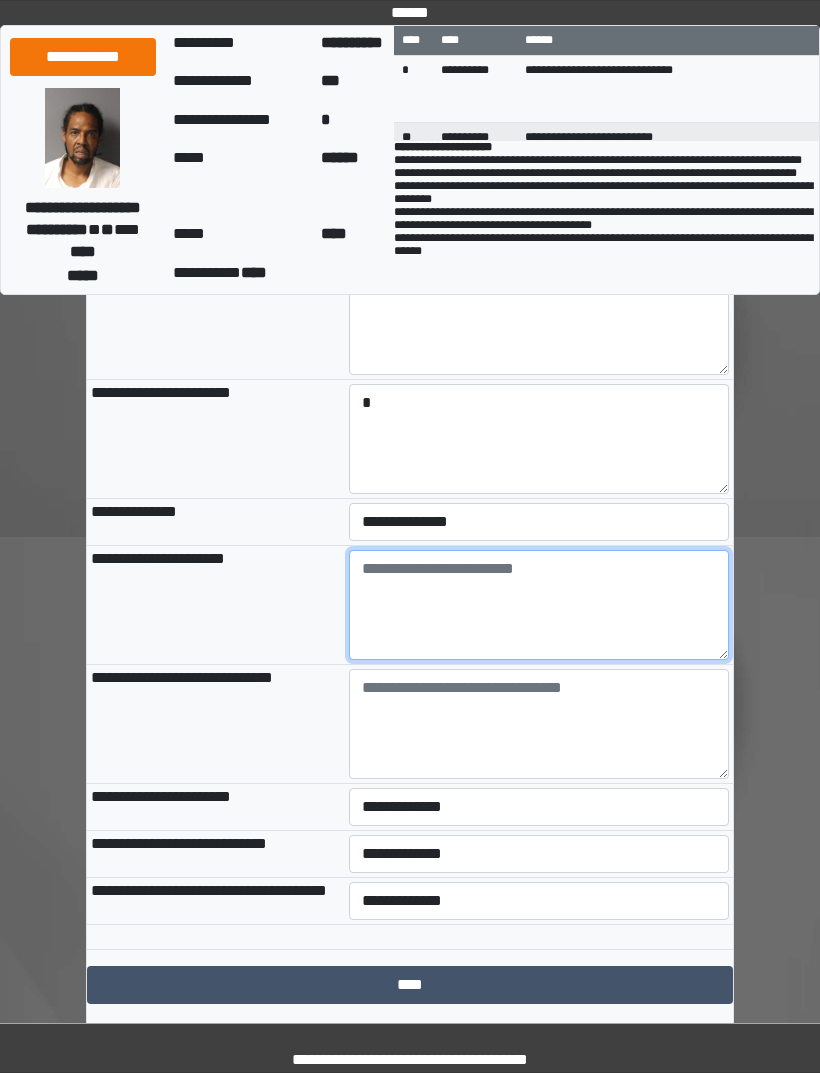 click at bounding box center (539, 605) 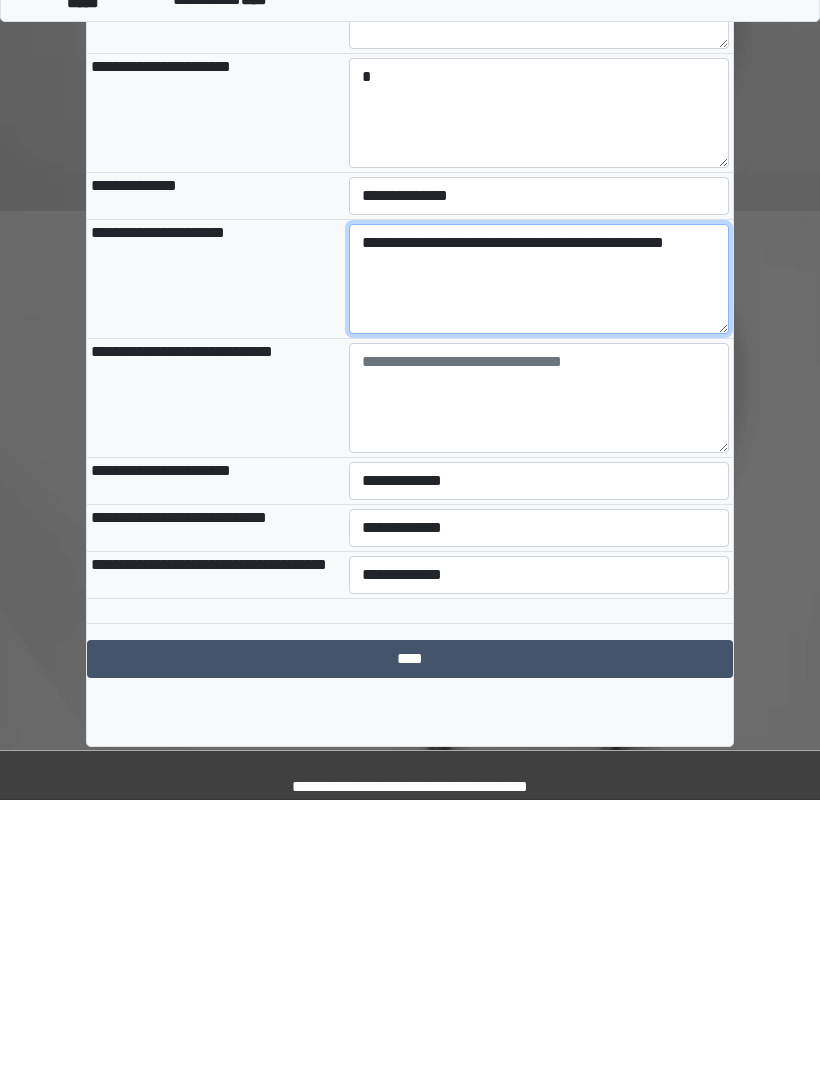 type on "**********" 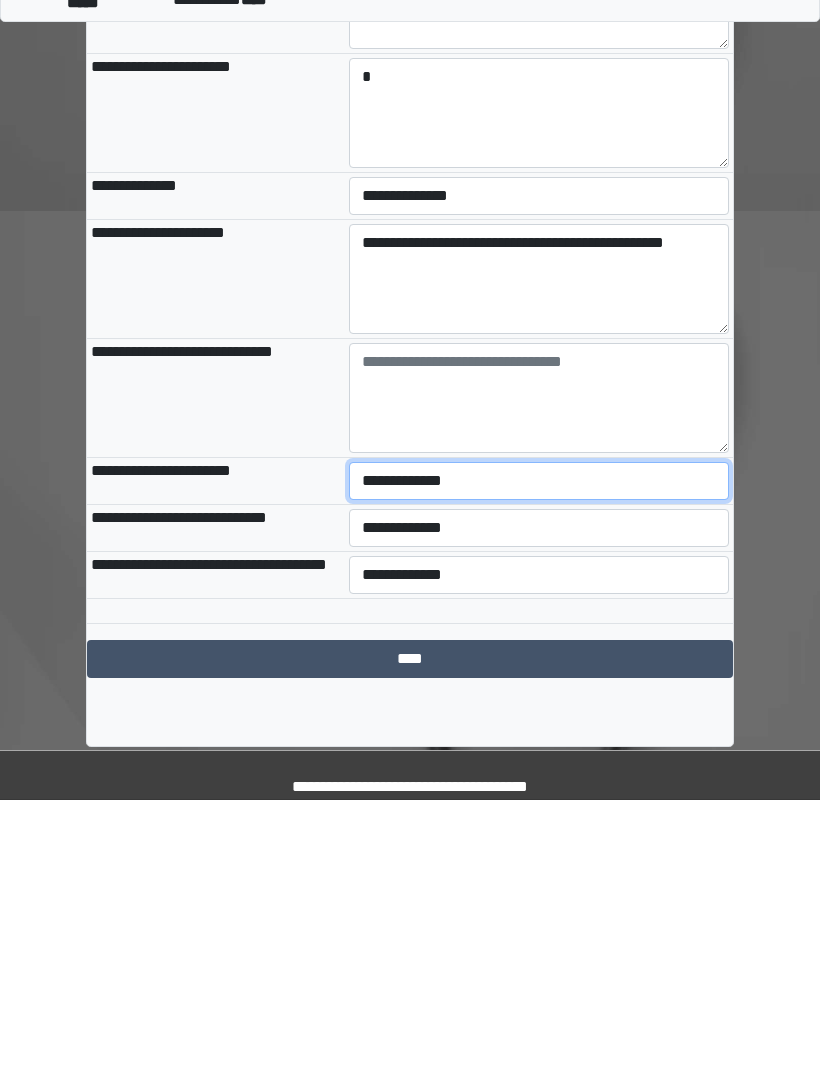 click on "**********" at bounding box center (539, 754) 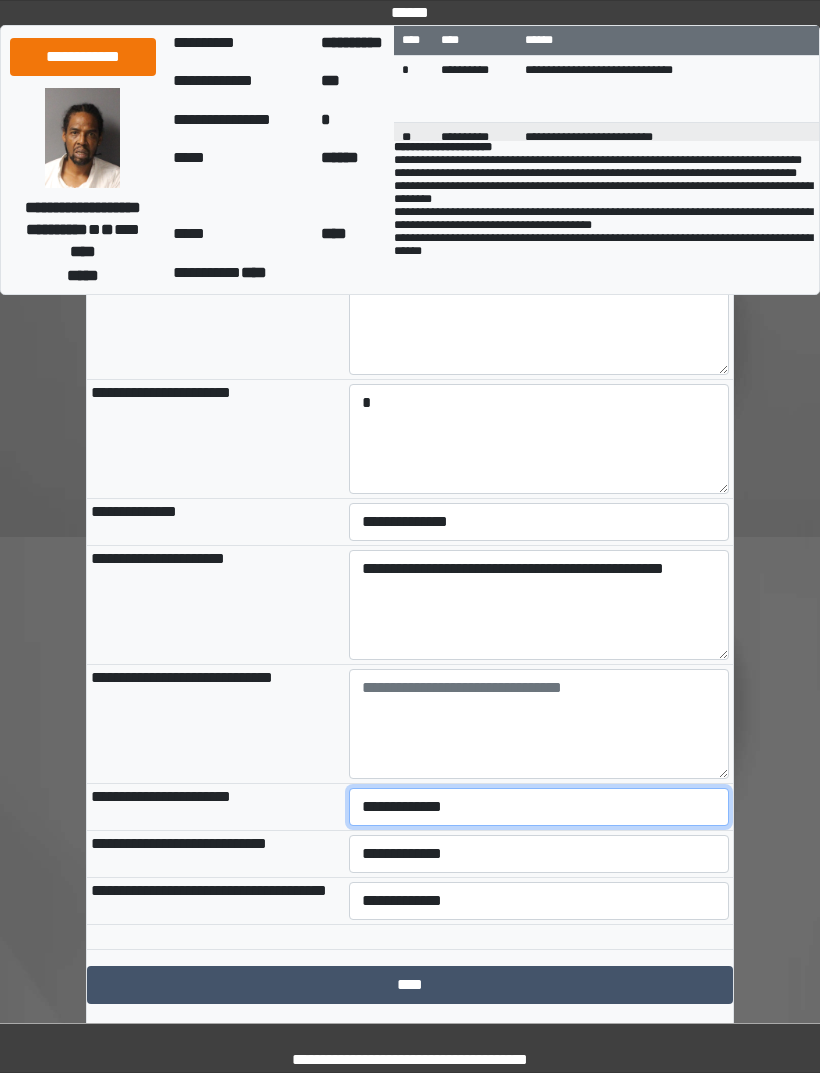 select on "***" 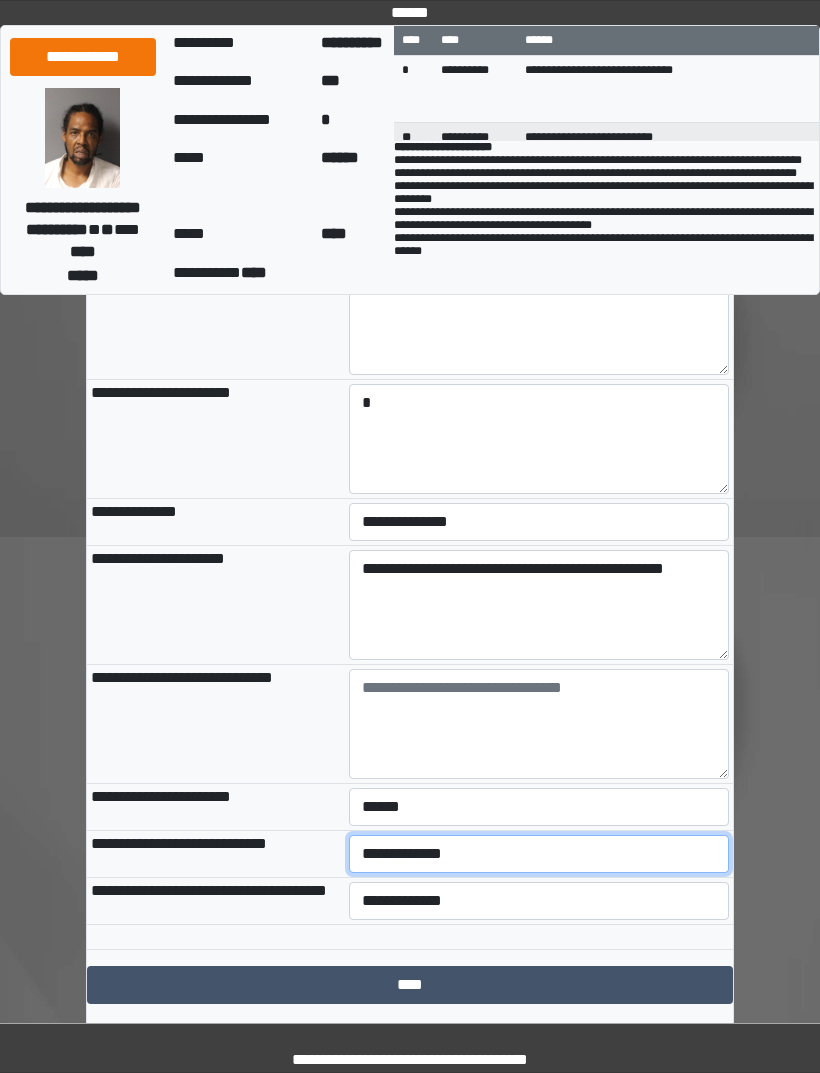 click on "**********" at bounding box center (539, 854) 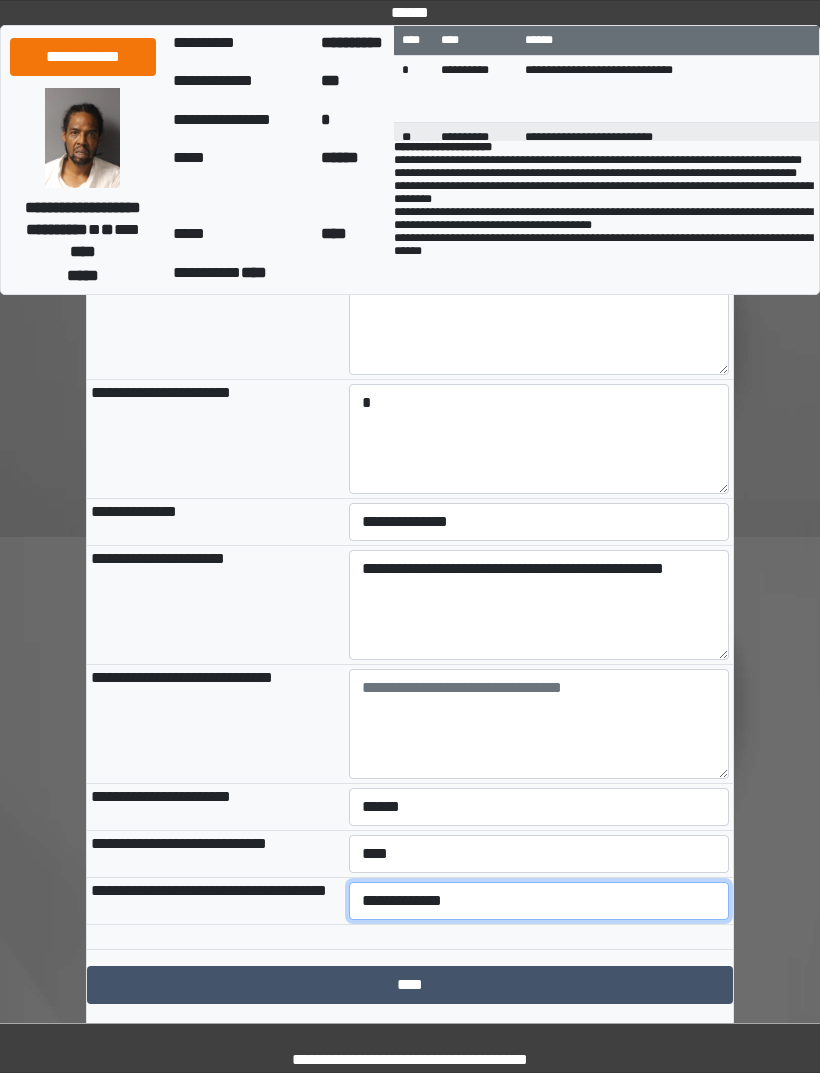 click on "**********" at bounding box center [539, 901] 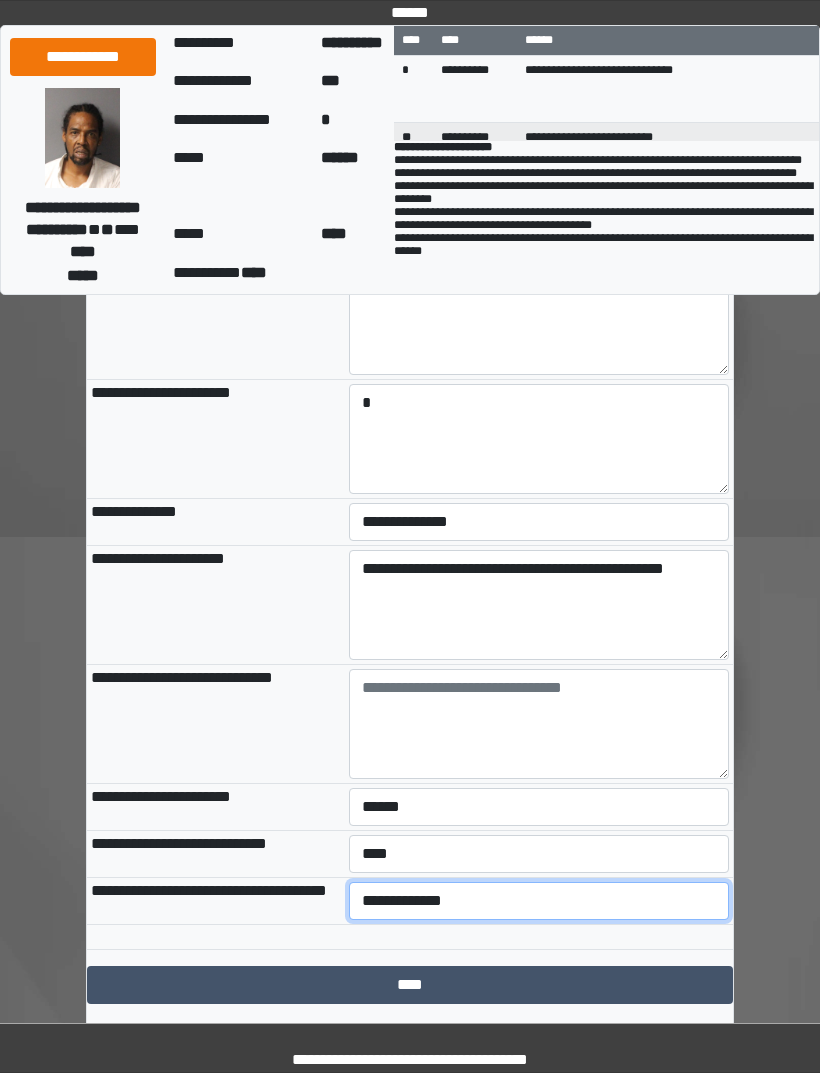 select on "***" 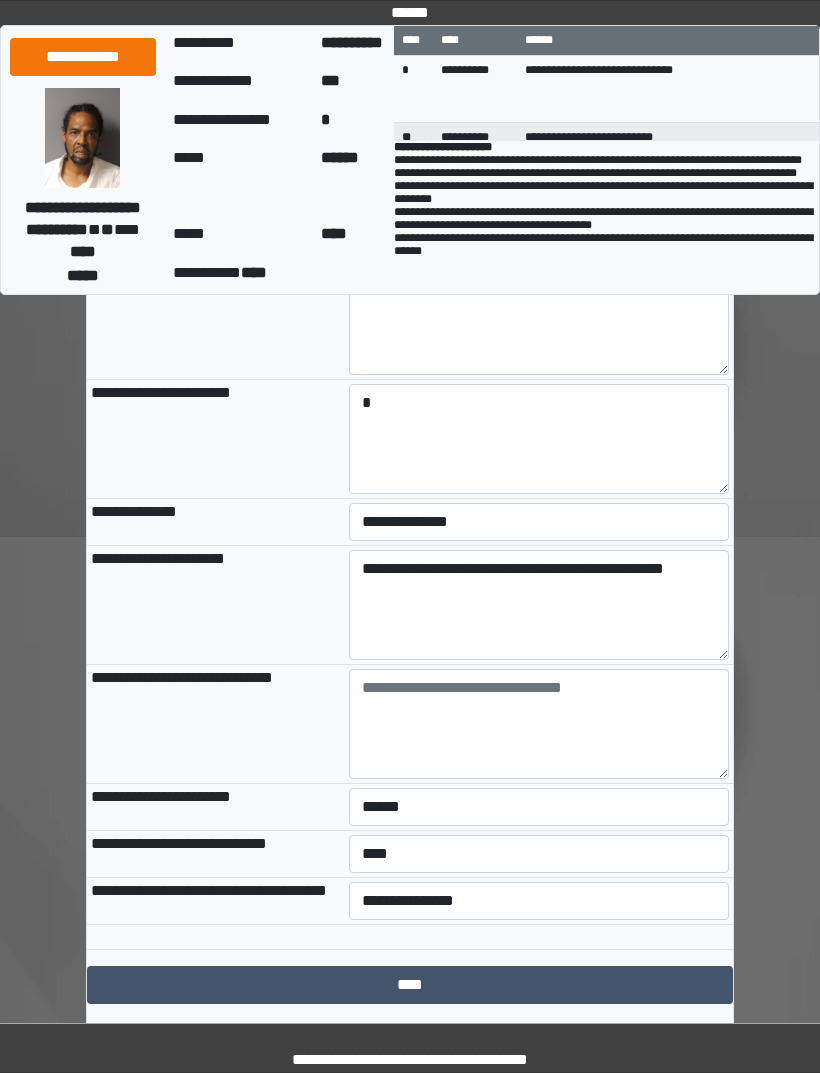 click on "****" at bounding box center [410, 985] 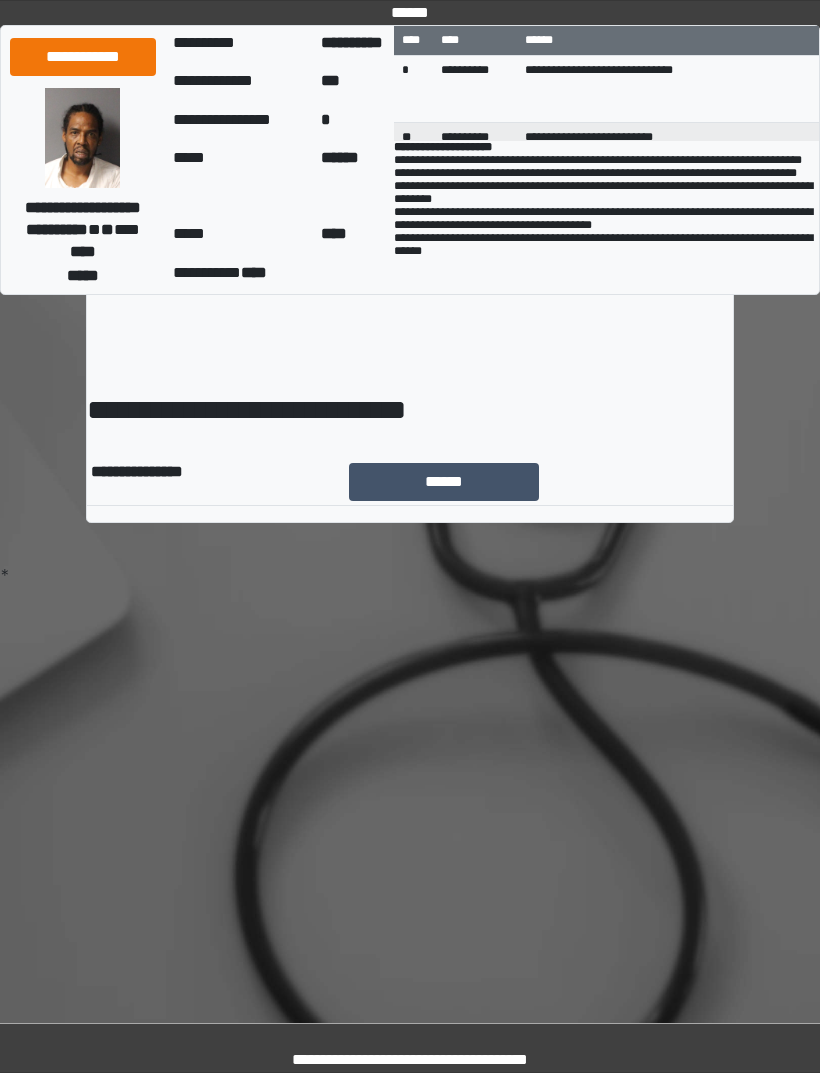 scroll, scrollTop: 0, scrollLeft: 0, axis: both 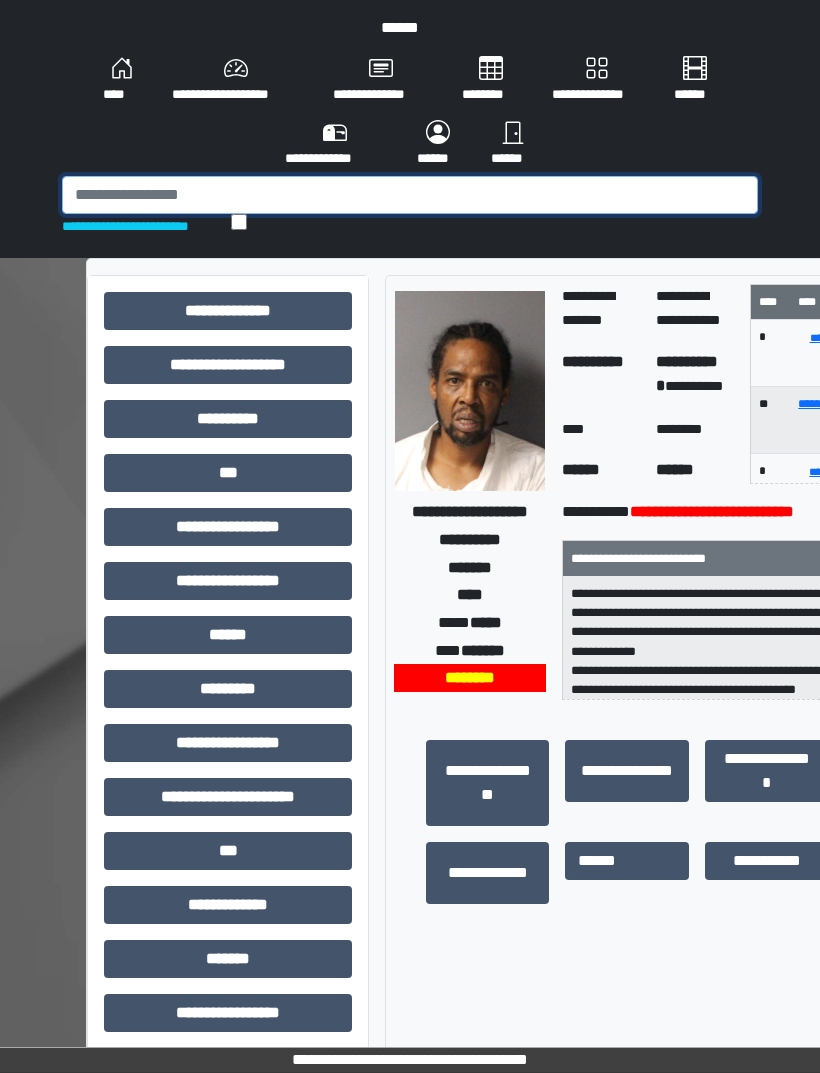 click at bounding box center [410, 195] 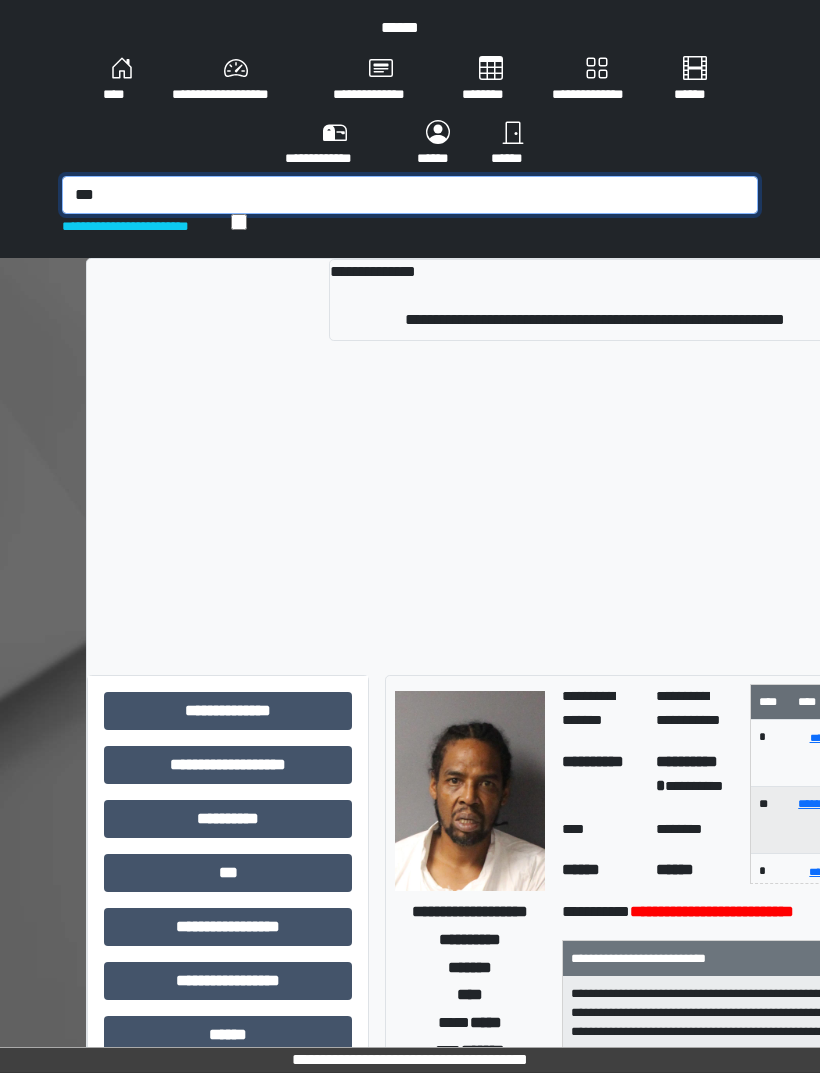 type on "***" 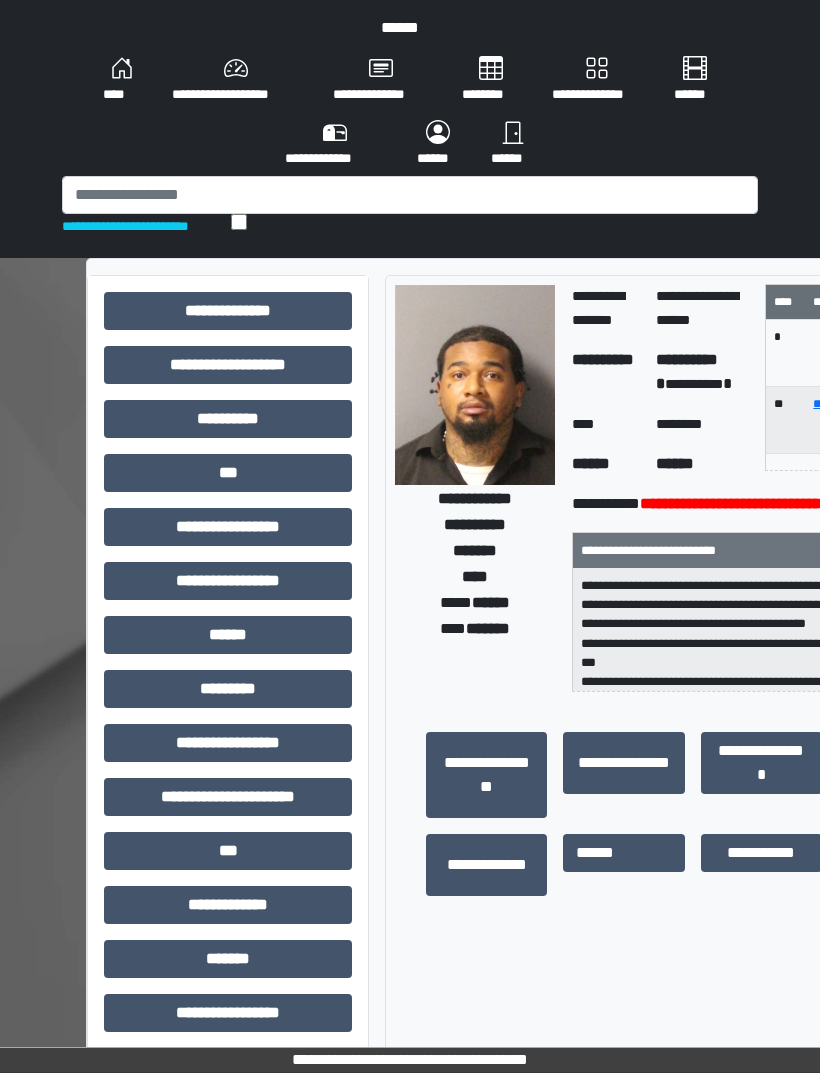 click on "***" at bounding box center (228, 311) 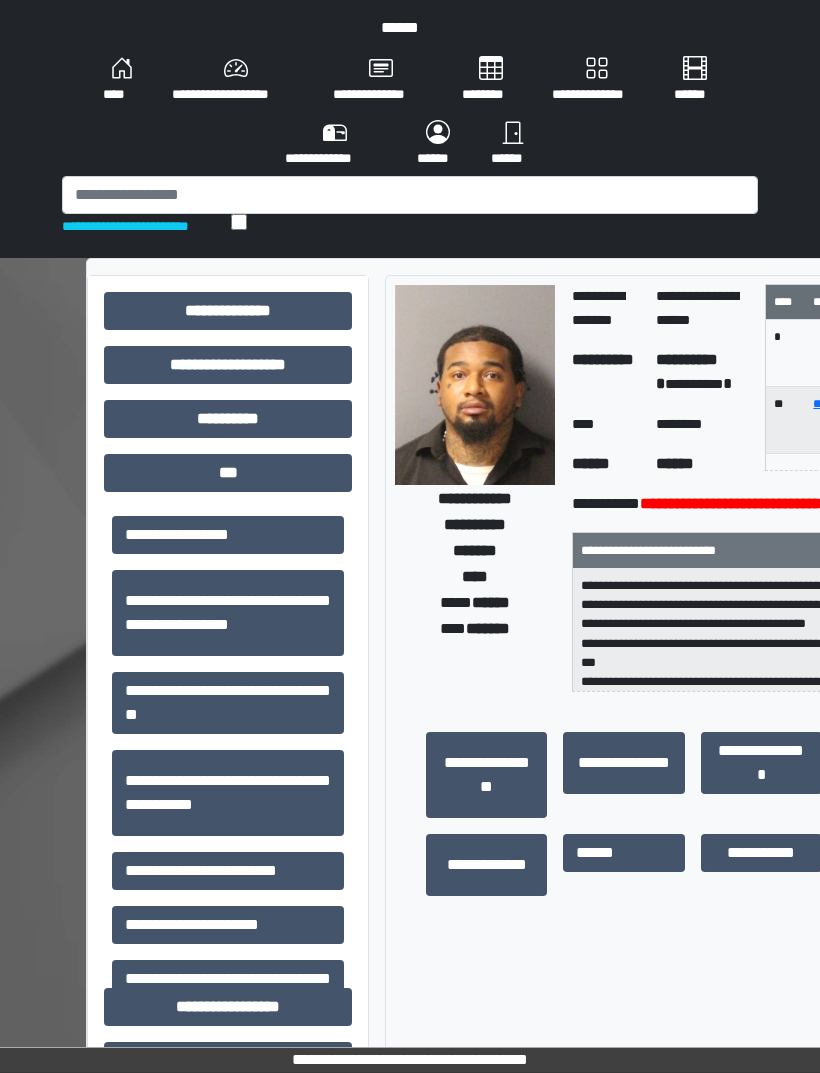 click on "**********" at bounding box center (228, 535) 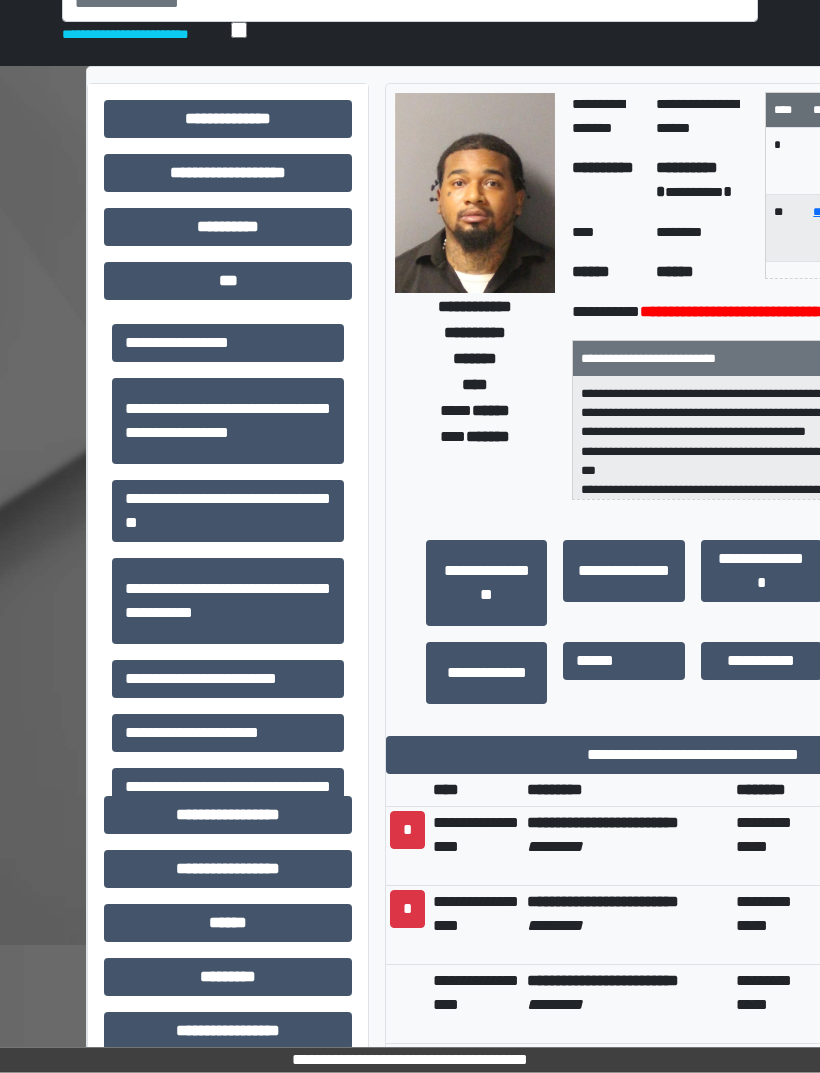 scroll, scrollTop: 192, scrollLeft: 0, axis: vertical 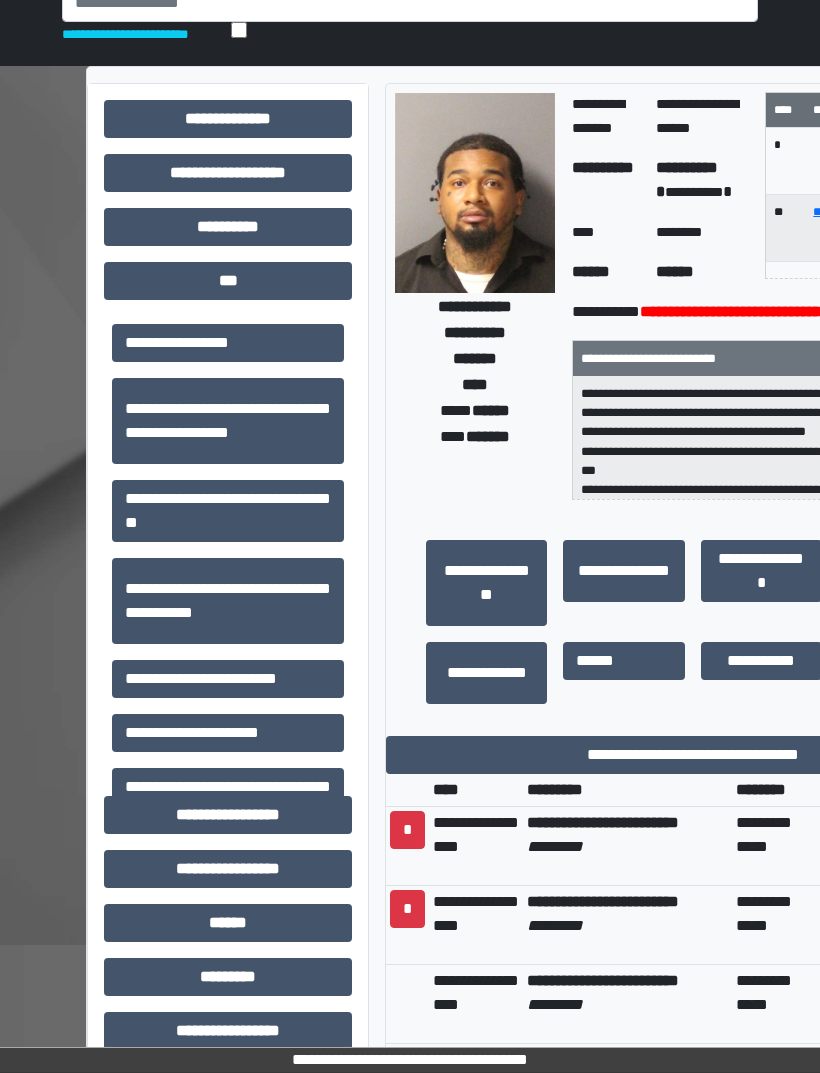 click on "**********" at bounding box center [692, 755] 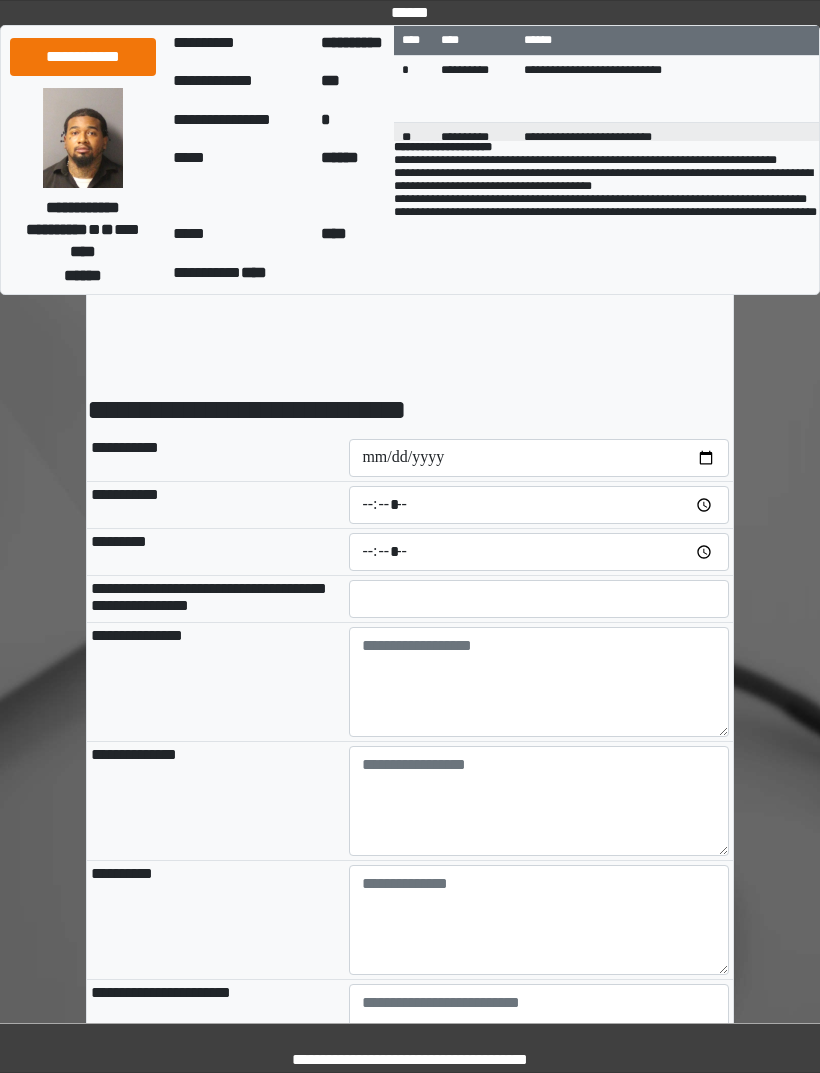 scroll, scrollTop: 0, scrollLeft: 0, axis: both 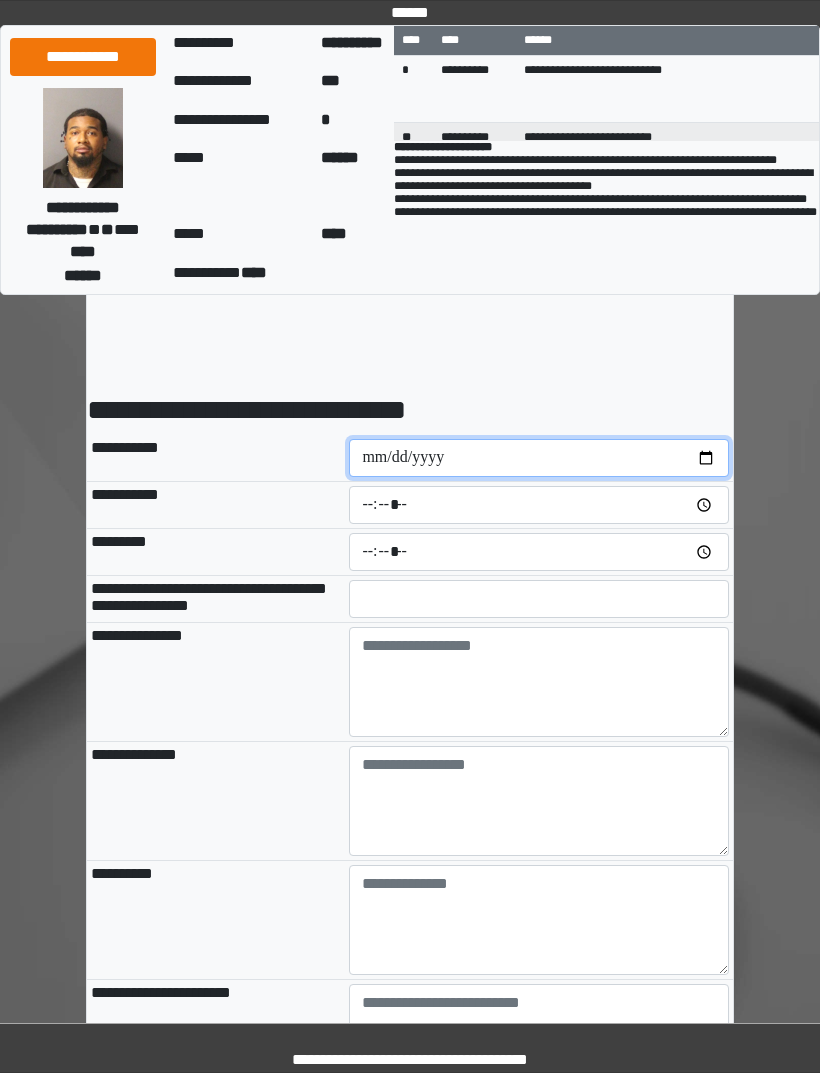 click at bounding box center [539, 458] 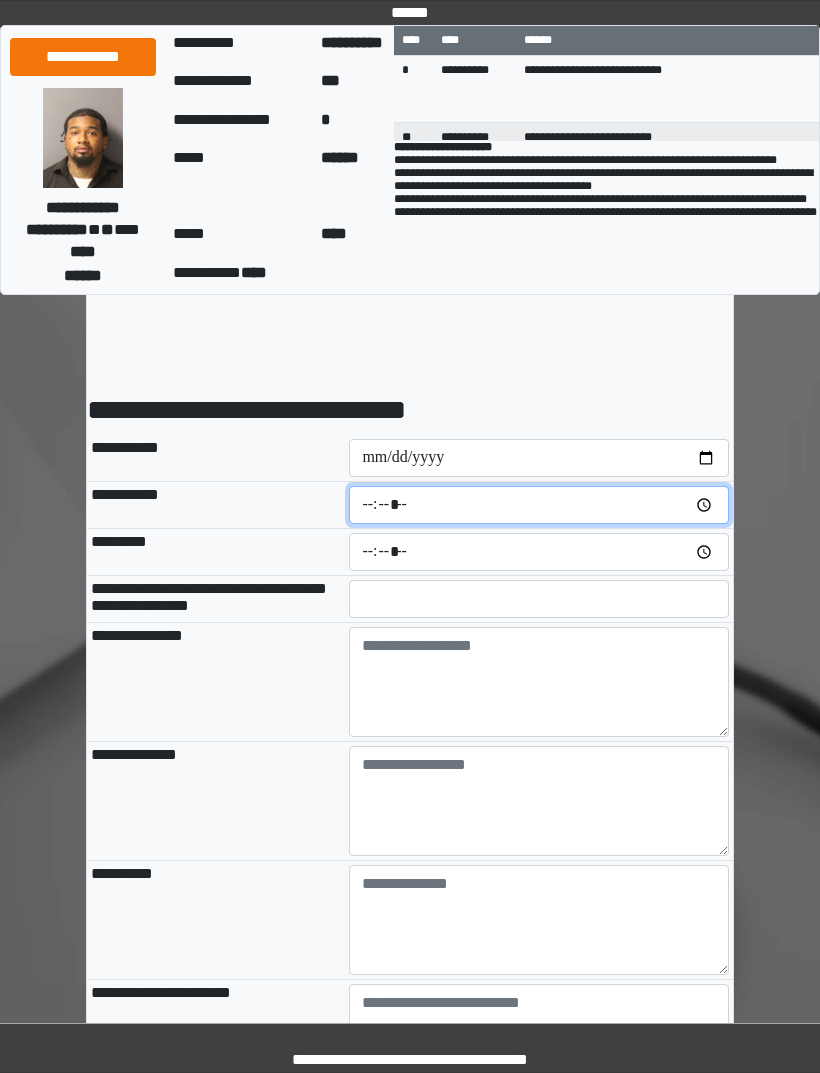 click at bounding box center (539, 505) 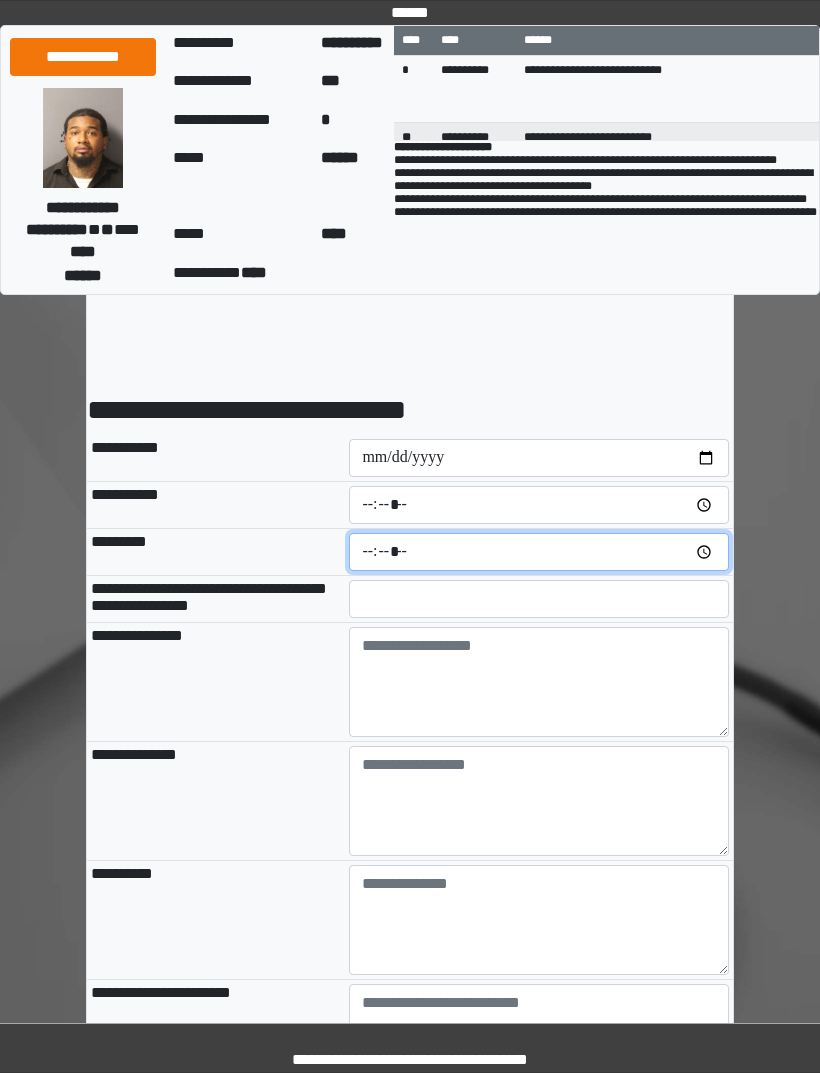 click at bounding box center [539, 552] 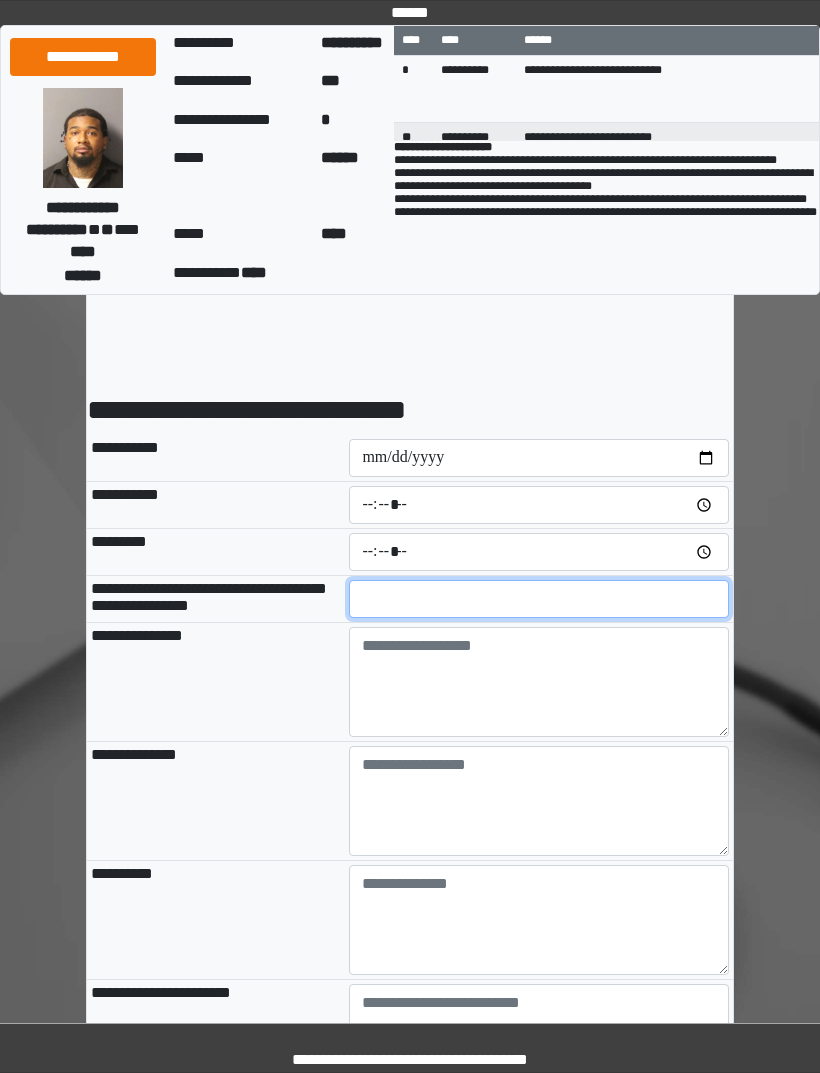 click at bounding box center [539, 599] 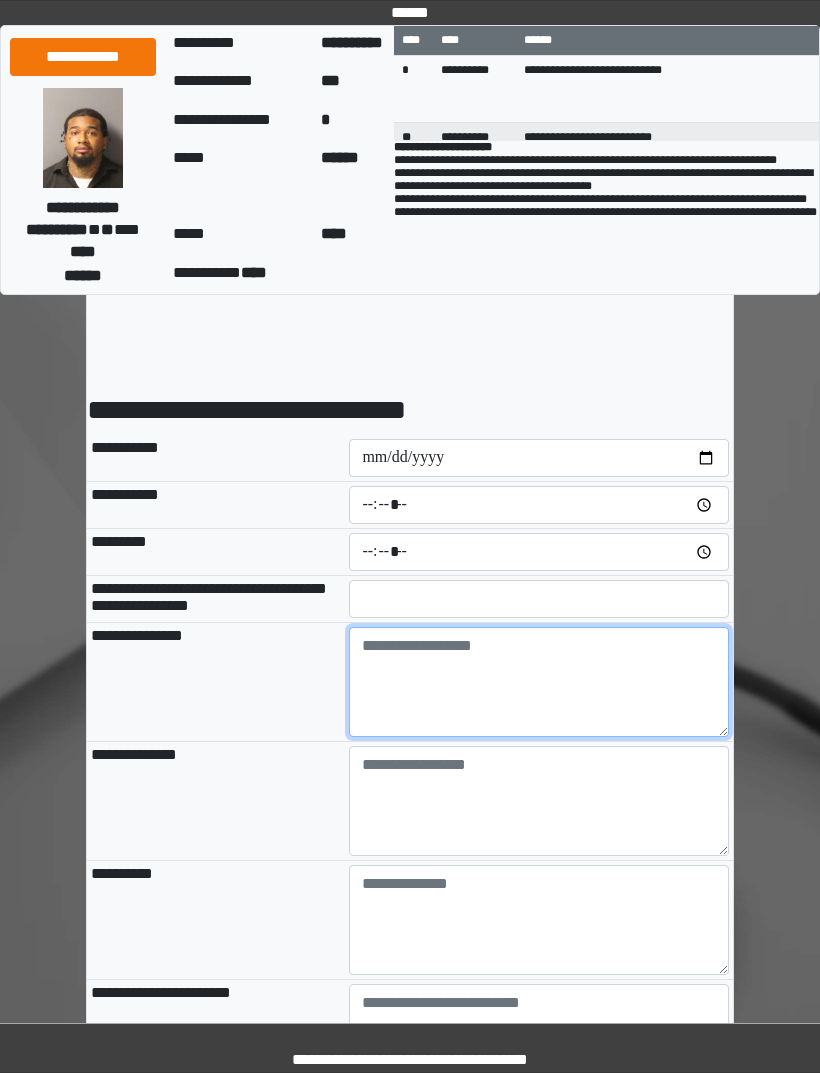click at bounding box center [539, 682] 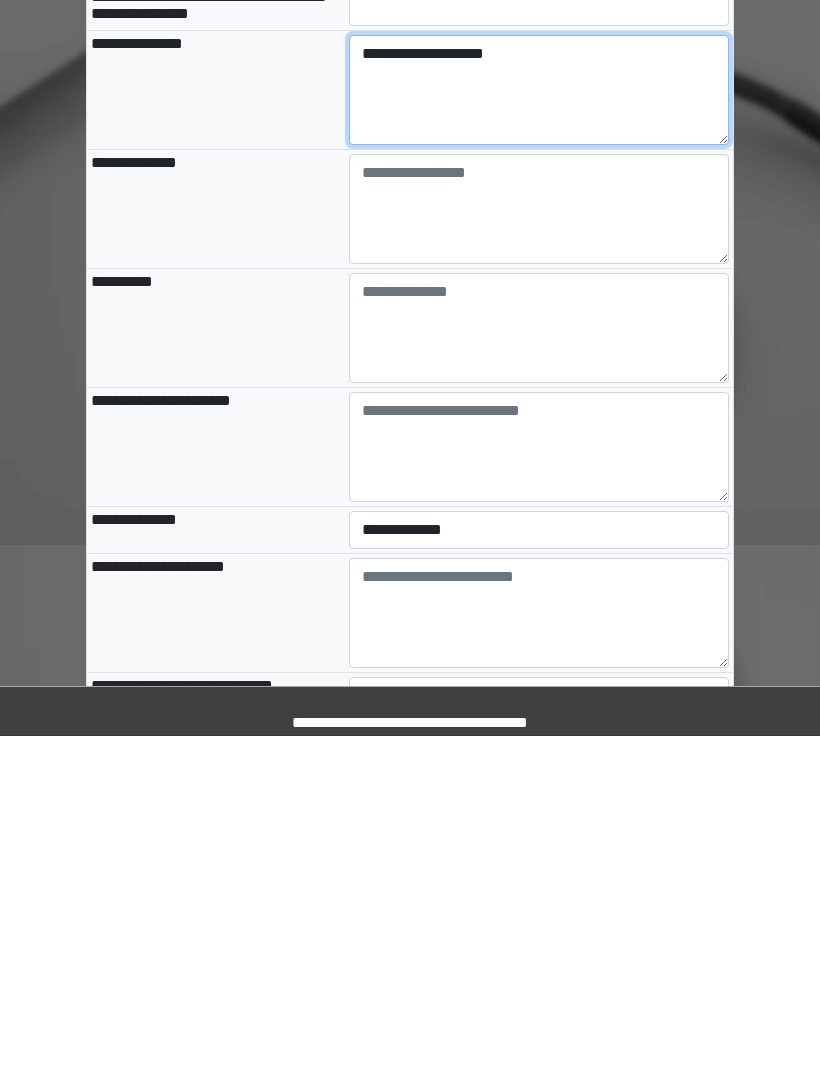 scroll, scrollTop: 258, scrollLeft: 0, axis: vertical 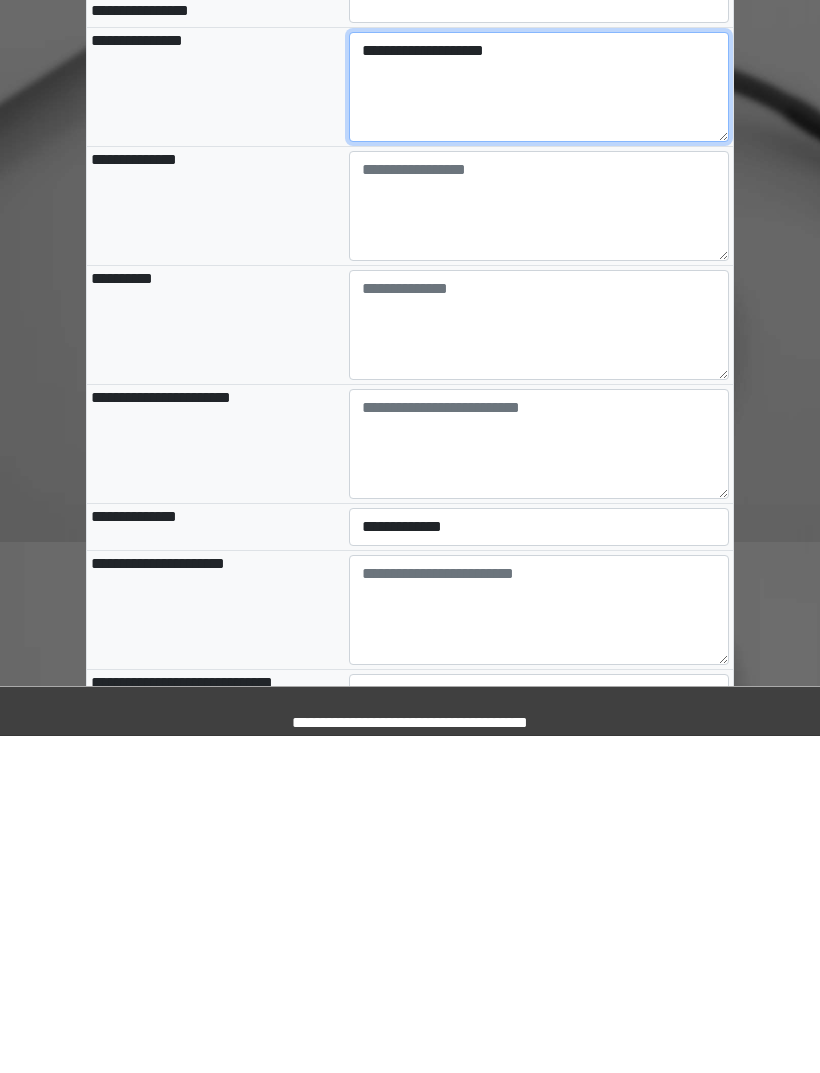 type on "**********" 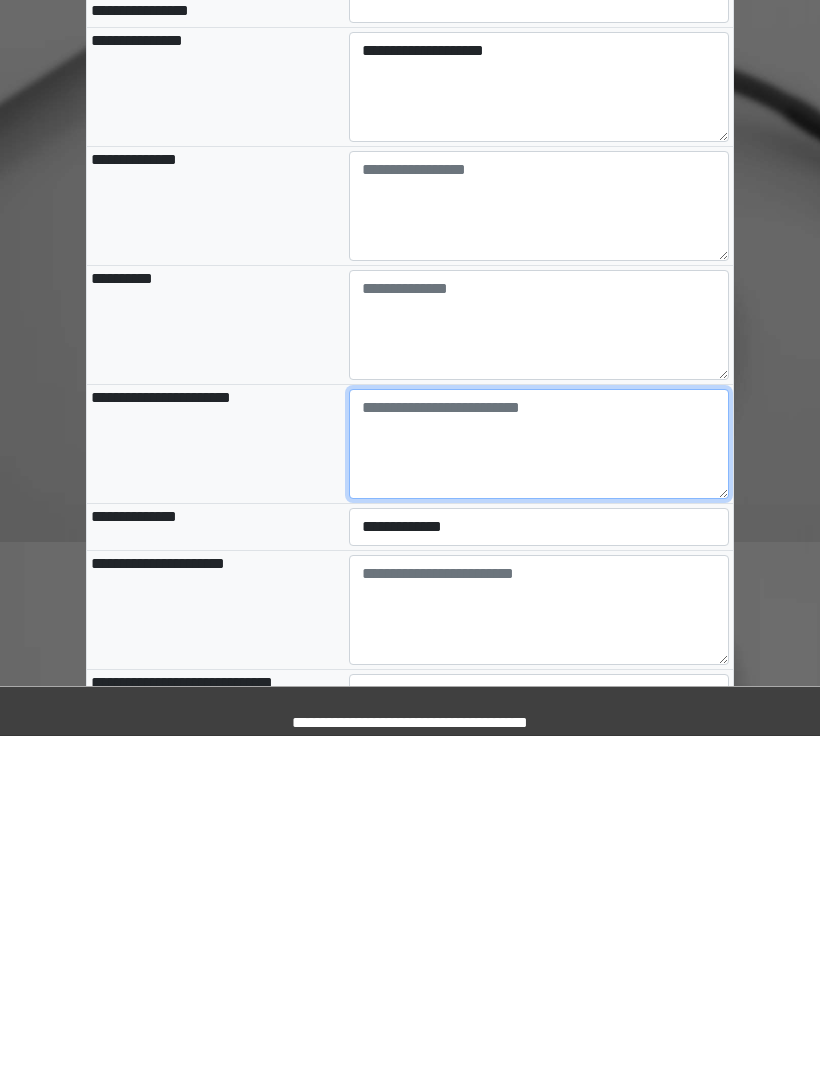 click at bounding box center (539, 781) 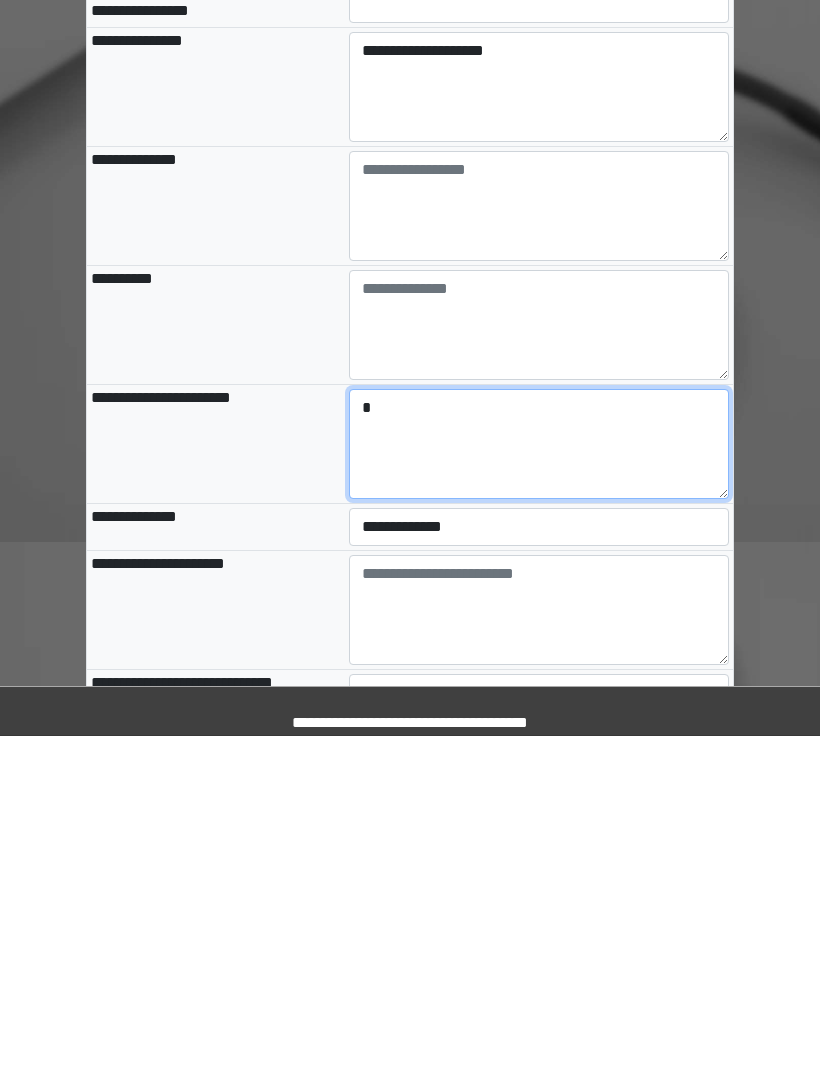 click on "*" at bounding box center [539, 781] 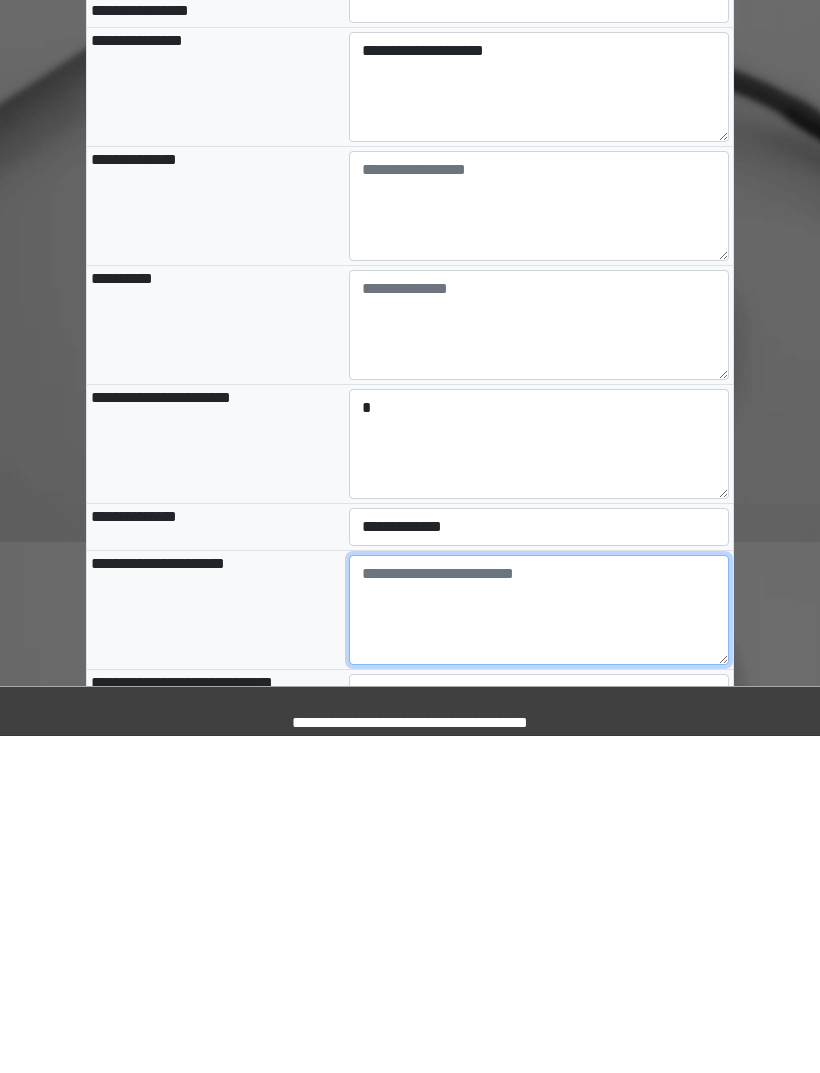 click at bounding box center [539, 947] 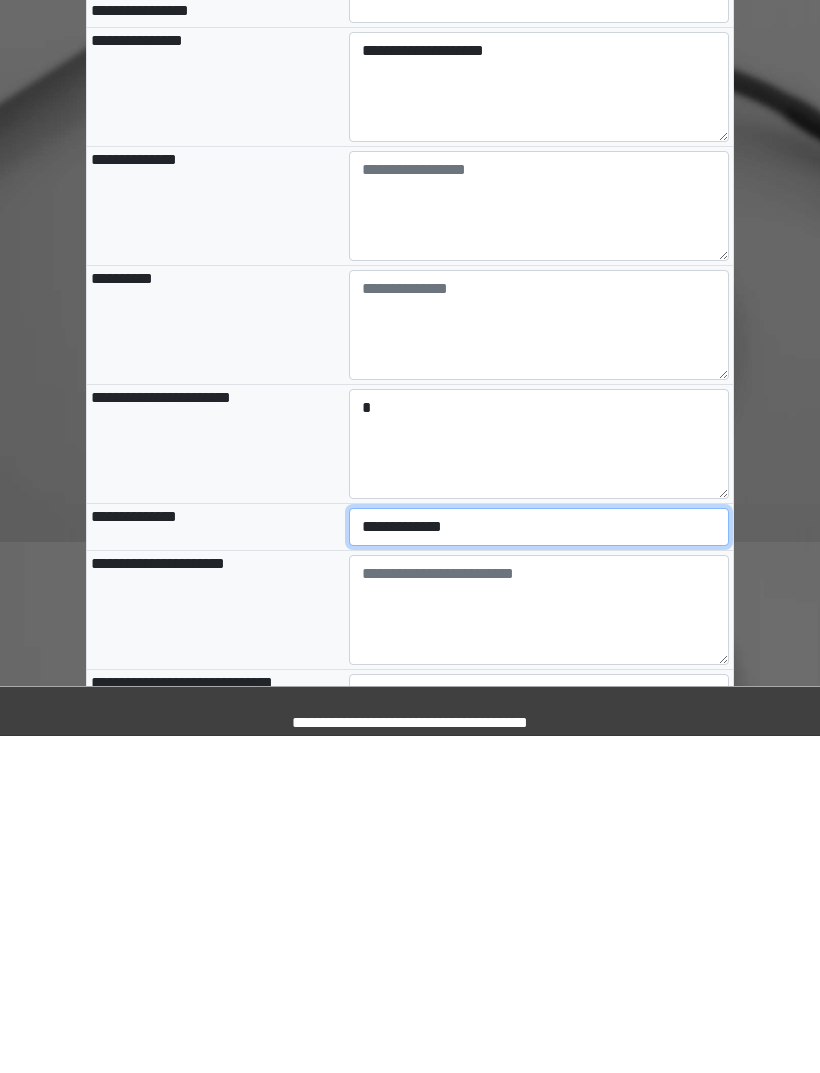 click on "**********" at bounding box center [539, 864] 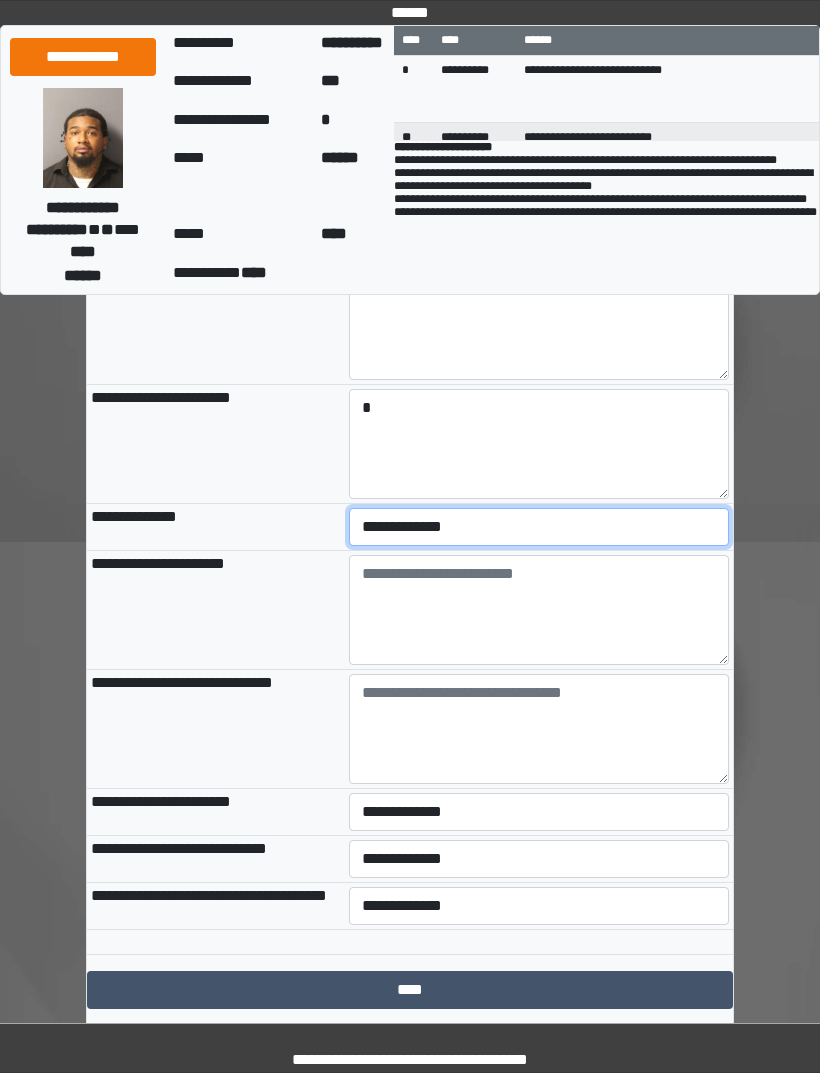 select on "***" 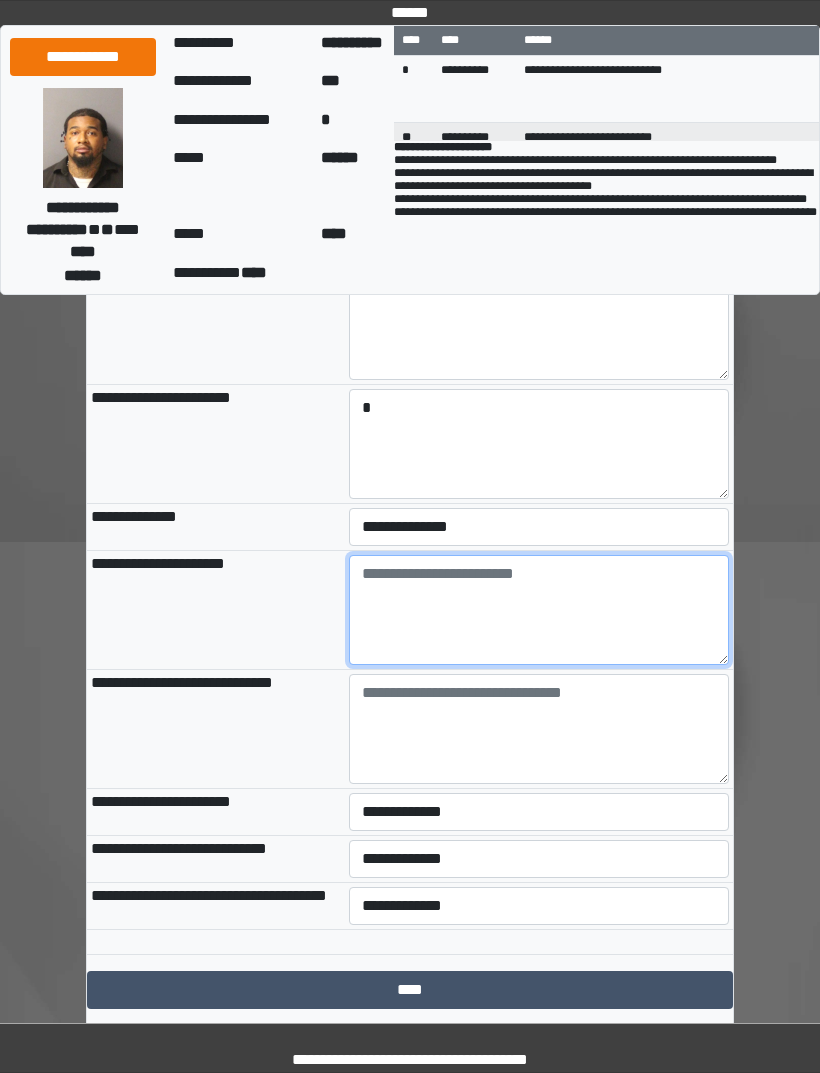 click at bounding box center [539, 610] 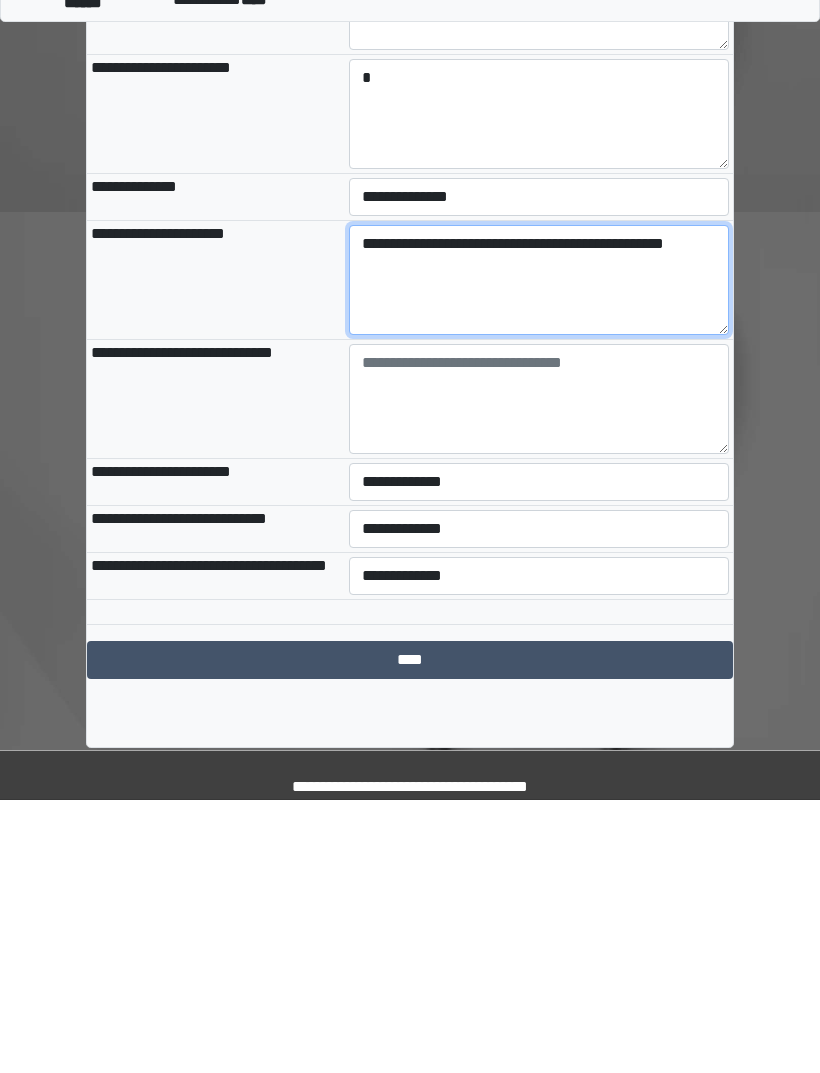 scroll, scrollTop: 664, scrollLeft: 0, axis: vertical 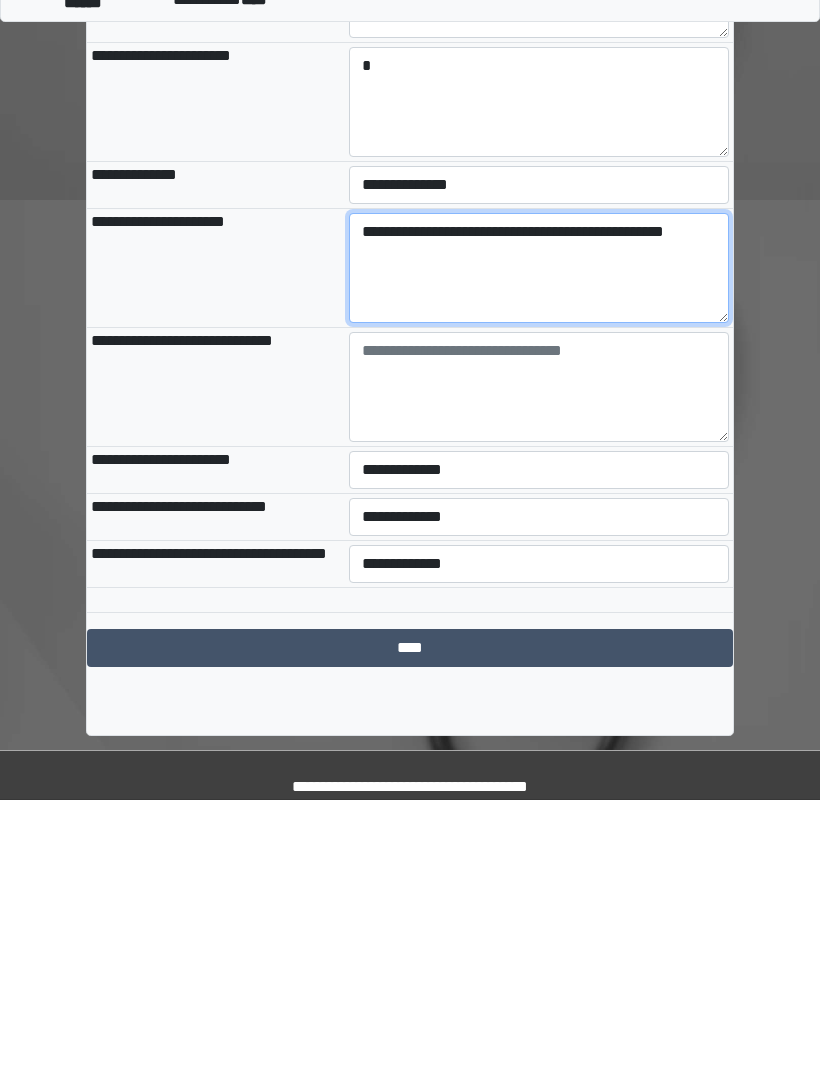 type on "**********" 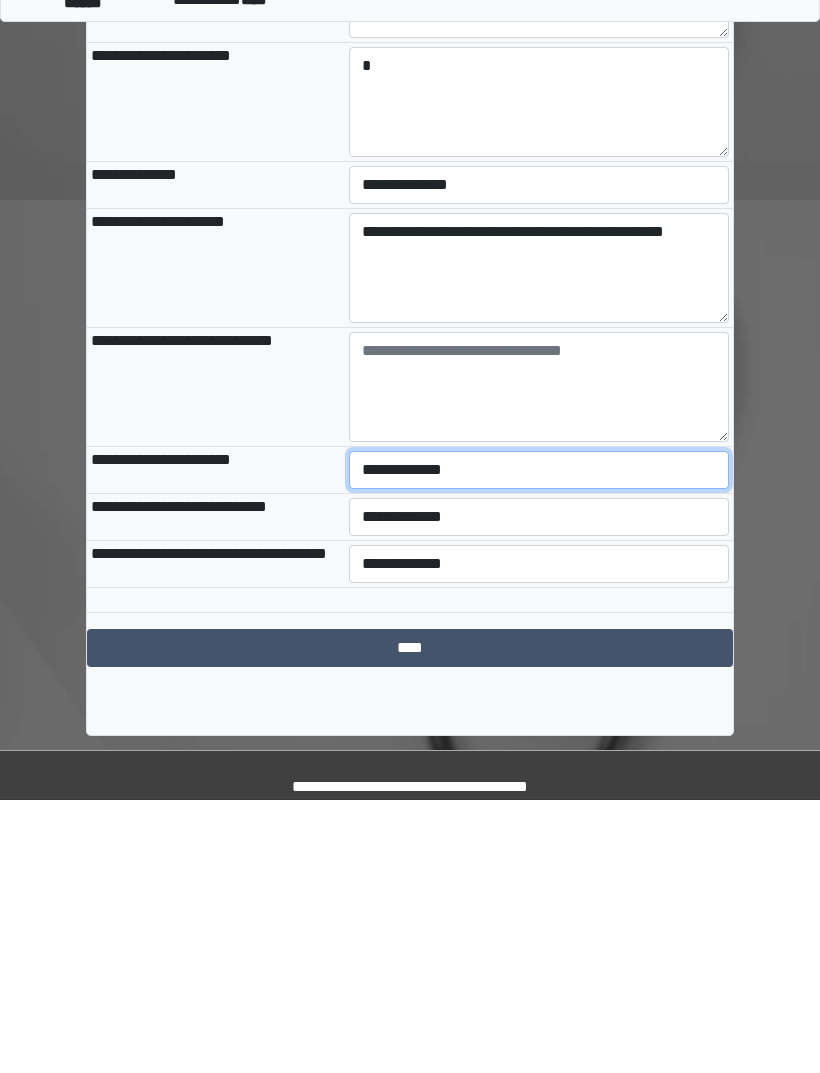 click on "**********" at bounding box center (539, 743) 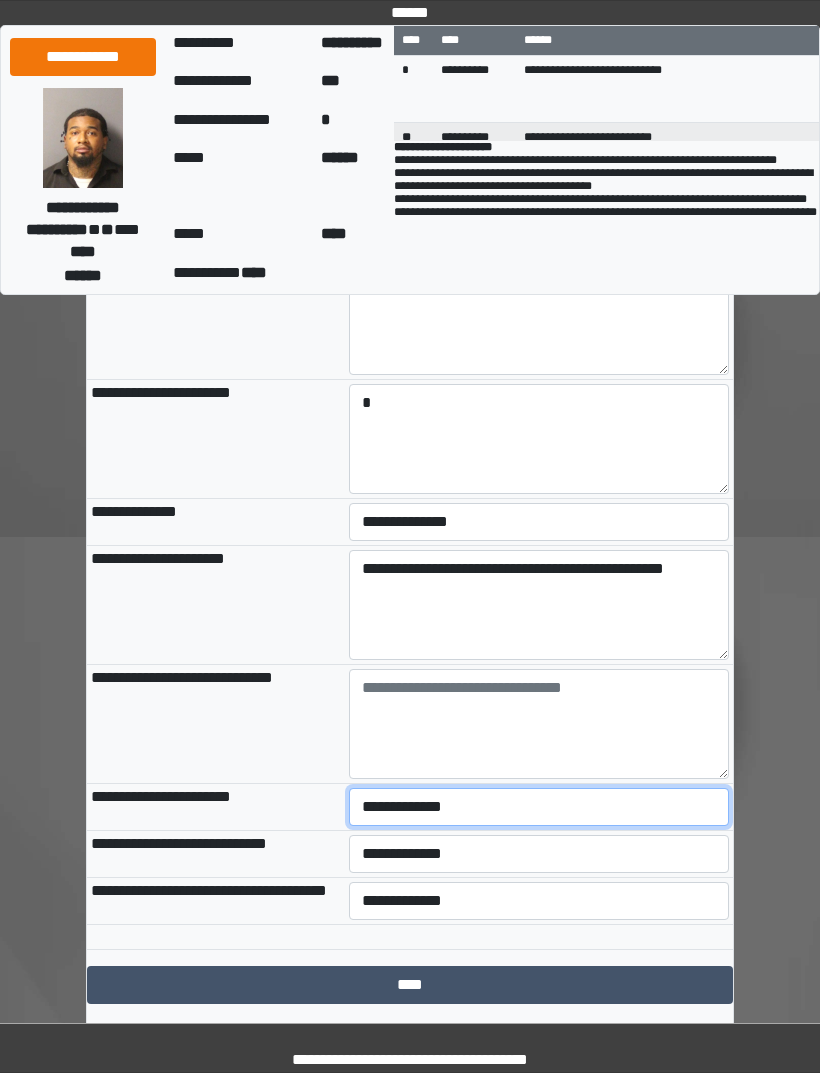 select on "***" 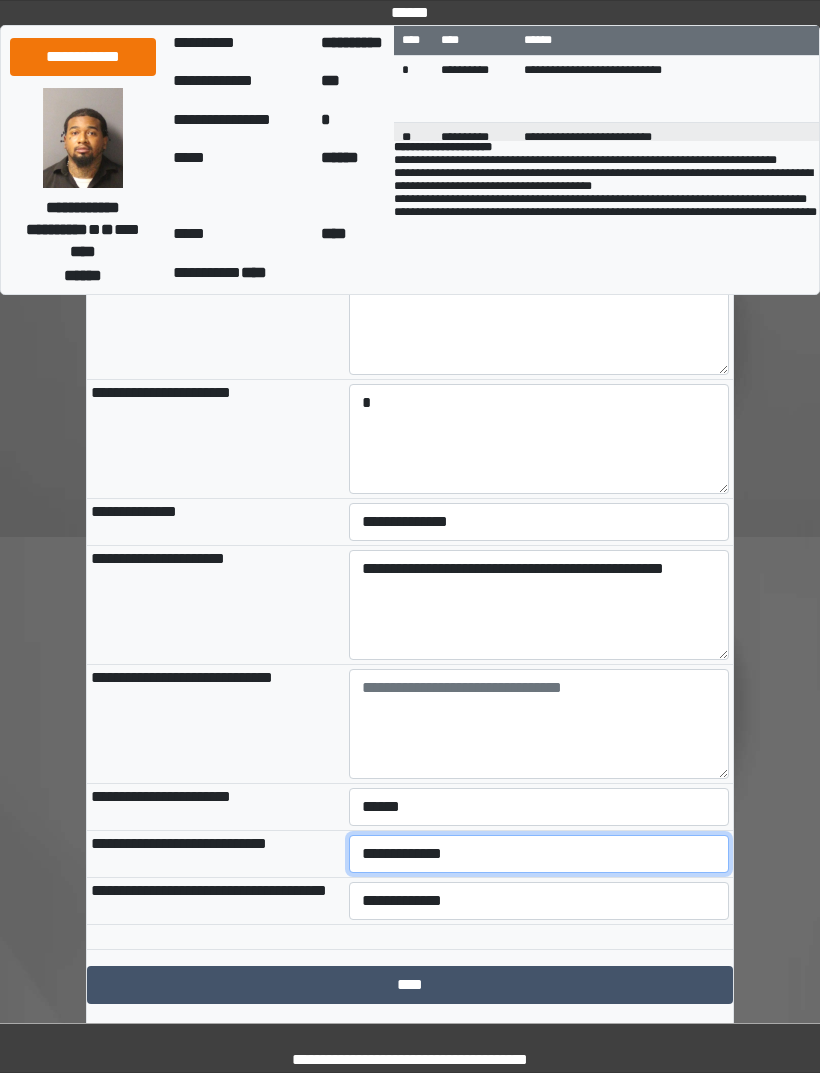 click on "**********" at bounding box center (539, 854) 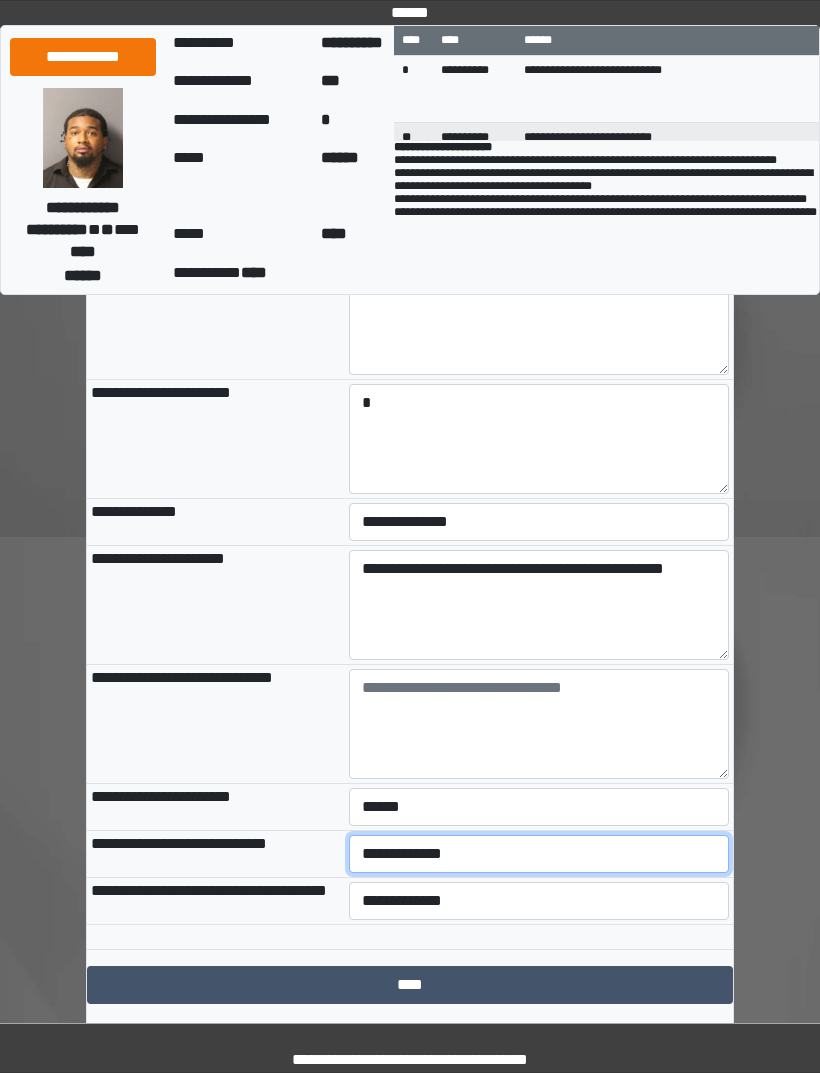 select on "***" 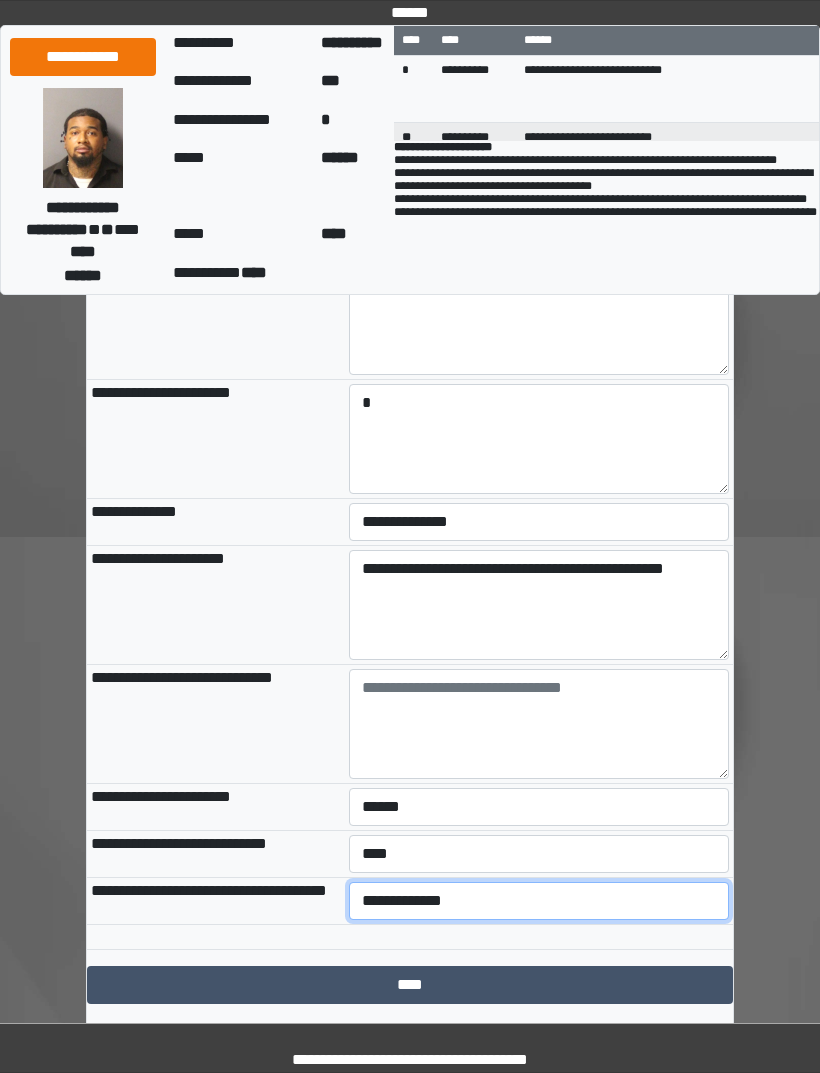 click on "**********" at bounding box center [539, 901] 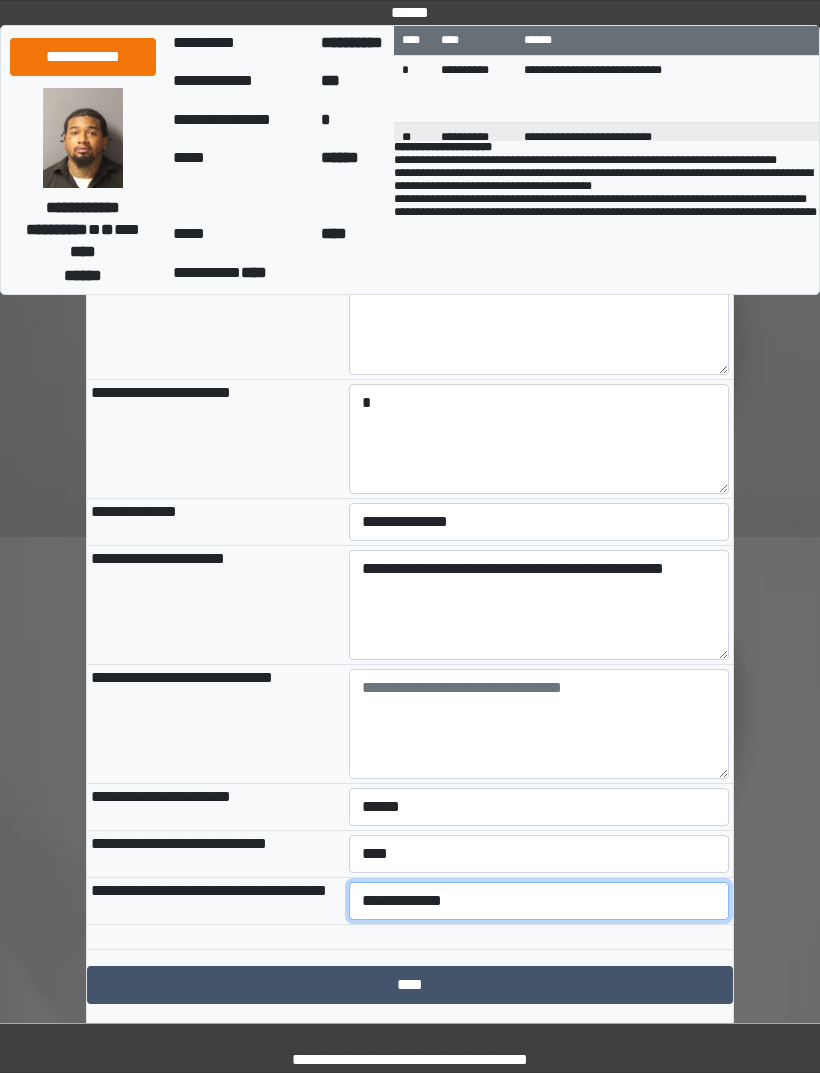 select on "***" 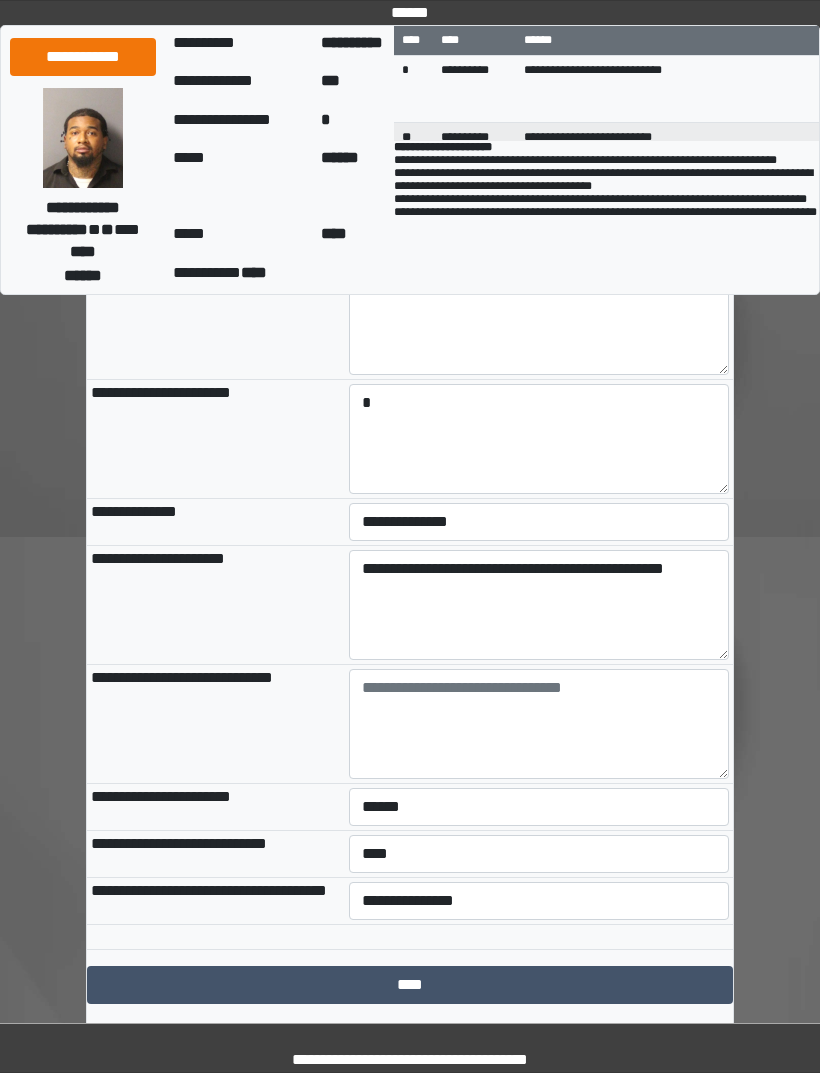 click on "****" at bounding box center [410, 985] 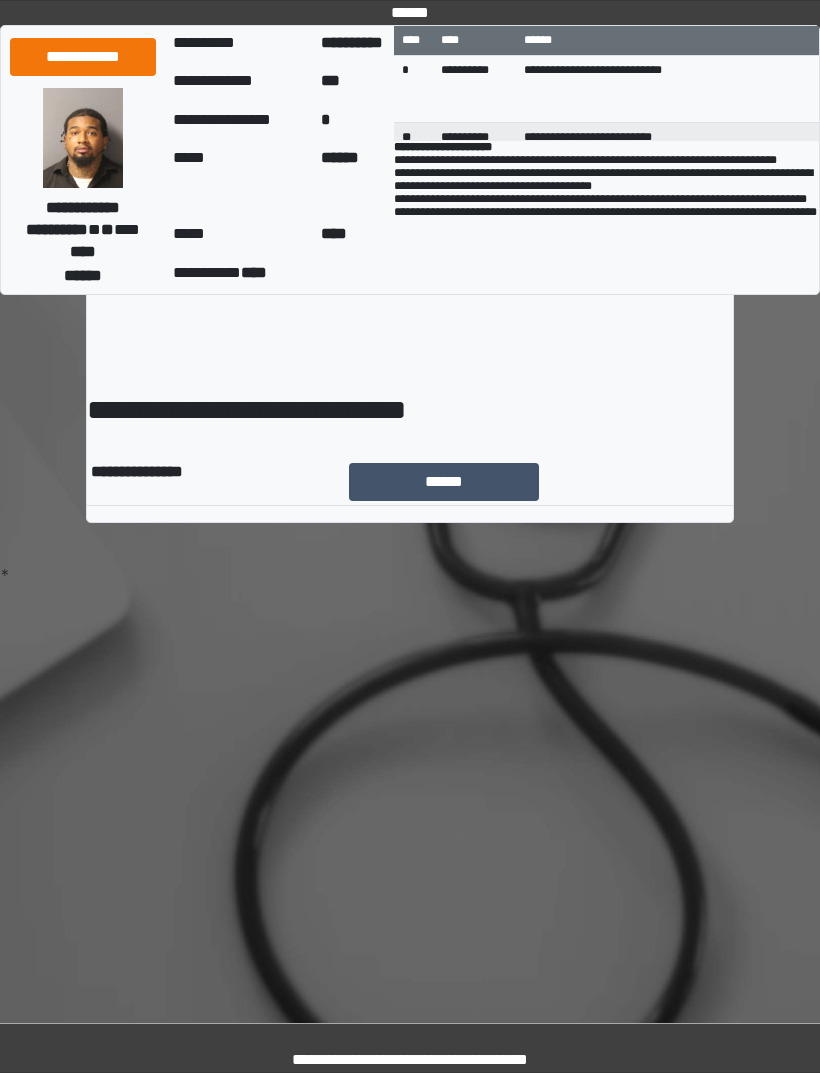 scroll, scrollTop: 0, scrollLeft: 0, axis: both 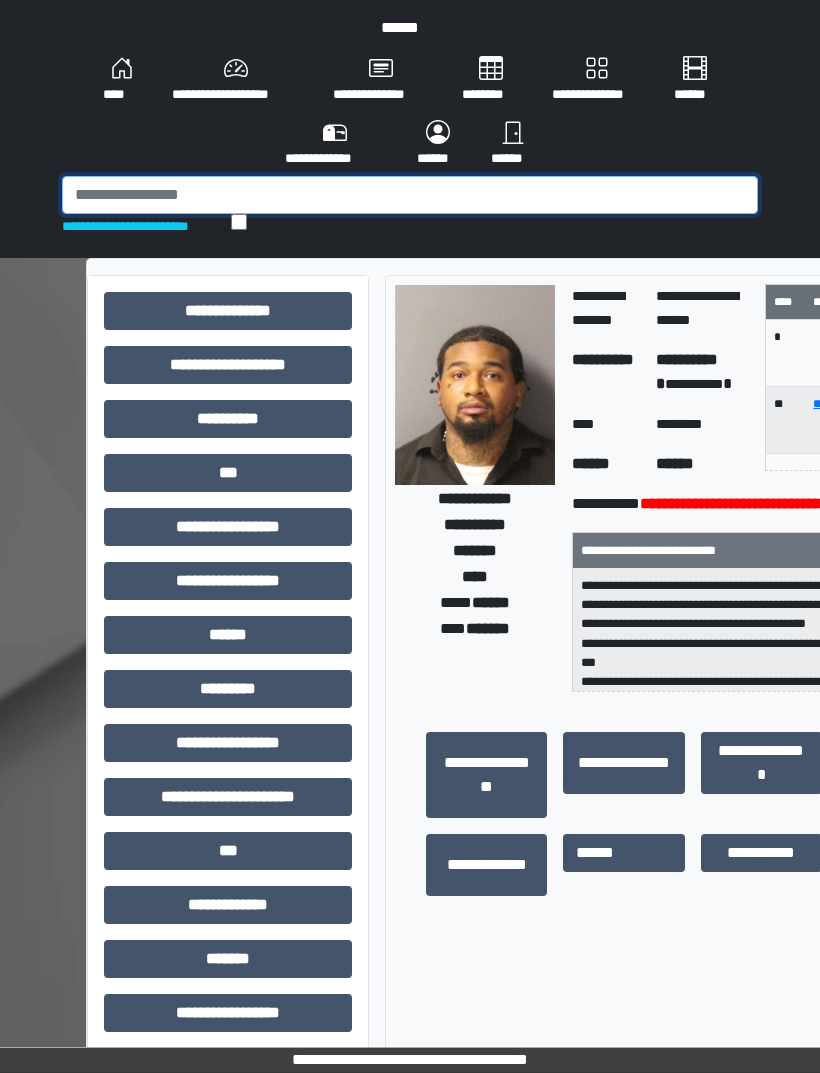 click at bounding box center [410, 195] 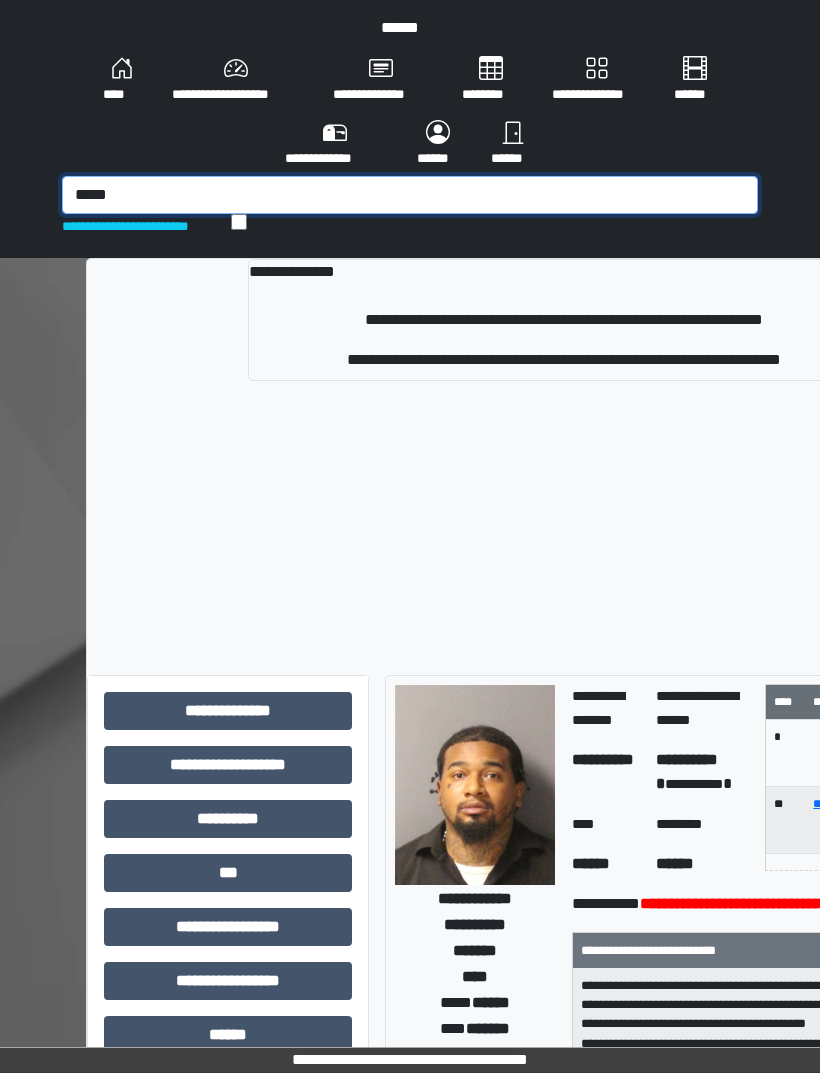 type on "*****" 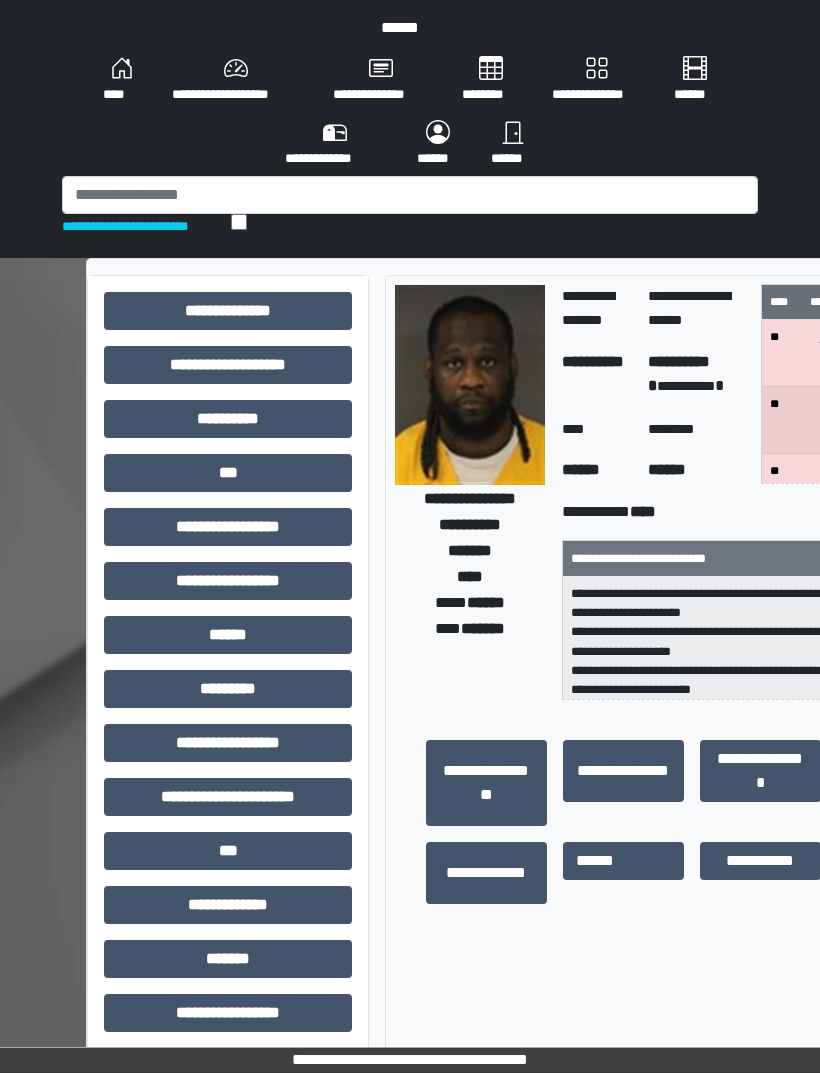 click on "***" at bounding box center (228, 311) 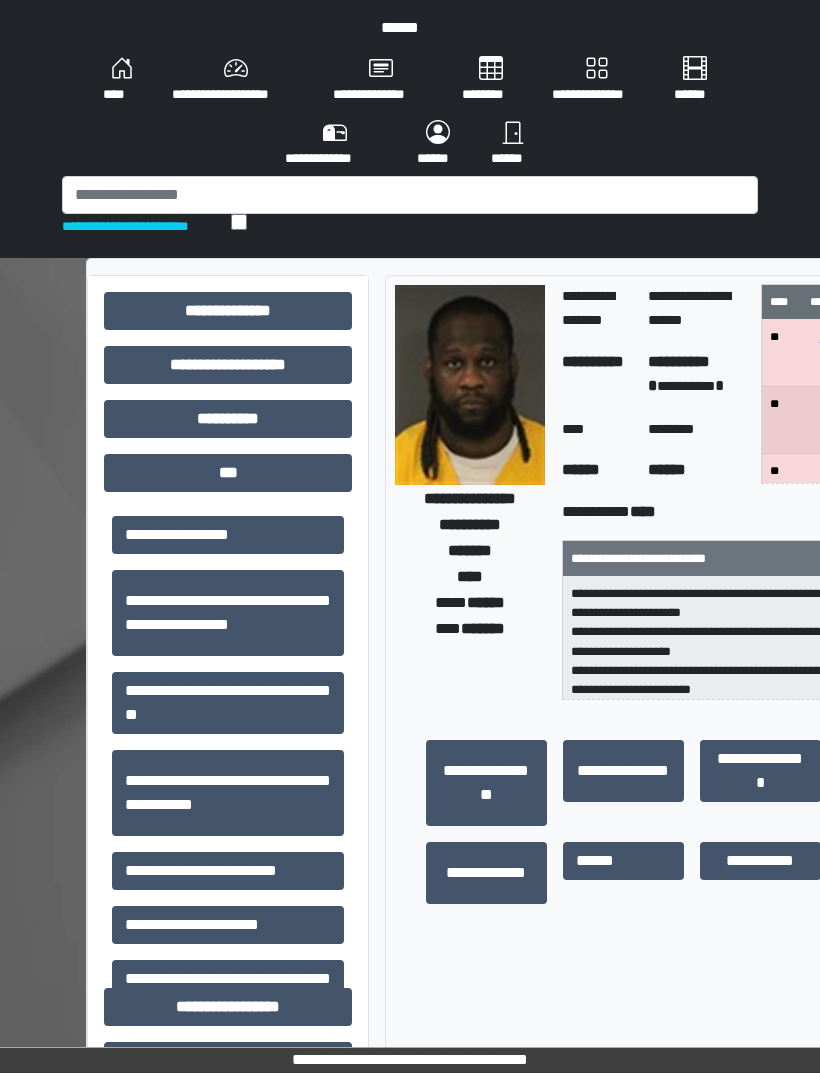 click on "**********" at bounding box center (228, 535) 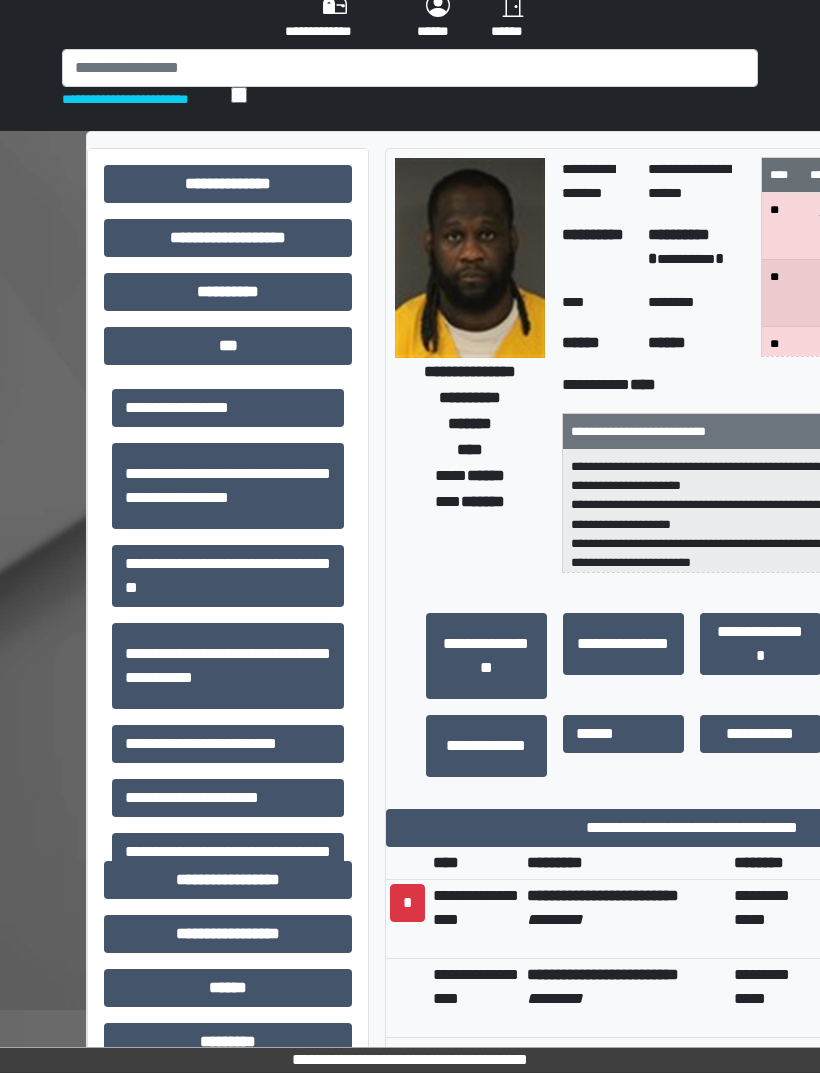 scroll, scrollTop: 149, scrollLeft: 0, axis: vertical 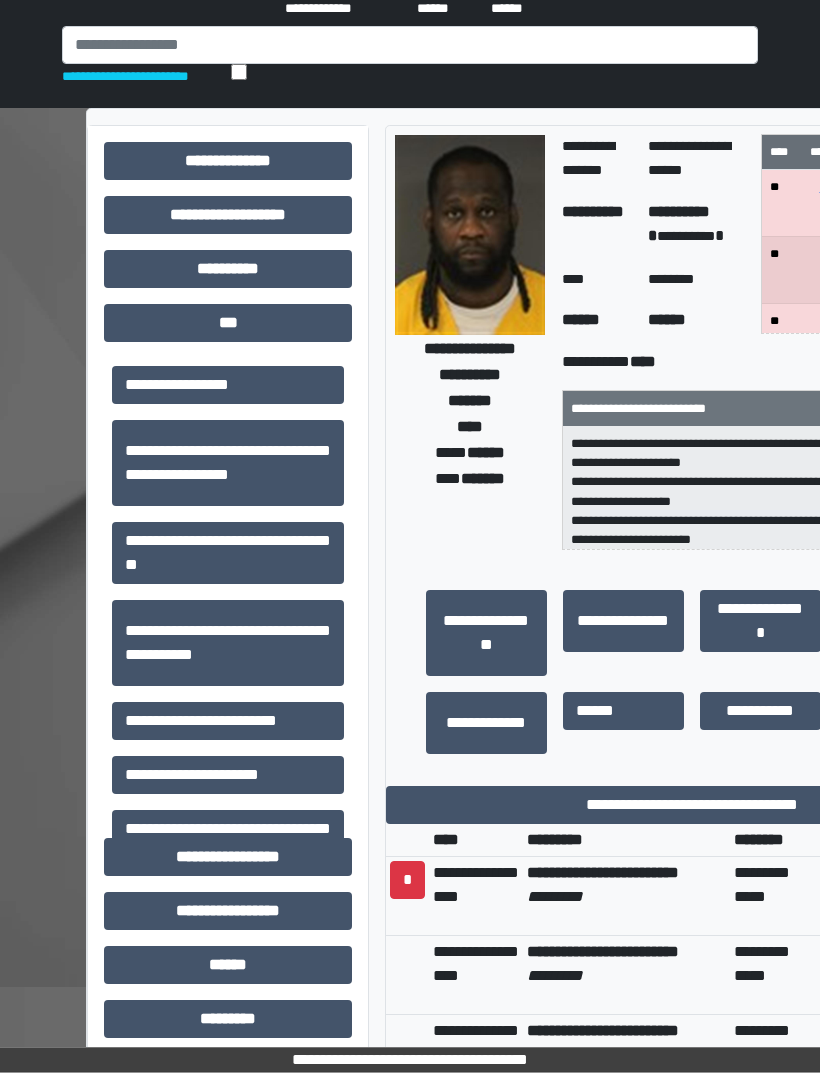 click on "**********" at bounding box center [691, 806] 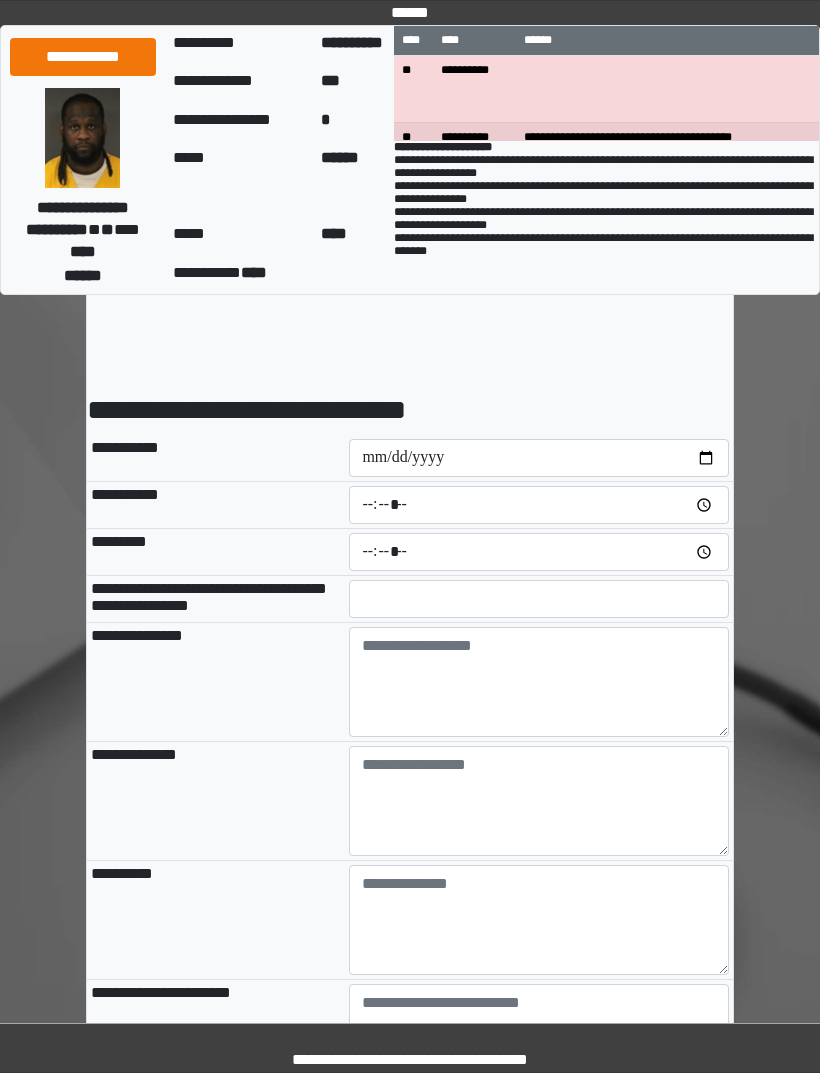 scroll, scrollTop: 0, scrollLeft: 0, axis: both 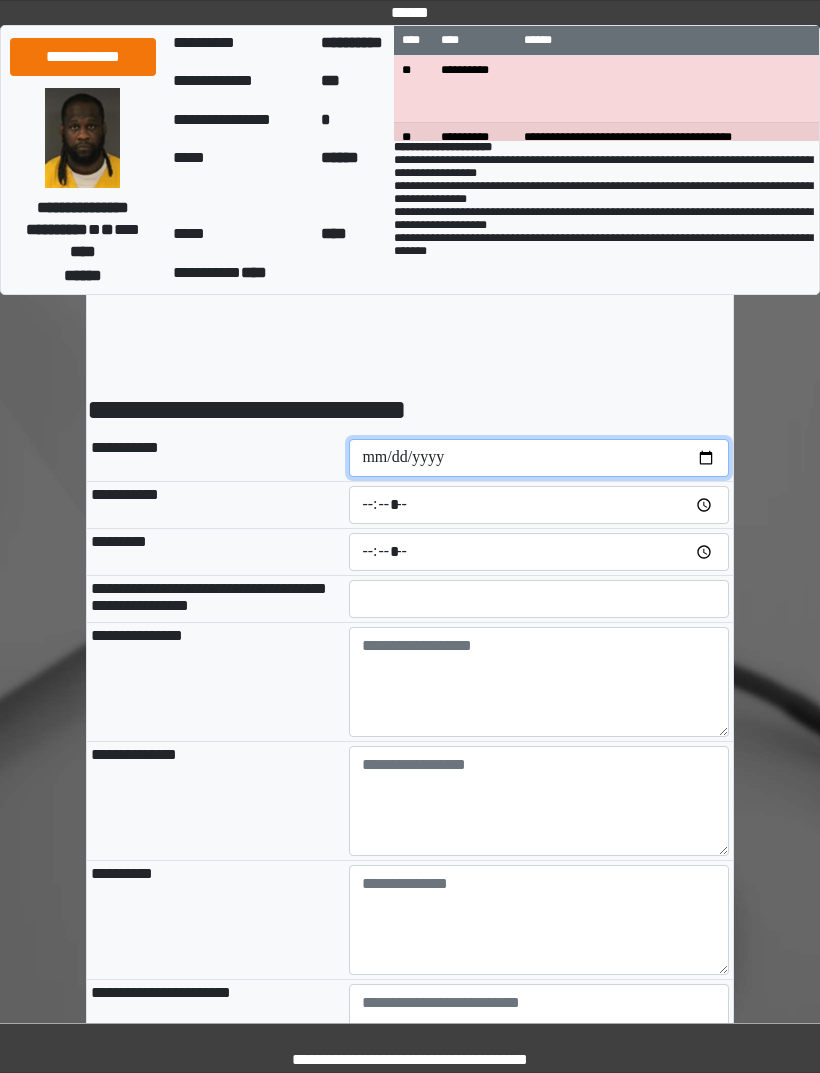 click at bounding box center (539, 458) 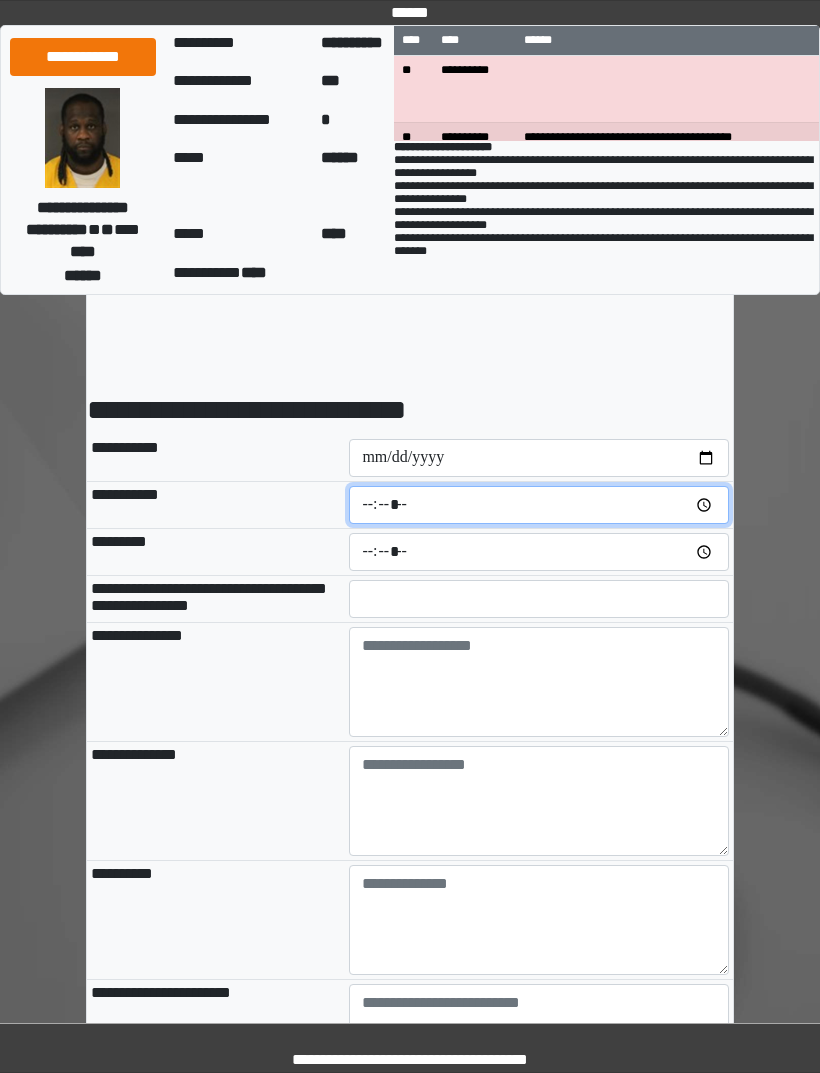 click at bounding box center [539, 505] 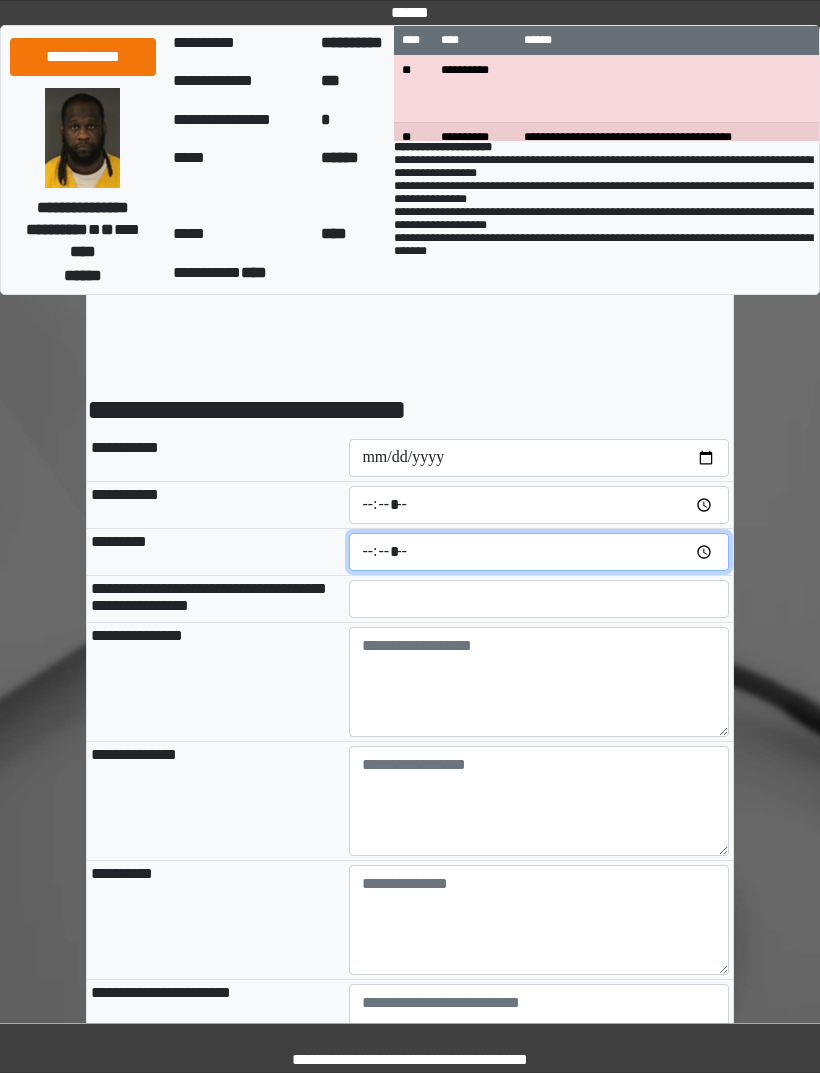 click at bounding box center (539, 552) 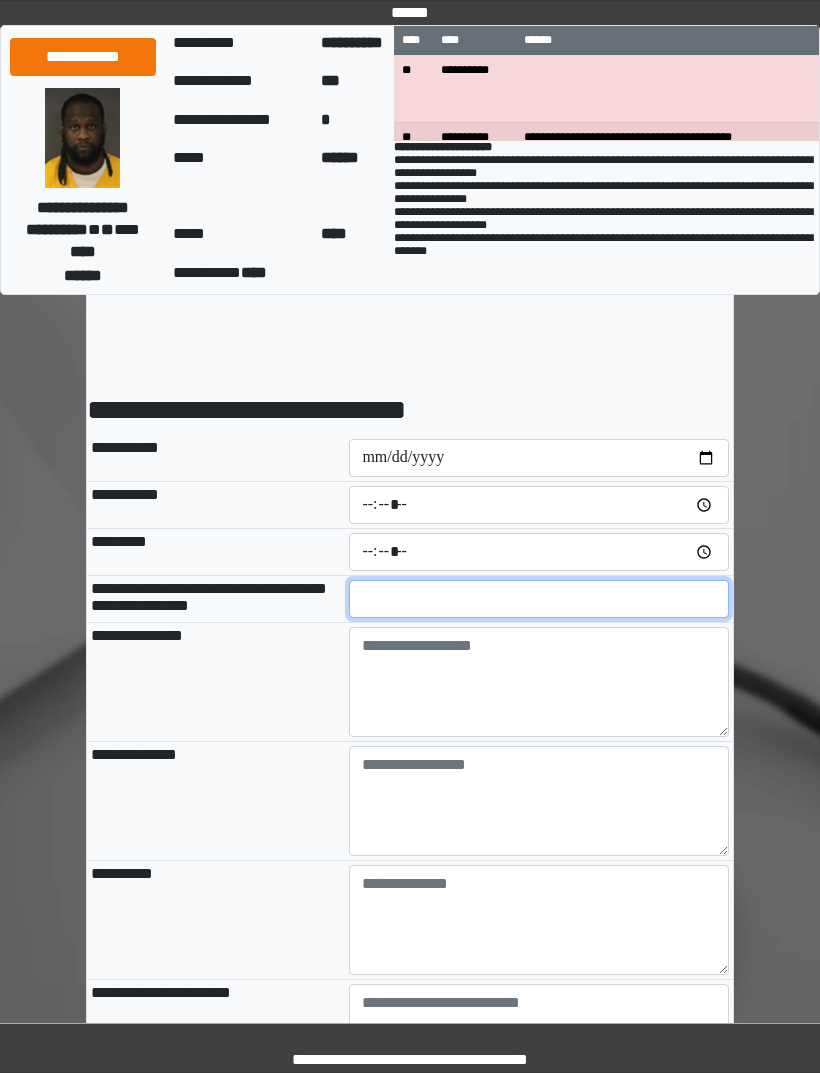 click at bounding box center (539, 599) 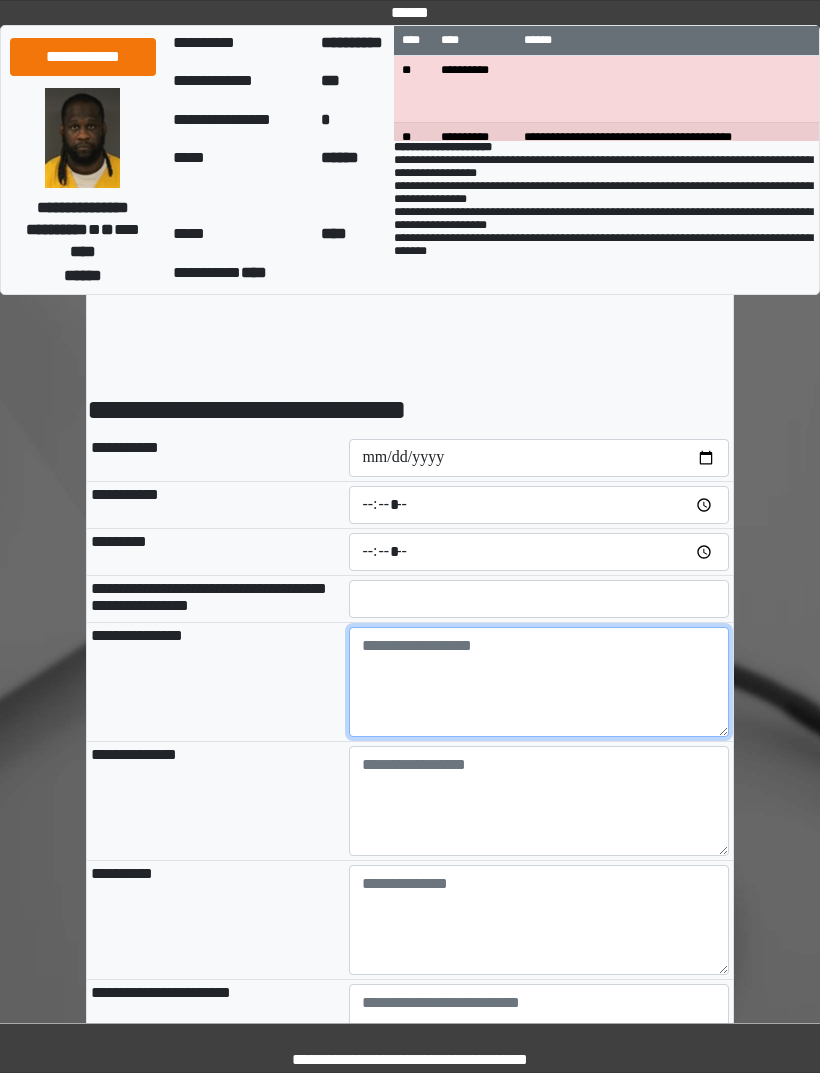 click at bounding box center (539, 682) 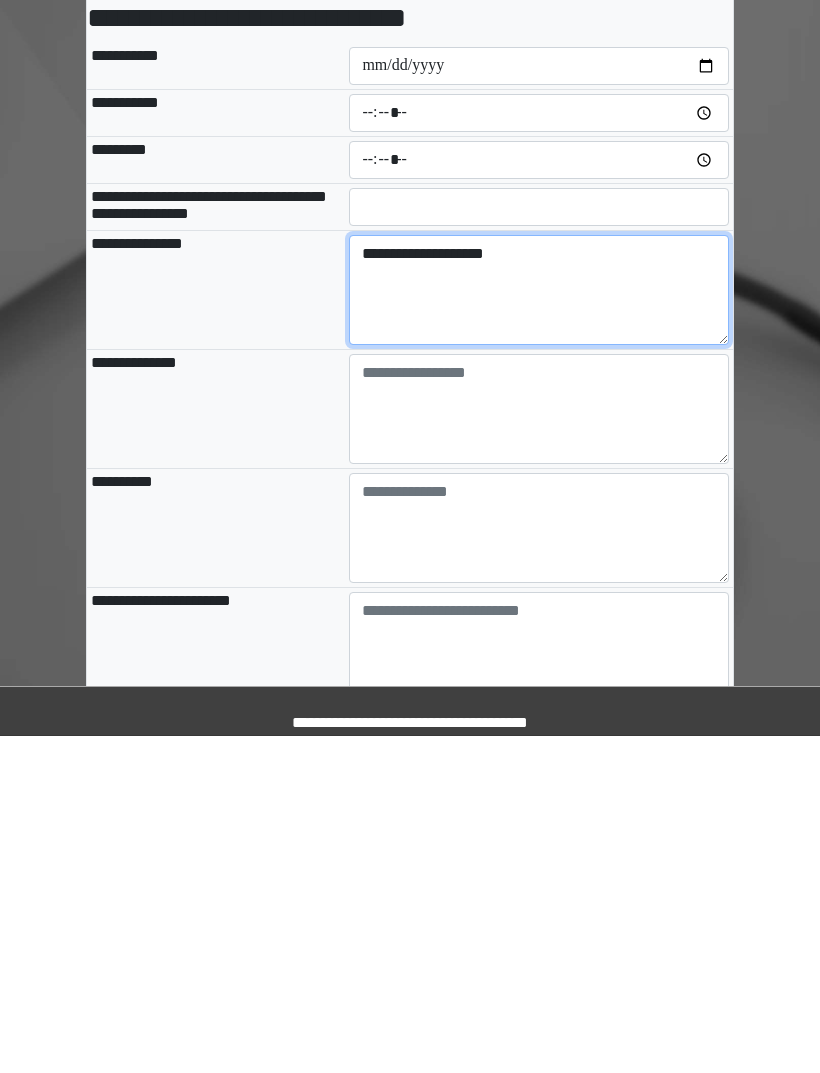 scroll, scrollTop: 55, scrollLeft: 0, axis: vertical 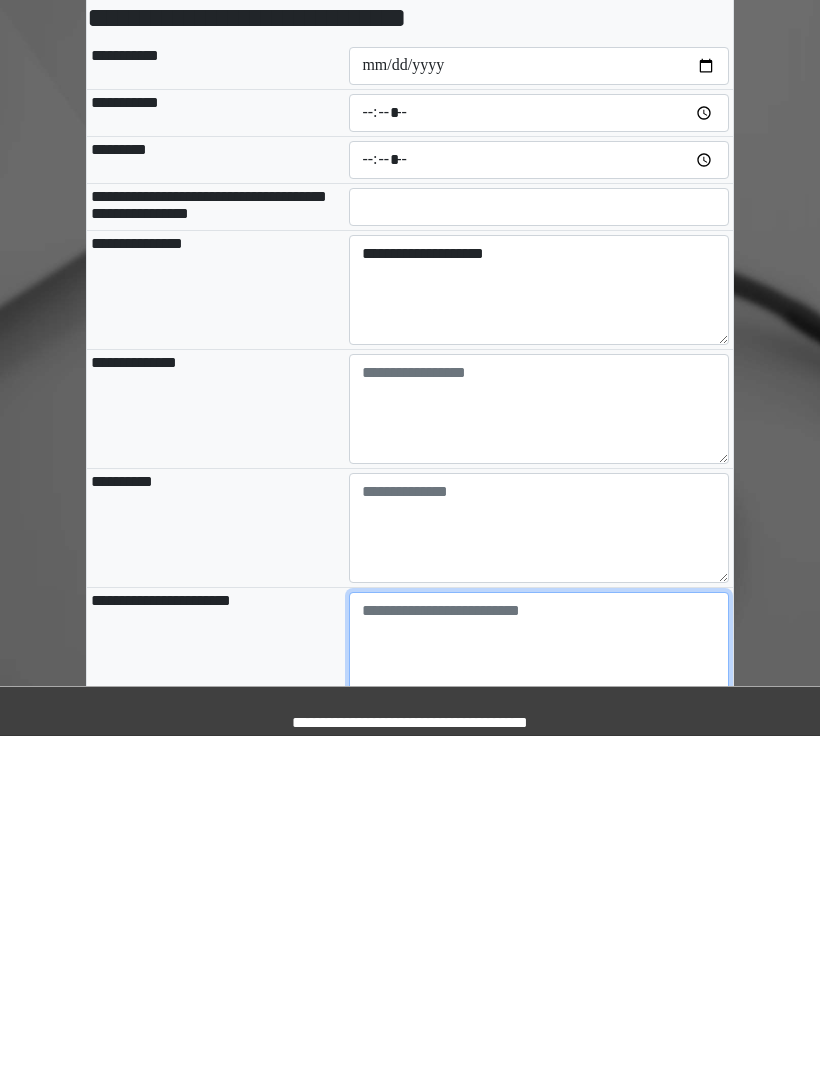 click at bounding box center [539, 984] 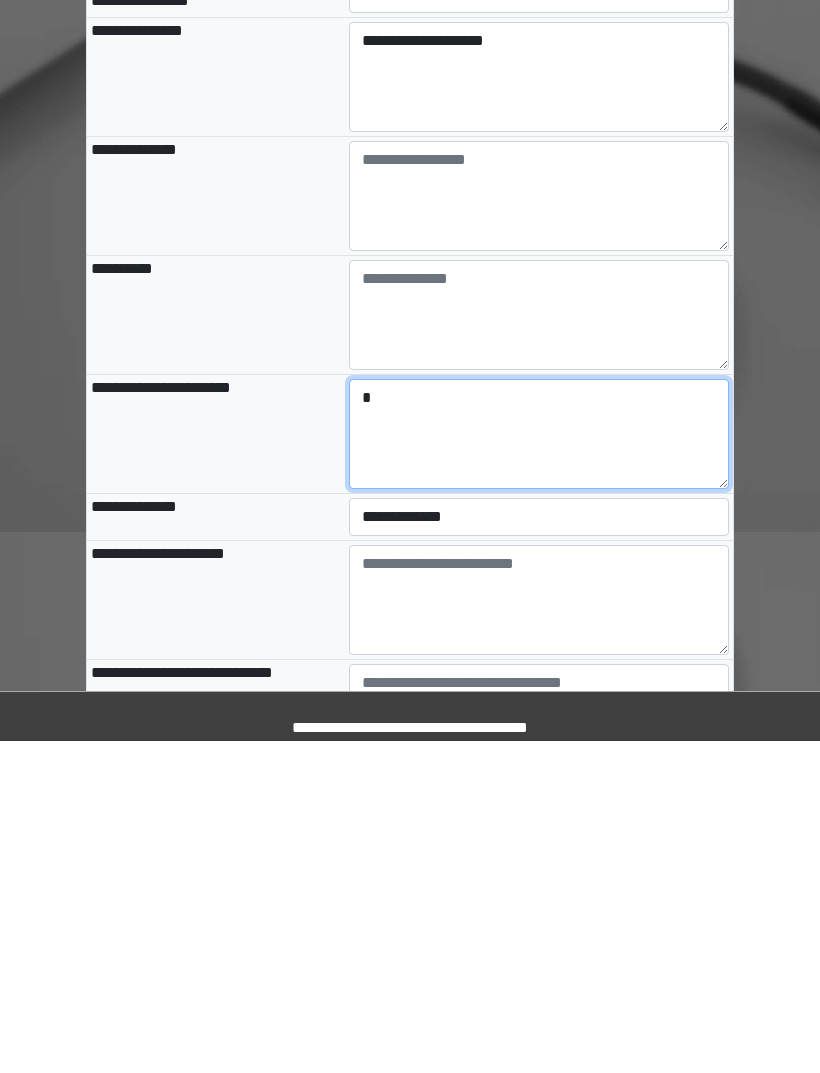 type on "*" 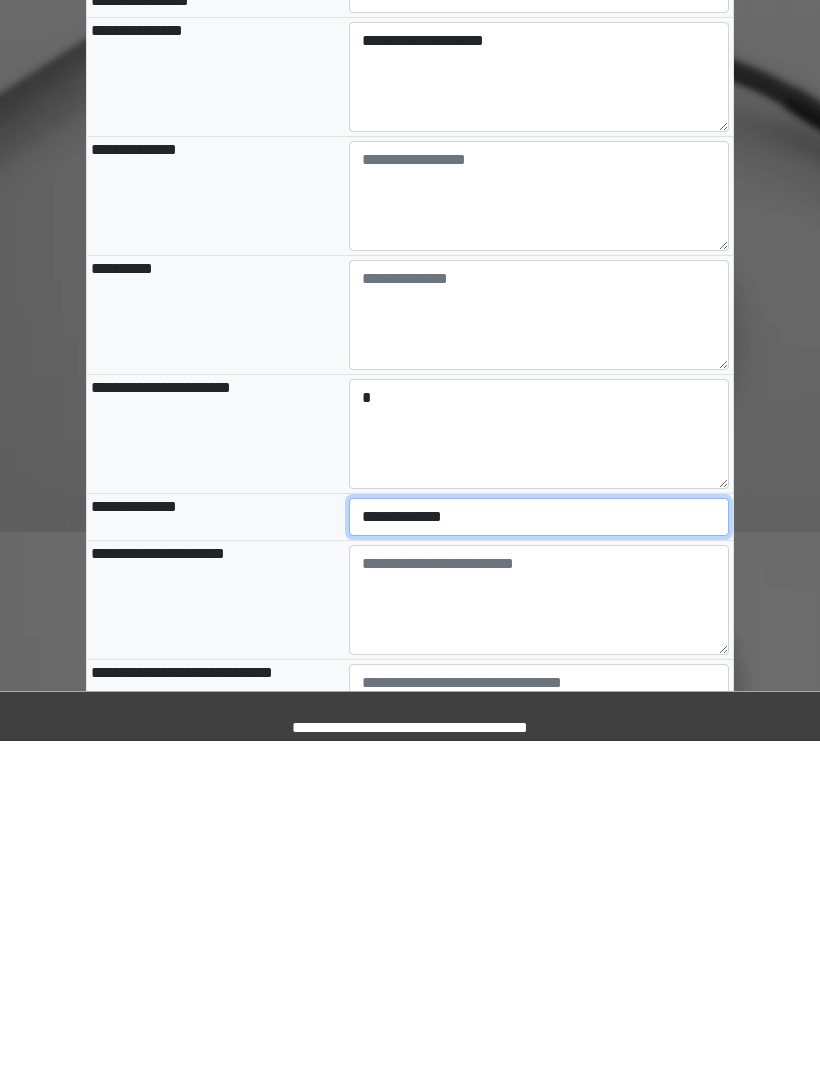 click on "**********" at bounding box center (539, 849) 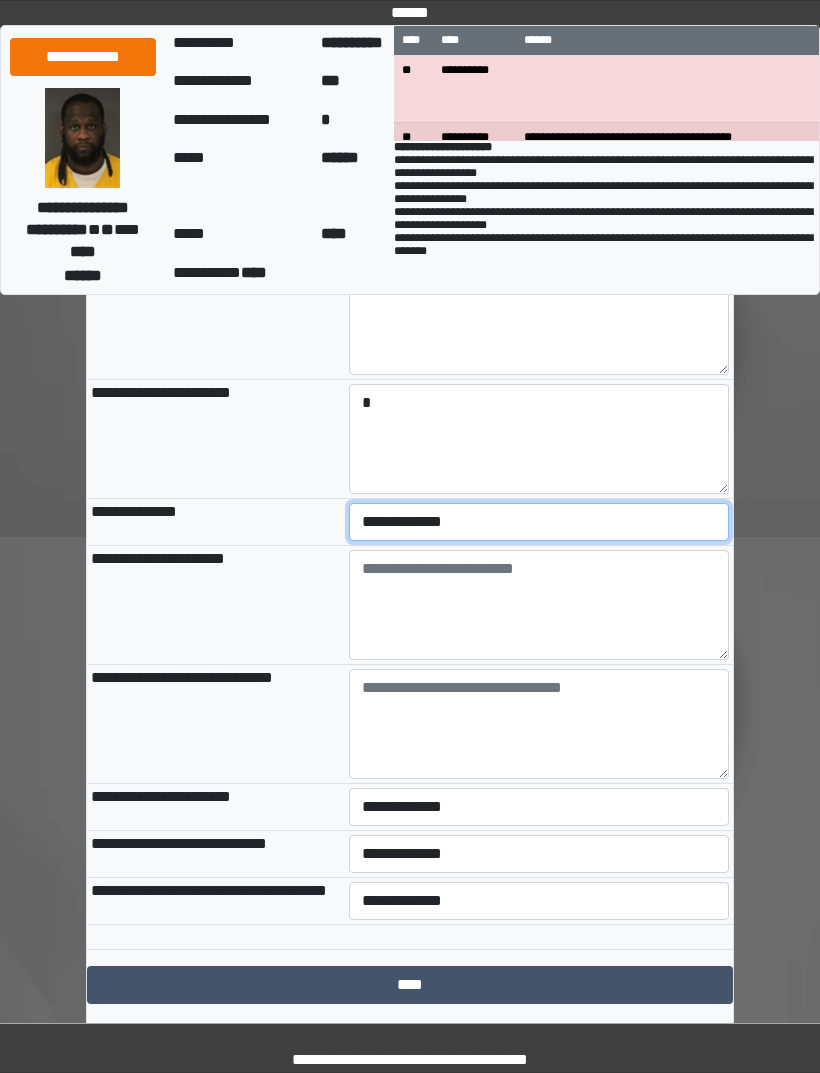 select on "***" 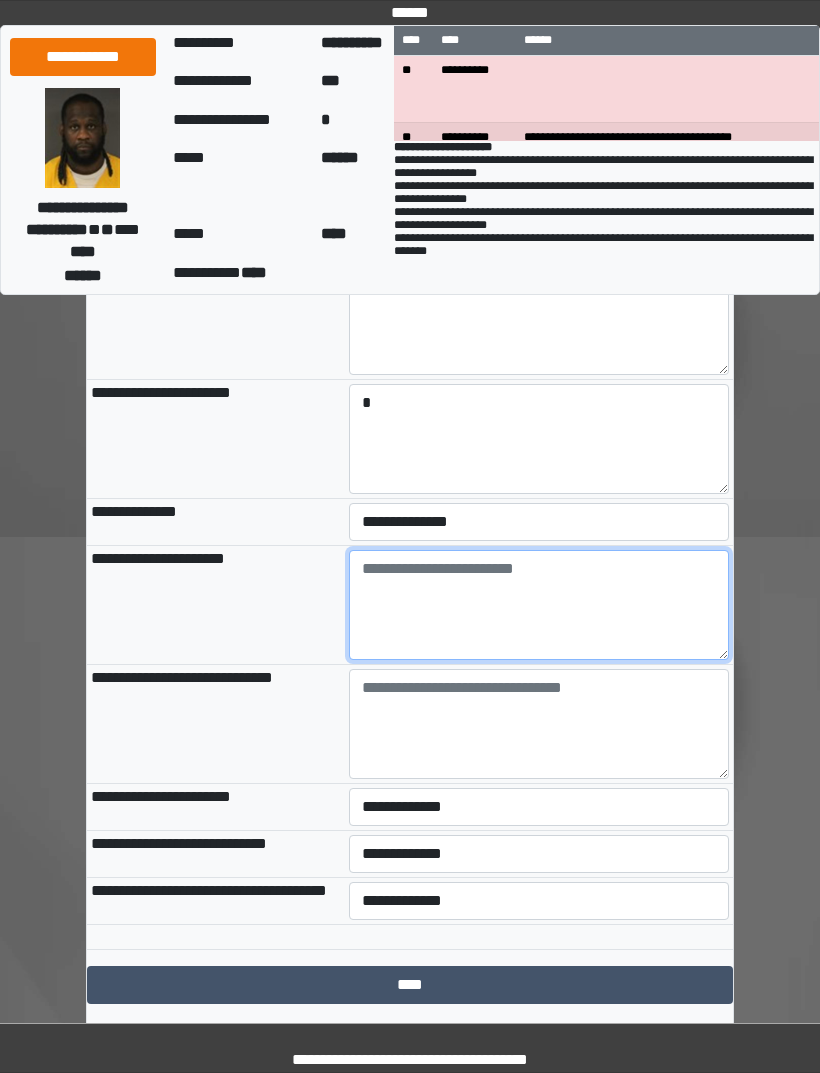 click at bounding box center [539, 605] 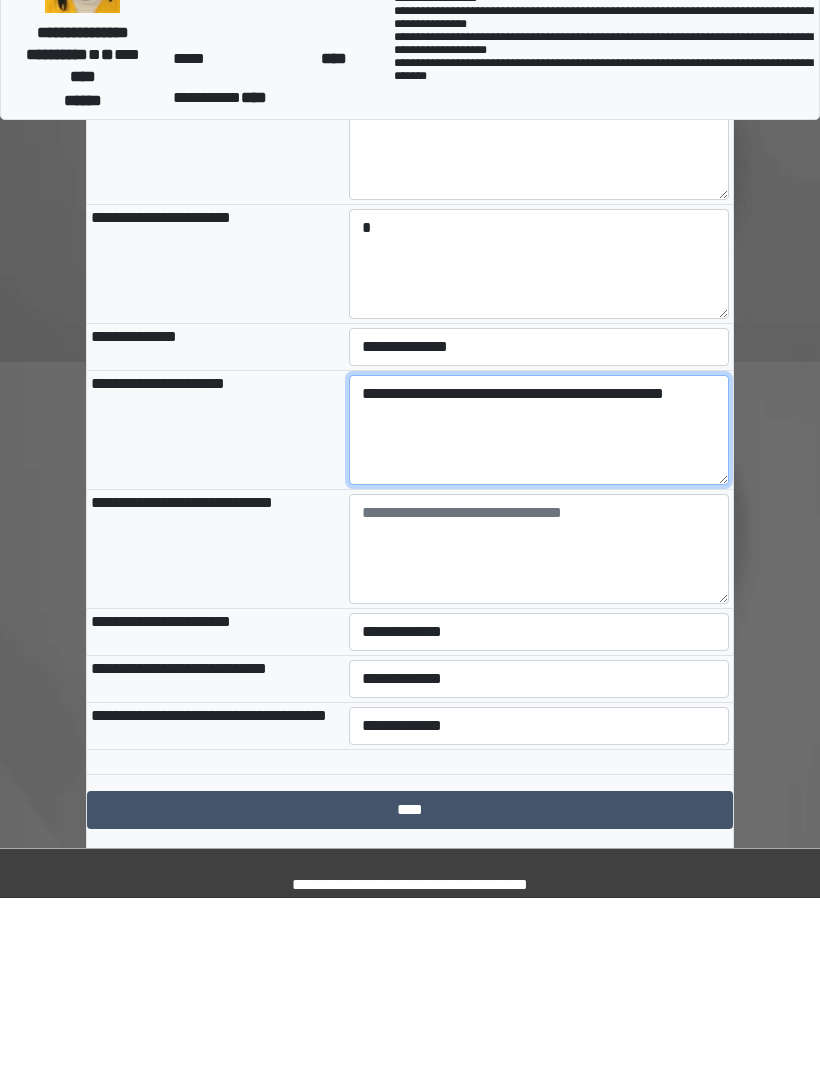 type on "**********" 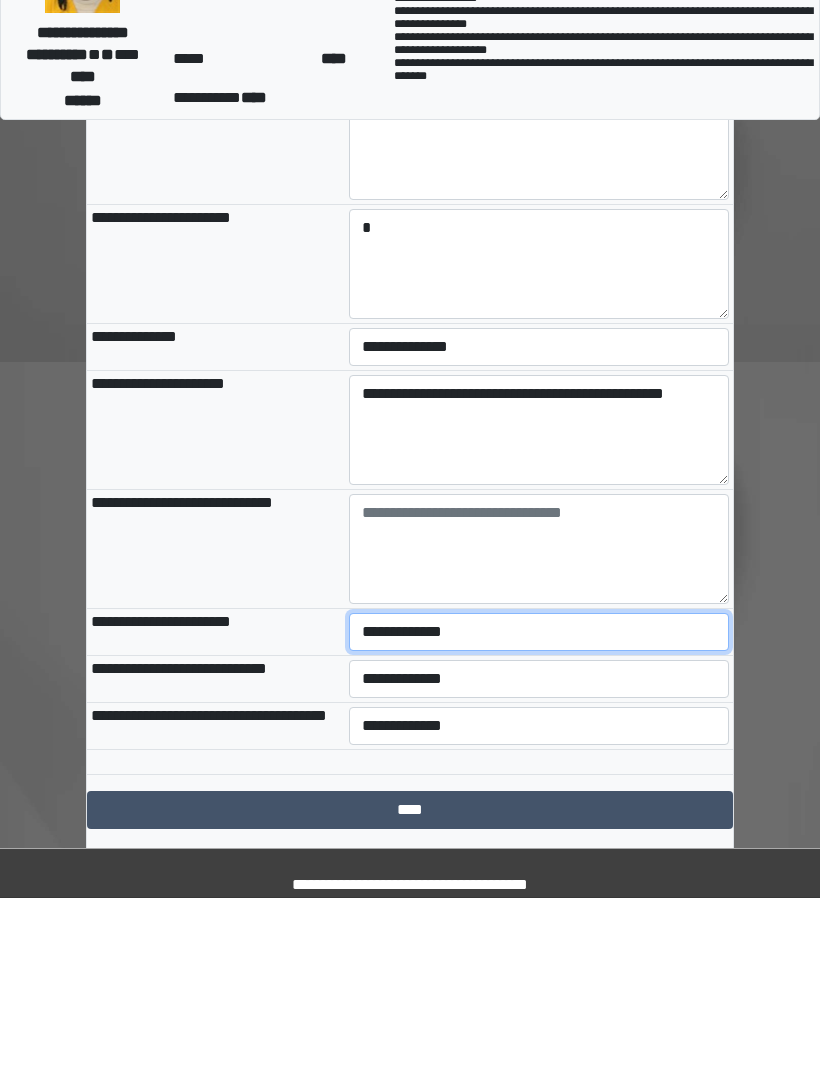 click on "**********" at bounding box center (539, 807) 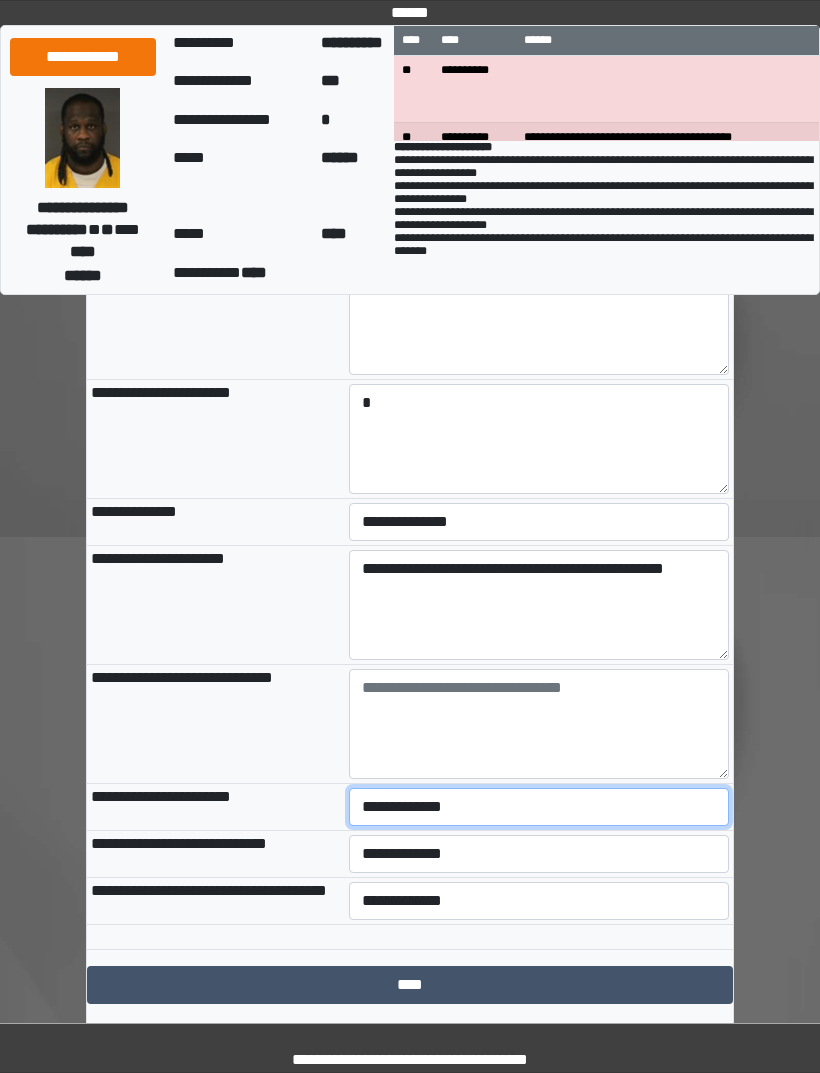select on "***" 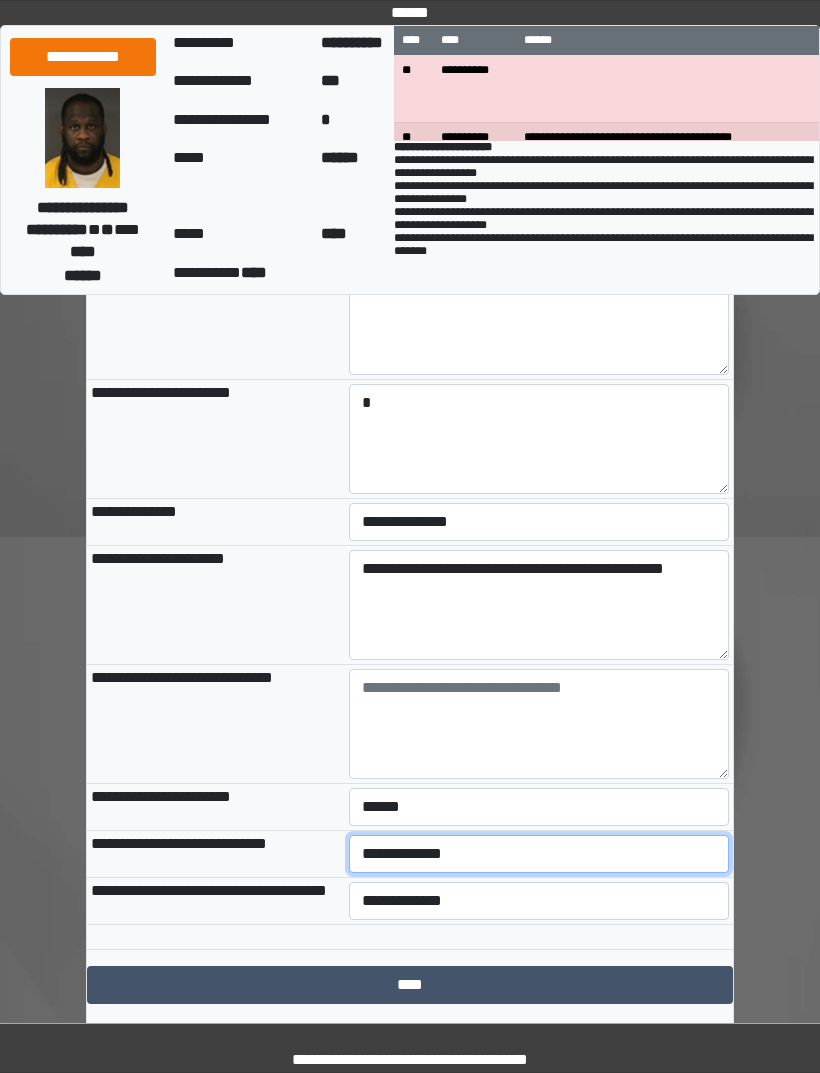 click on "**********" at bounding box center [539, 854] 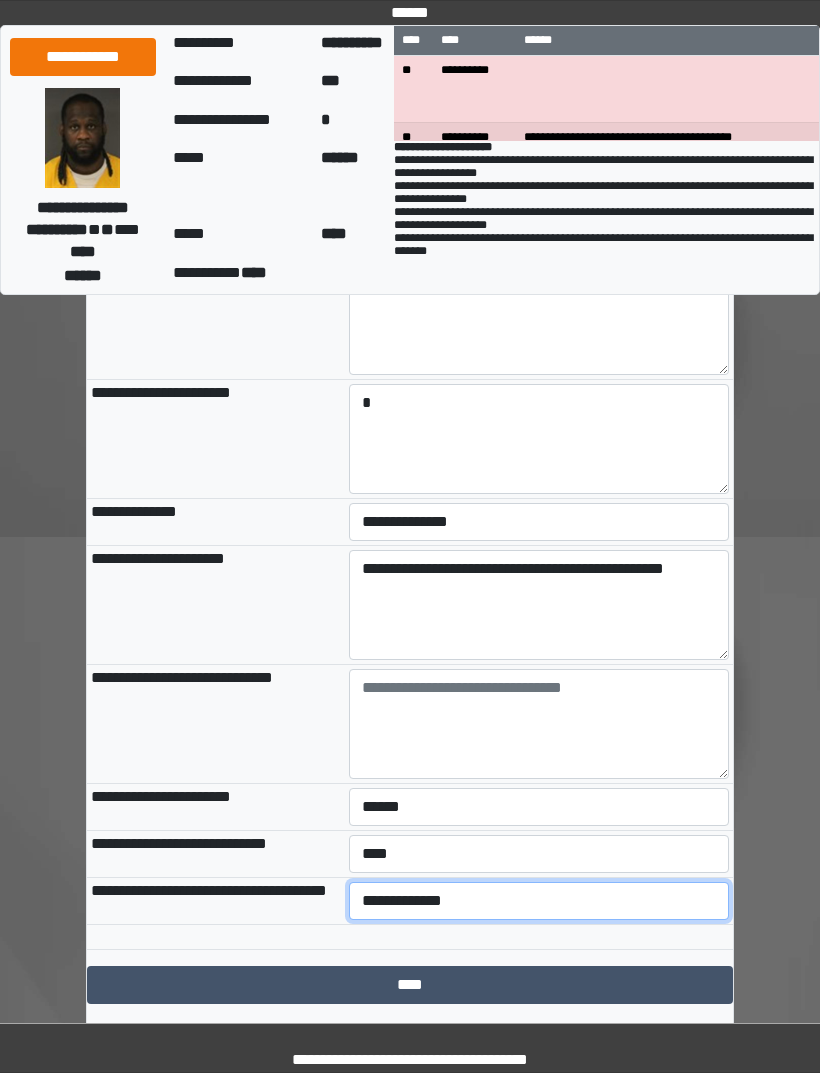 click on "**********" at bounding box center (539, 901) 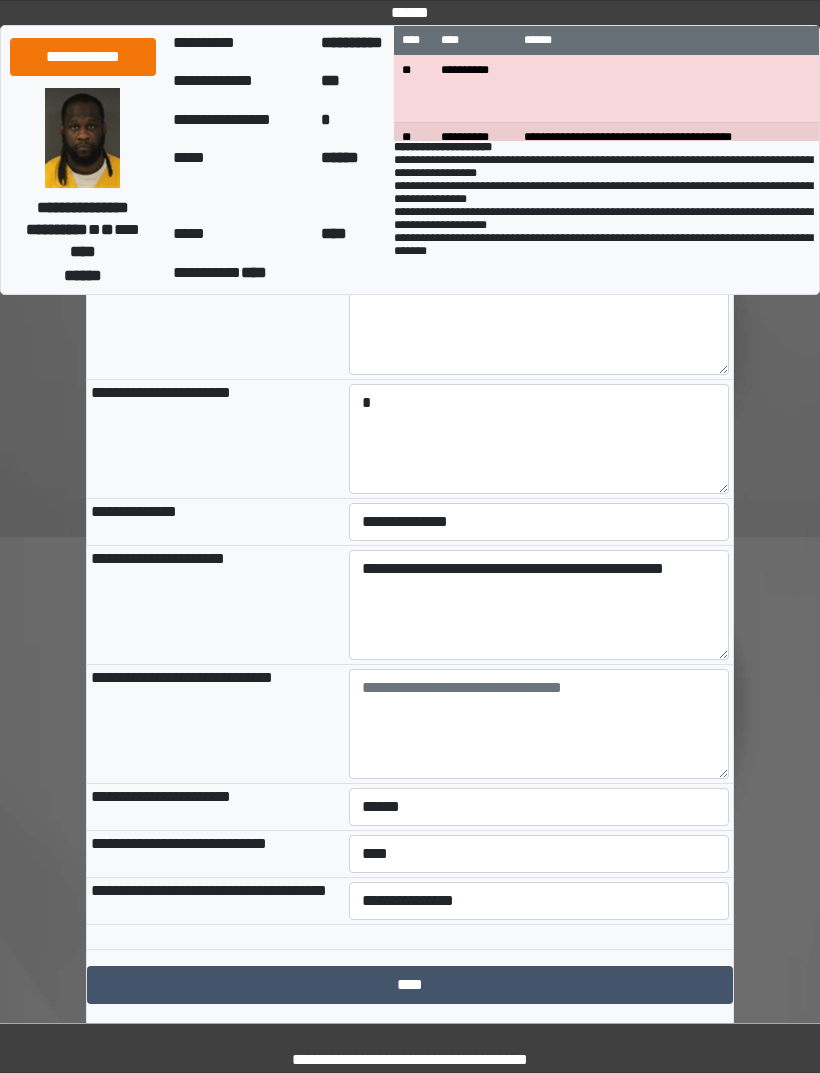 click on "****" at bounding box center [410, 985] 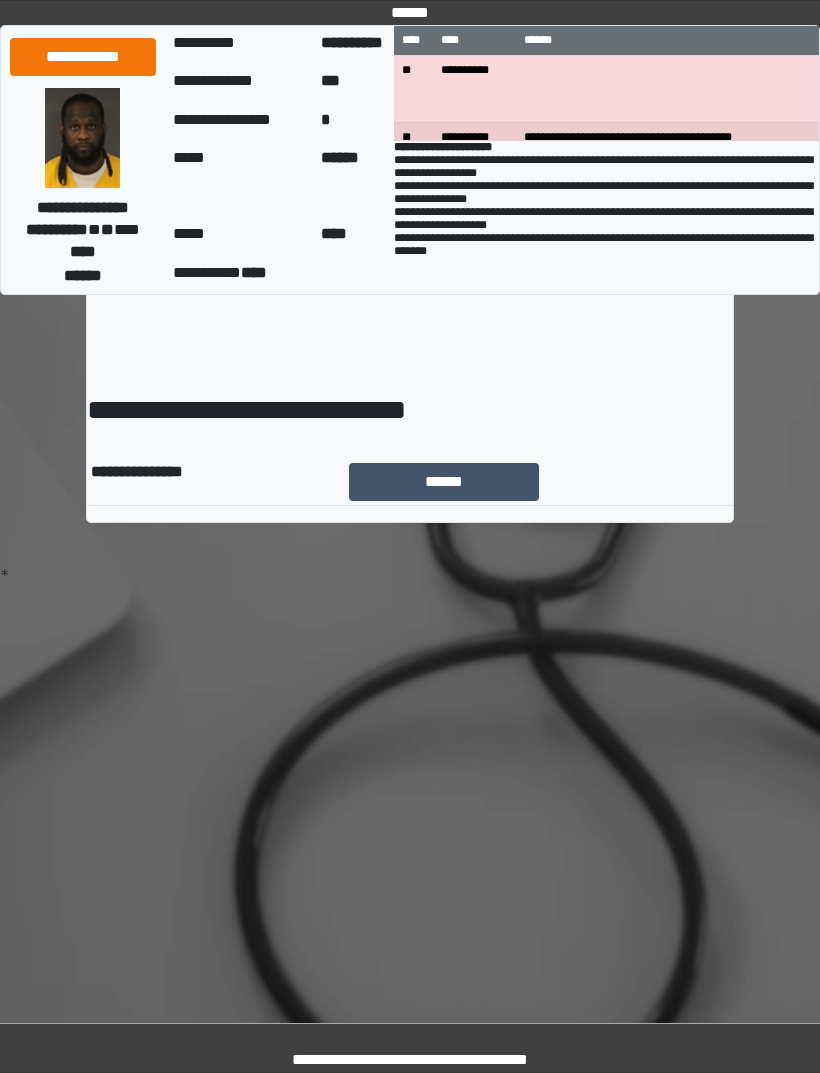 scroll, scrollTop: 0, scrollLeft: 0, axis: both 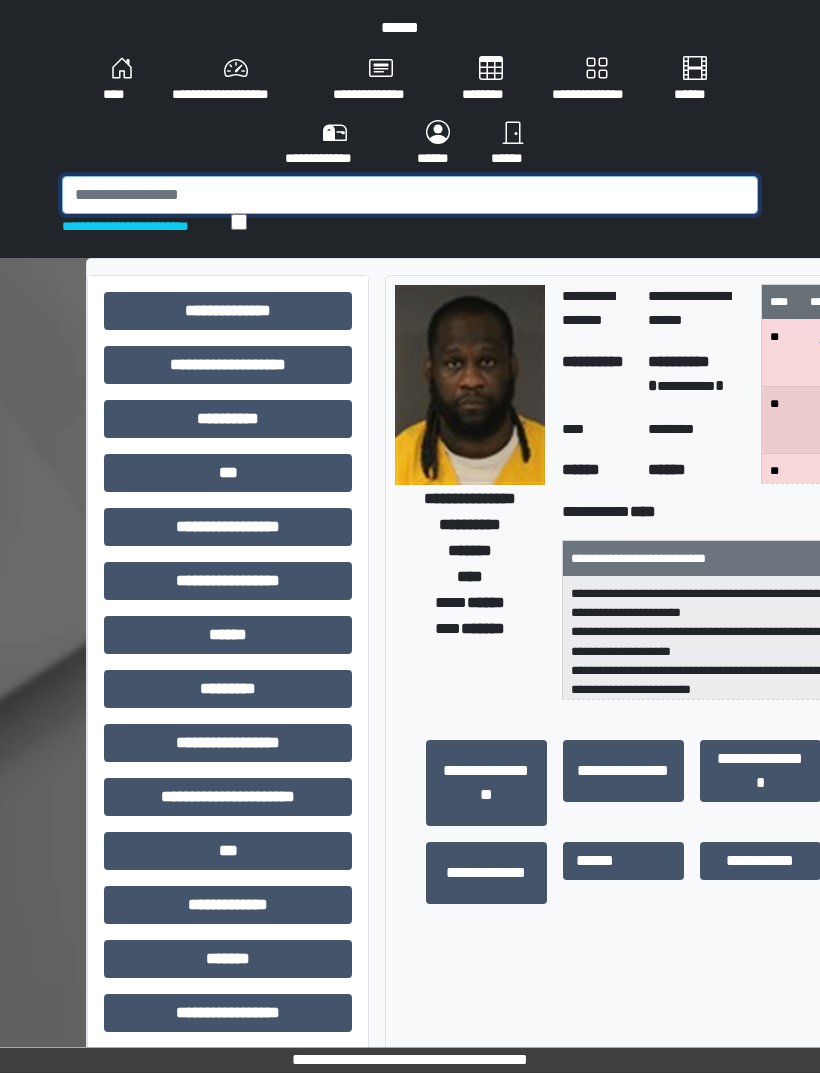 click at bounding box center [410, 195] 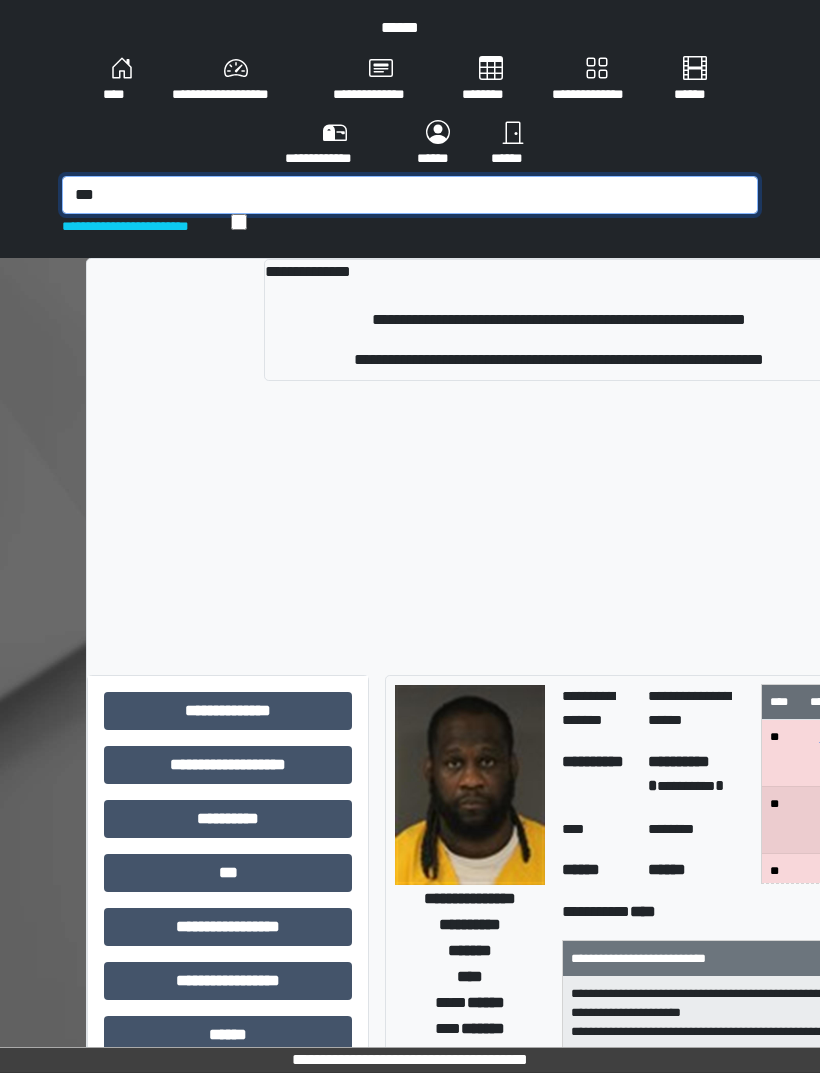 type on "***" 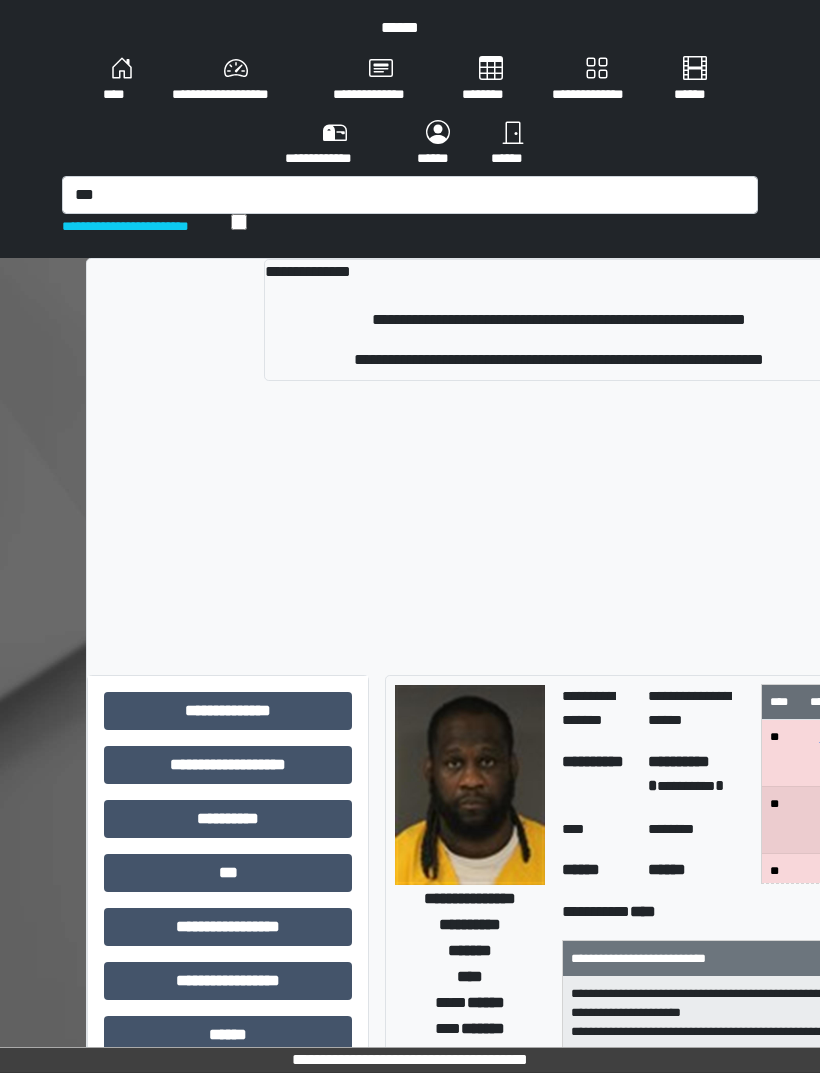 click on "**********" at bounding box center [559, 320] 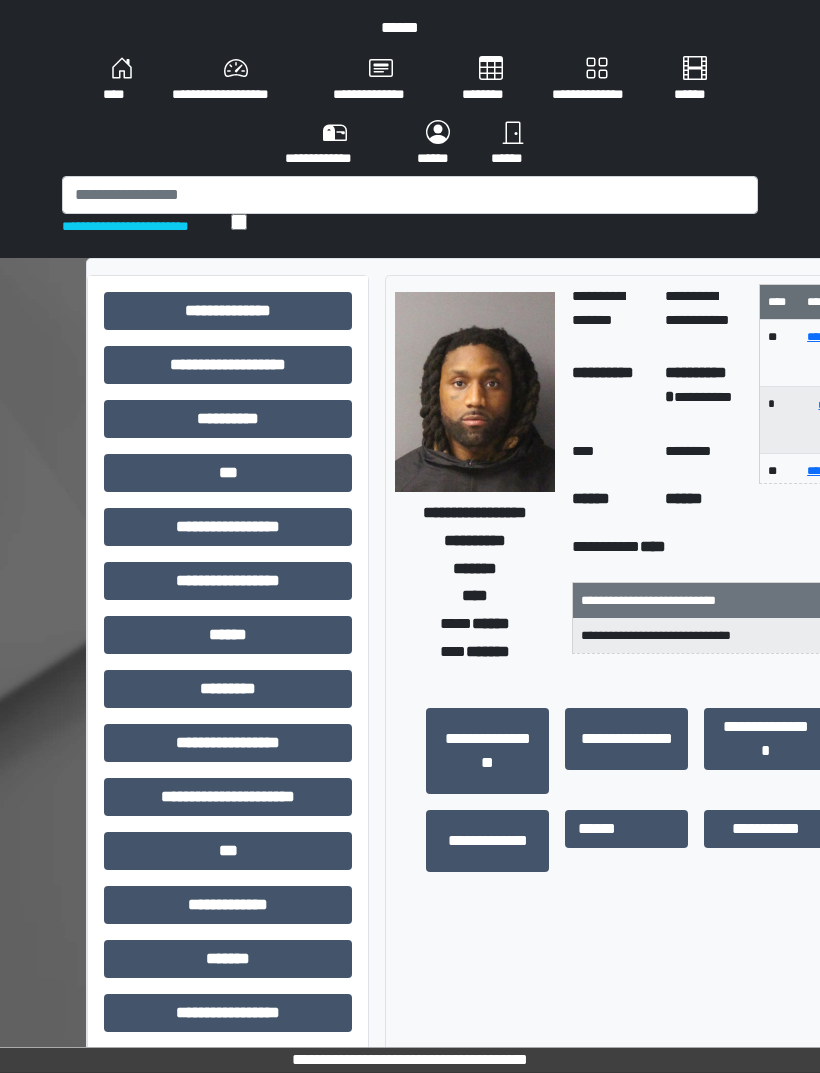 click on "***" at bounding box center [228, 311] 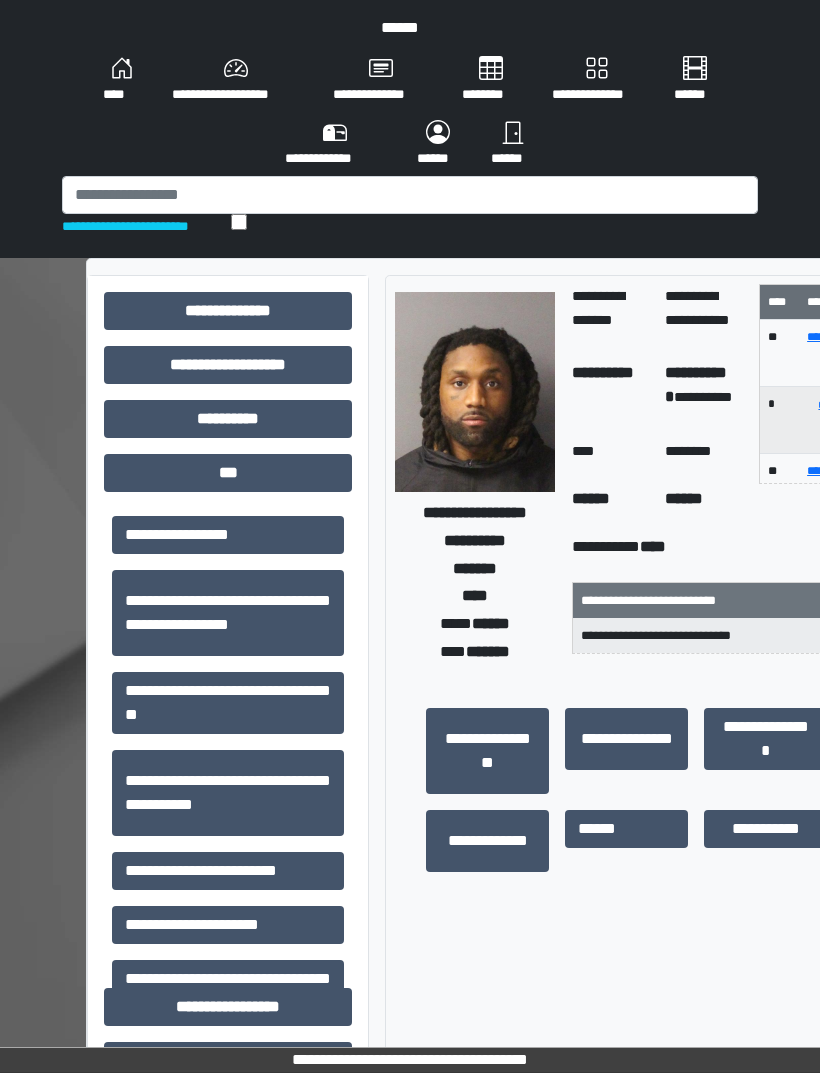 click on "**********" at bounding box center (228, 535) 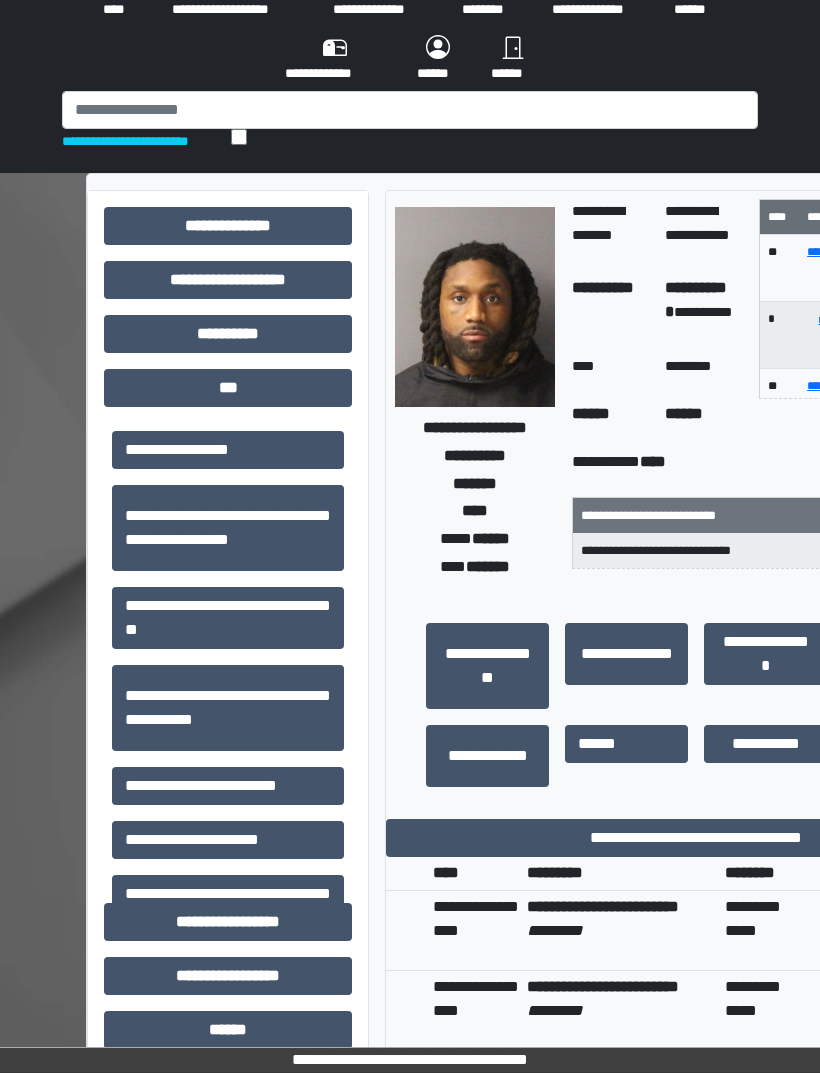 scroll, scrollTop: 92, scrollLeft: 0, axis: vertical 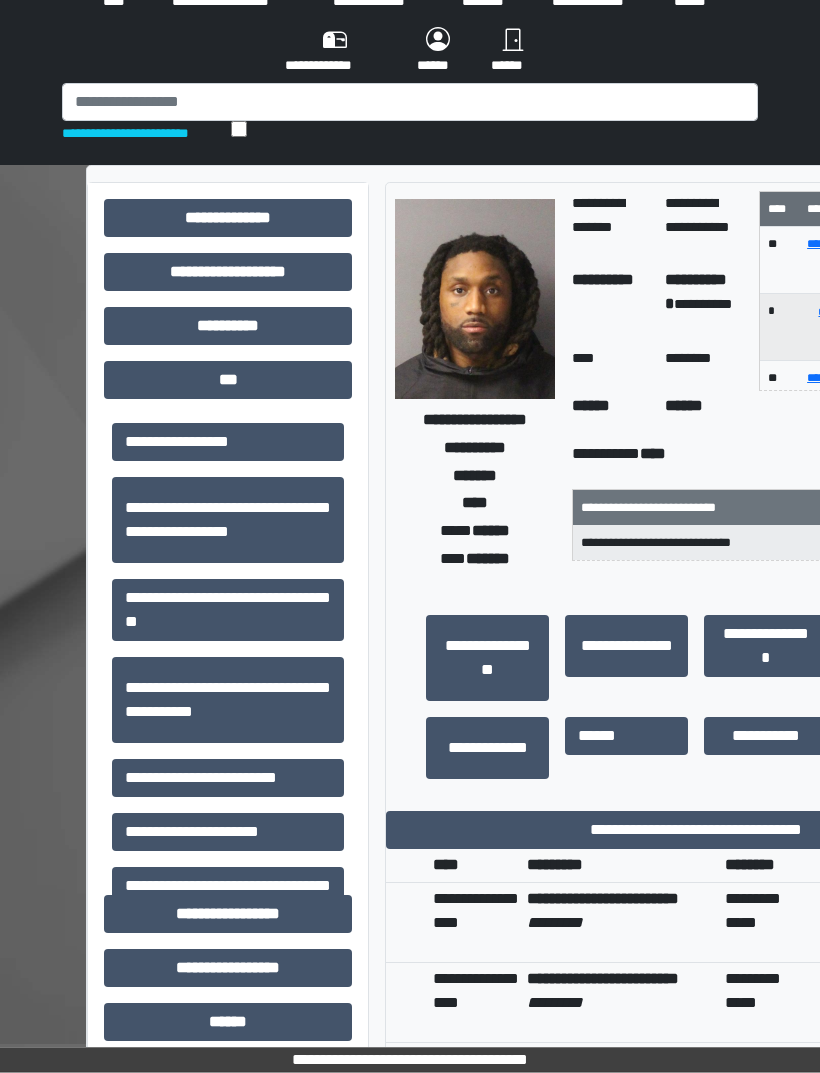 click on "**********" at bounding box center (696, 831) 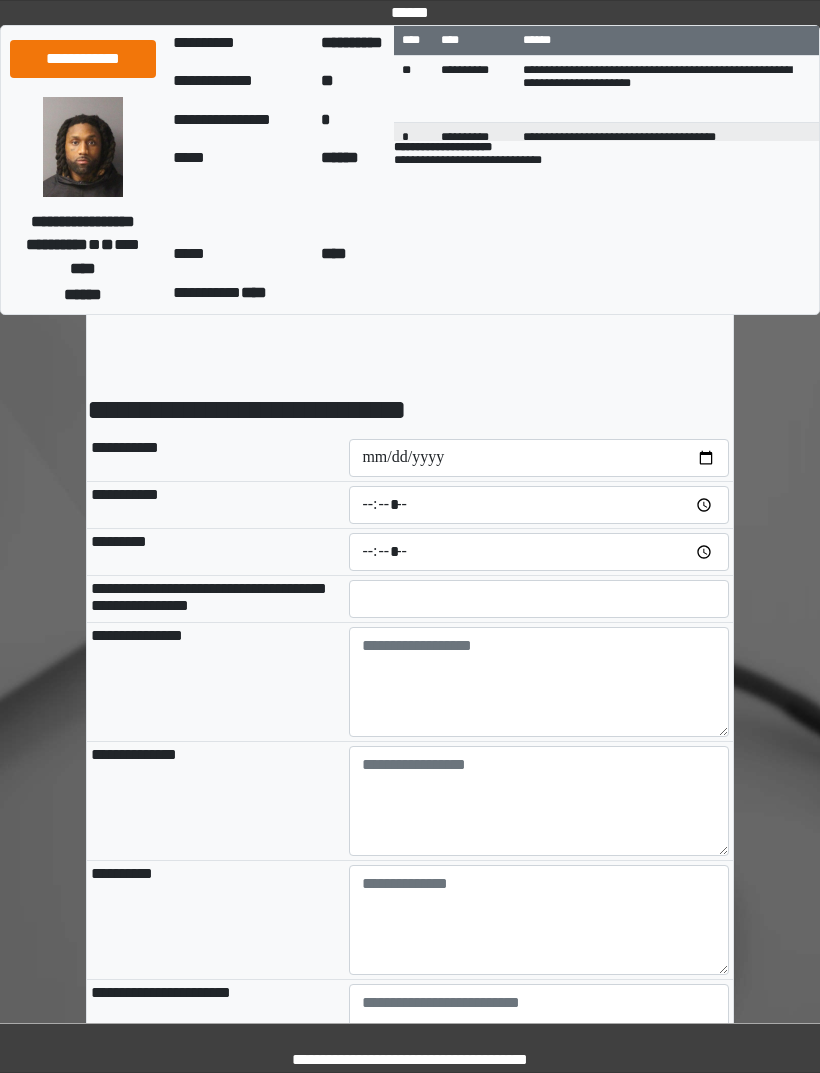 scroll, scrollTop: 0, scrollLeft: 0, axis: both 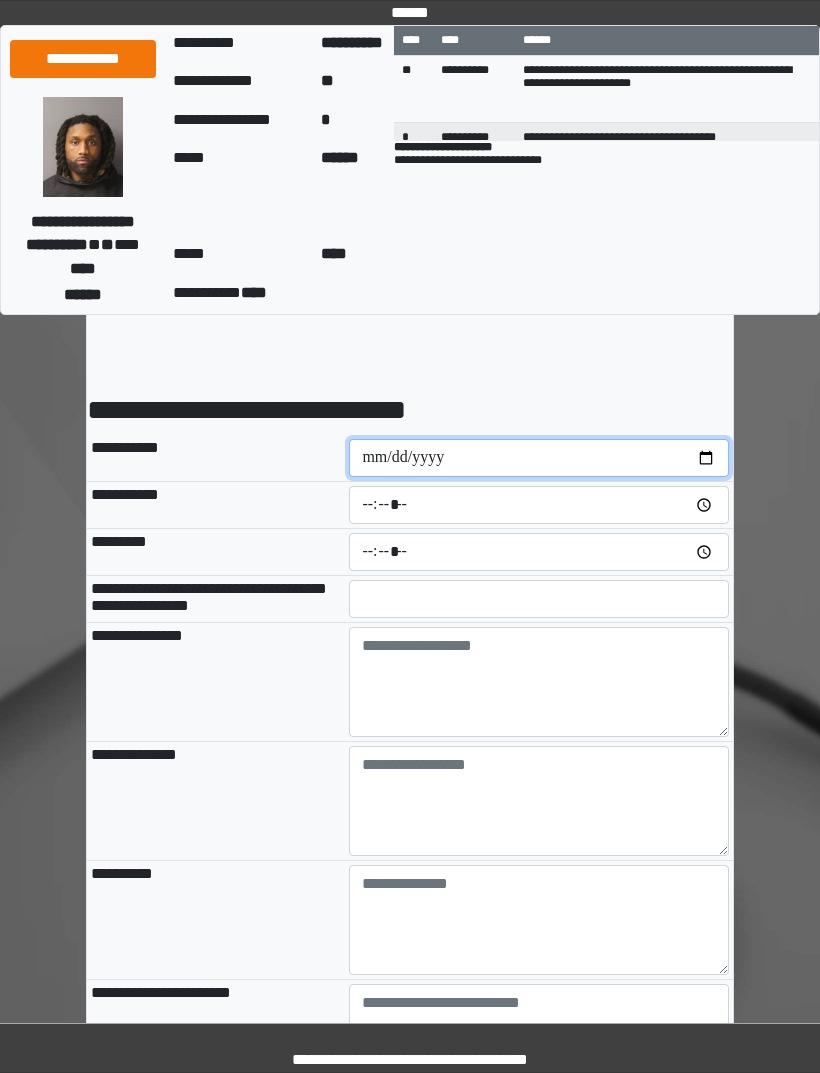 click at bounding box center [539, 458] 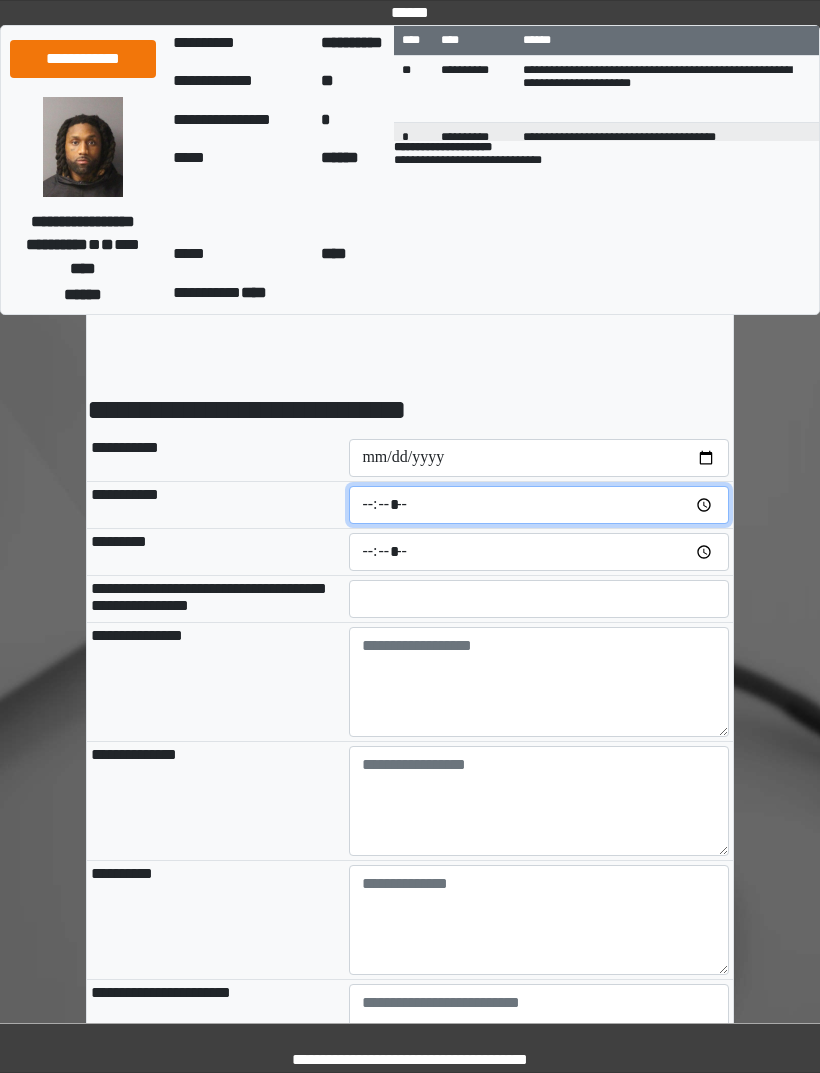 click at bounding box center (539, 505) 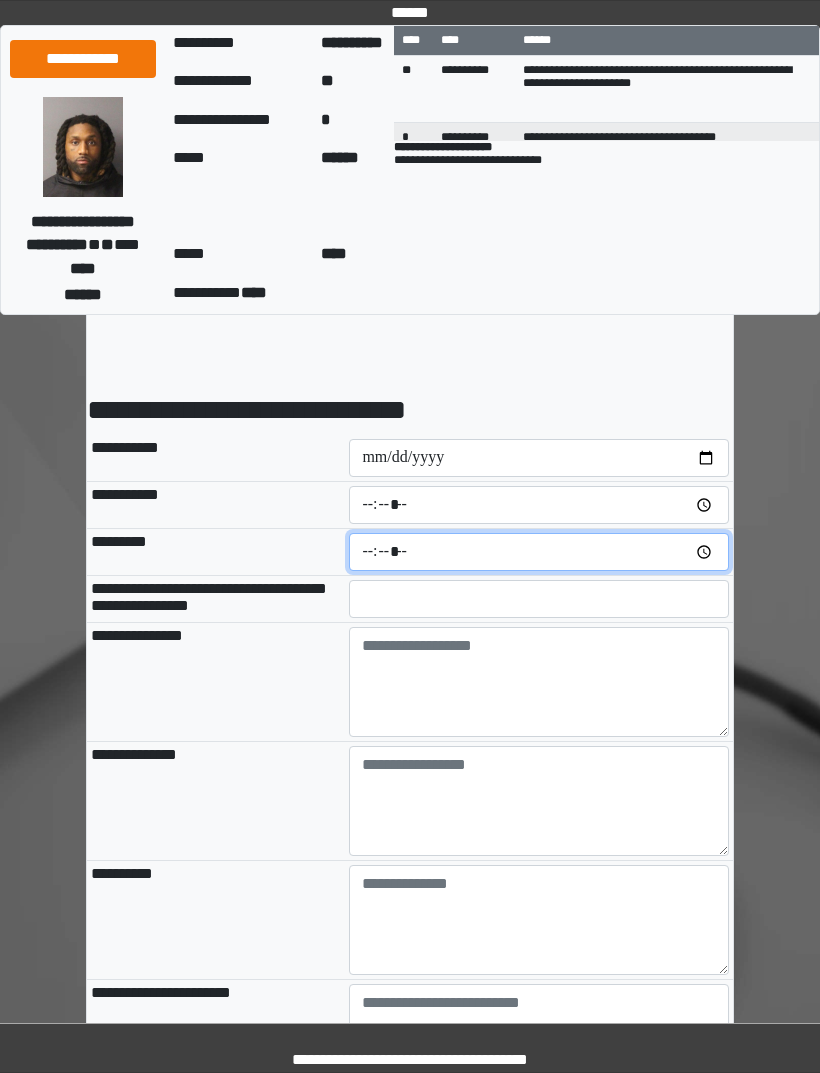 click at bounding box center [539, 552] 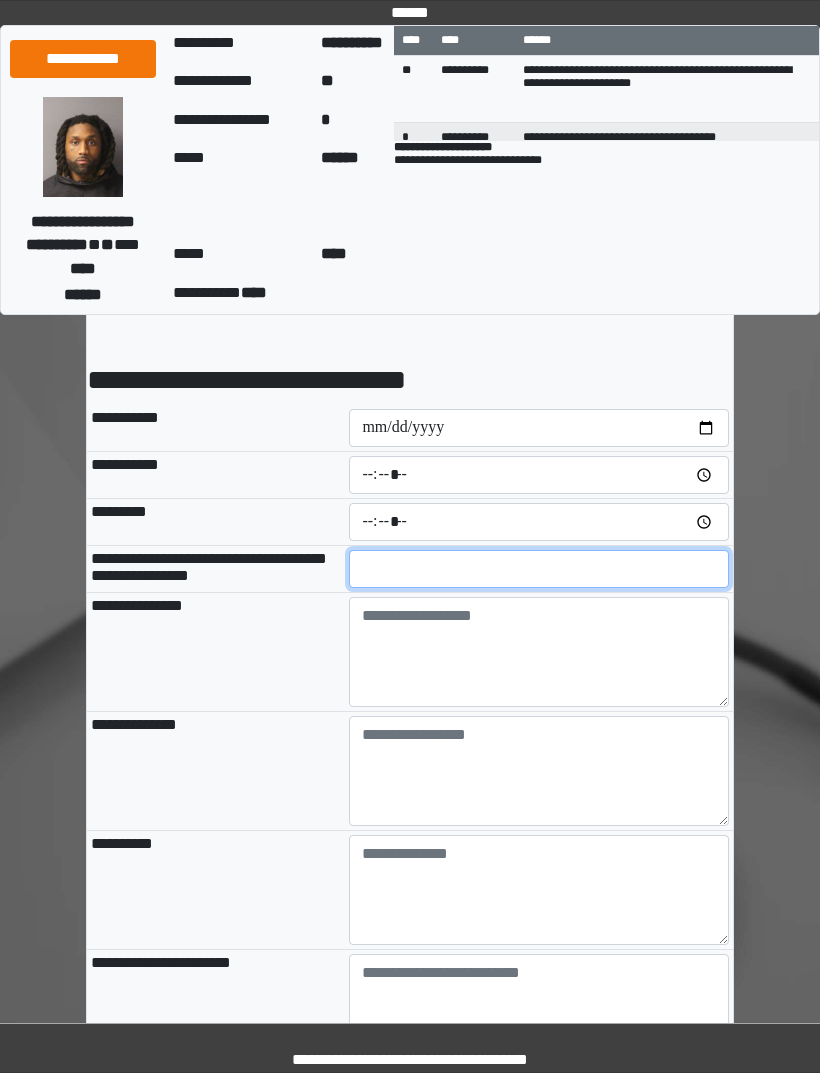 click at bounding box center (539, 569) 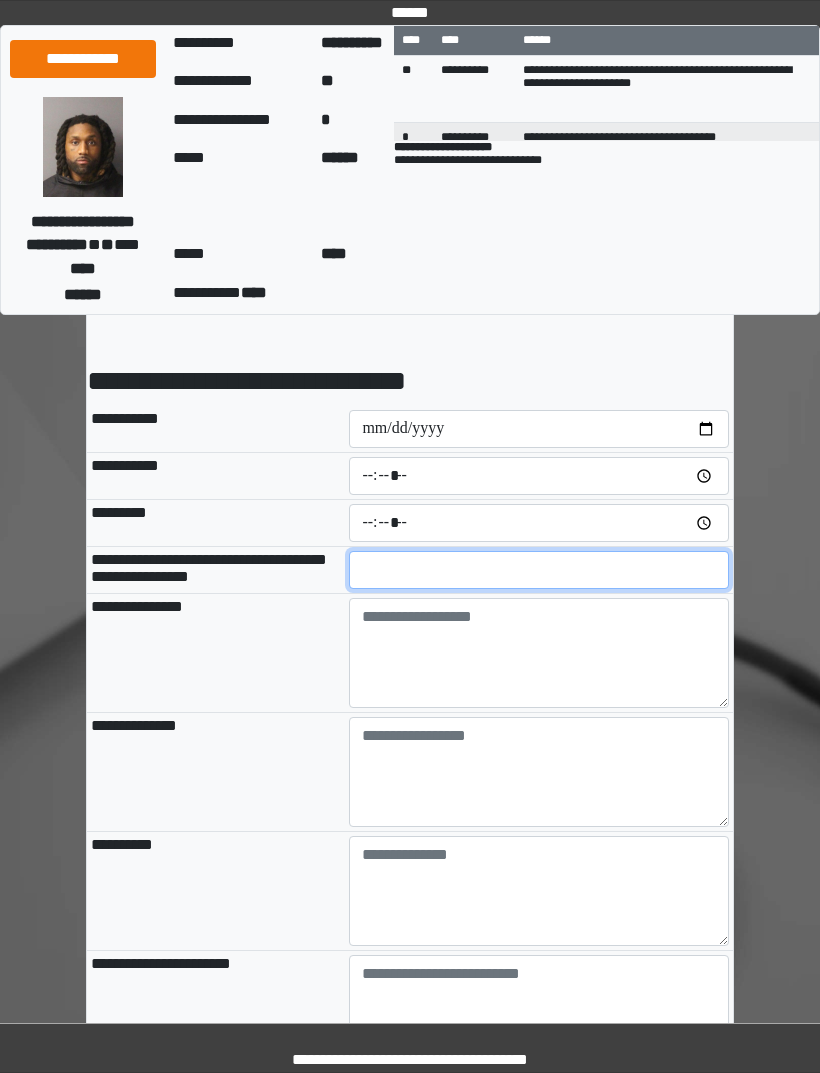 type on "**" 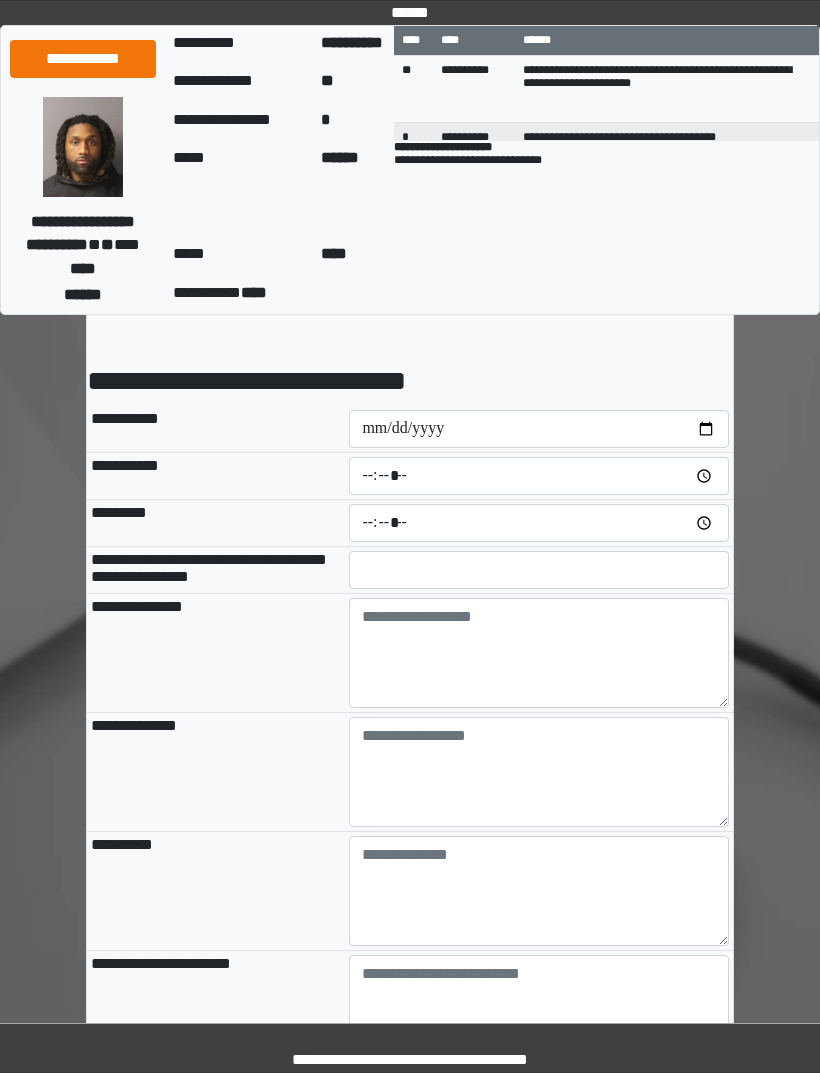 click at bounding box center [539, 653] 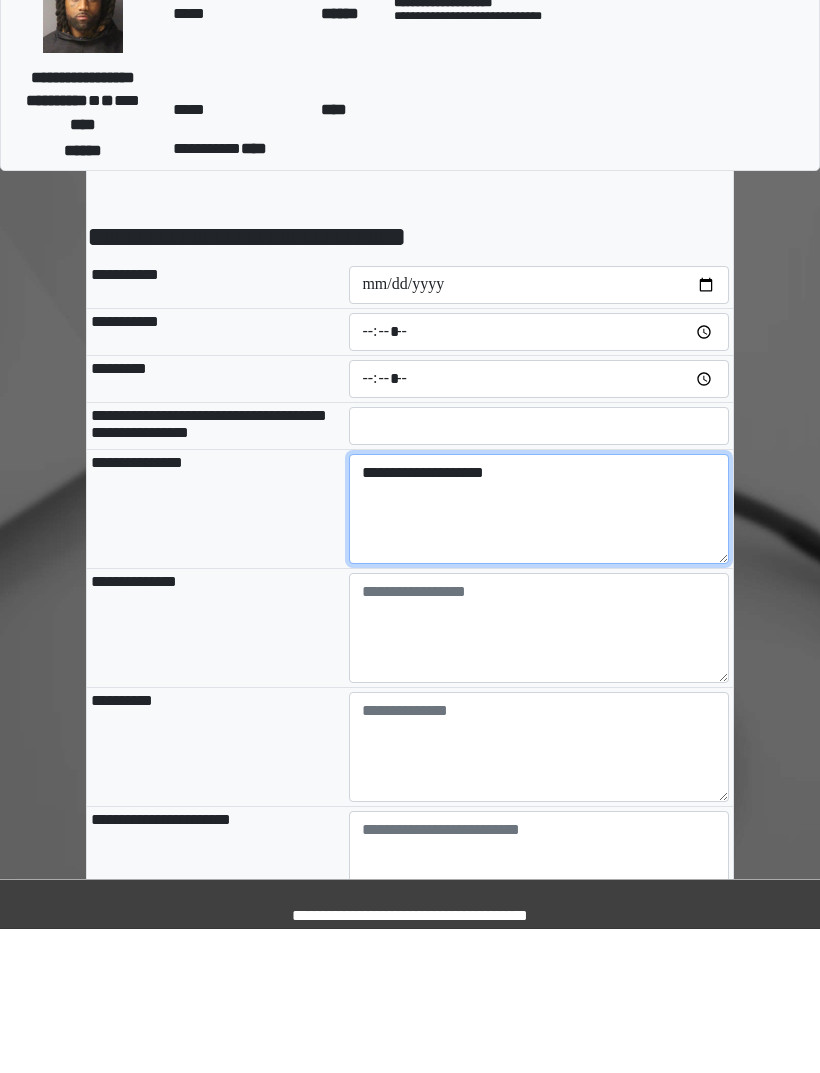 type on "**********" 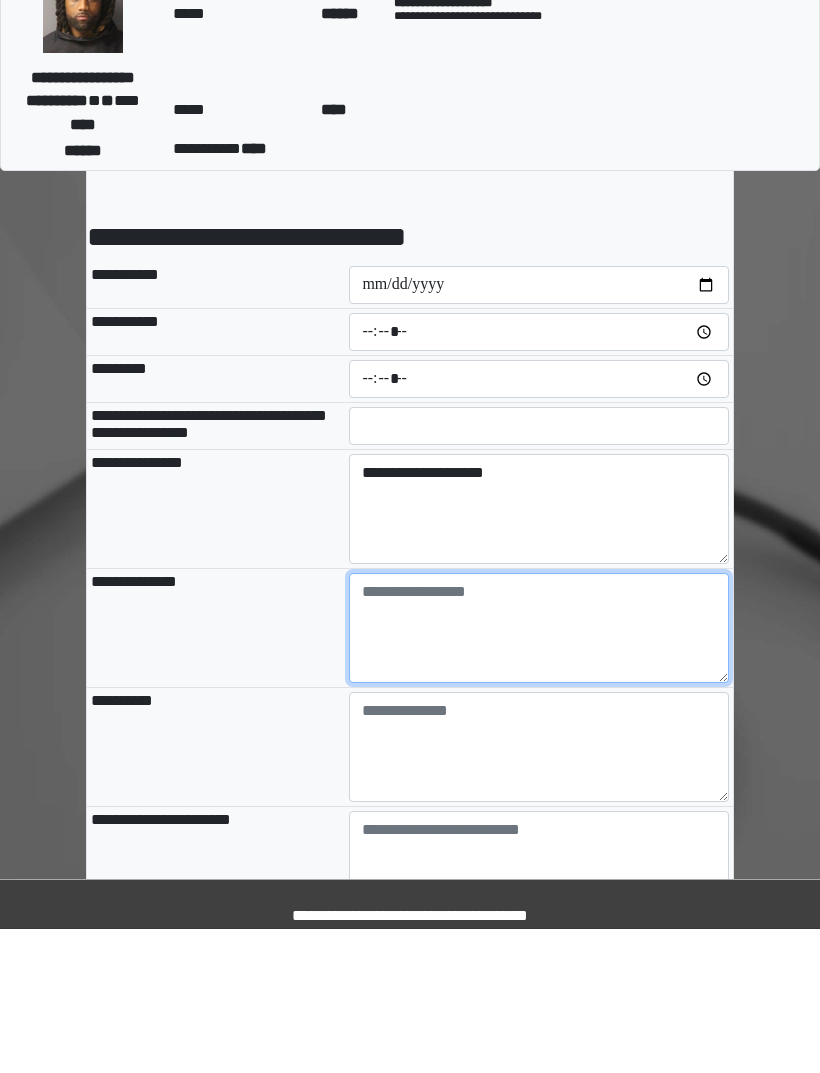 click at bounding box center [539, 772] 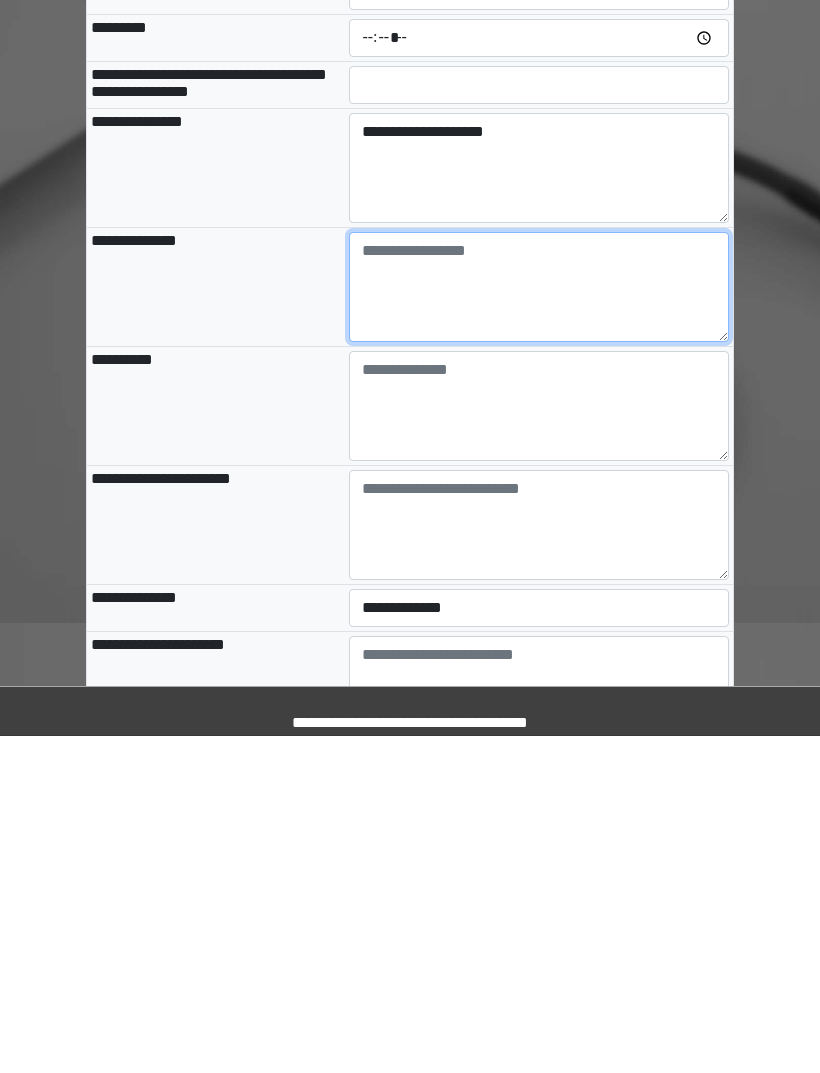 scroll, scrollTop: 185, scrollLeft: 0, axis: vertical 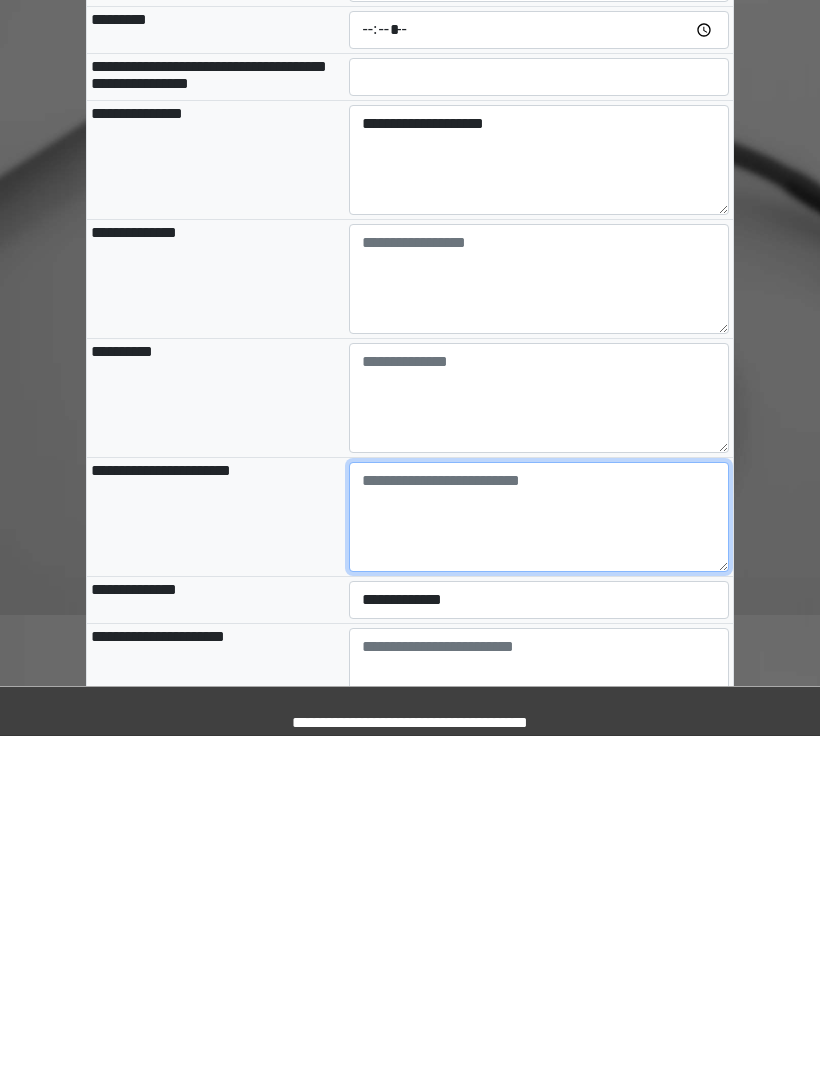 click at bounding box center (539, 854) 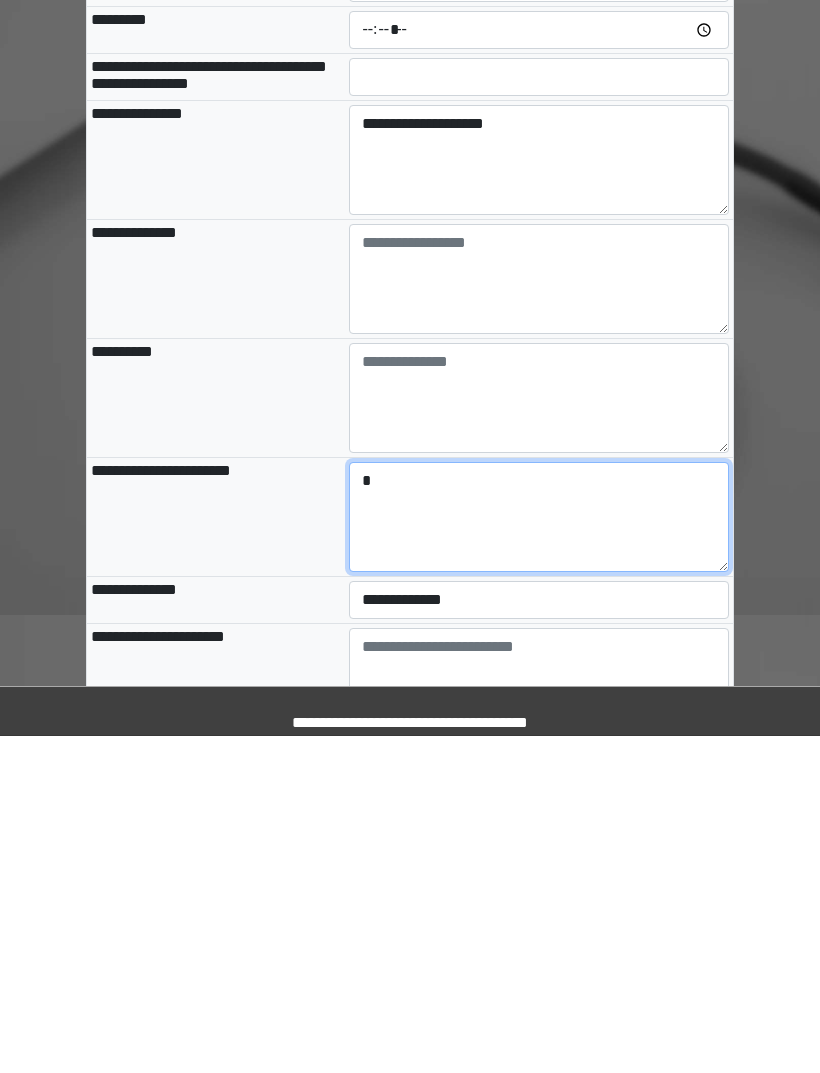 type on "*" 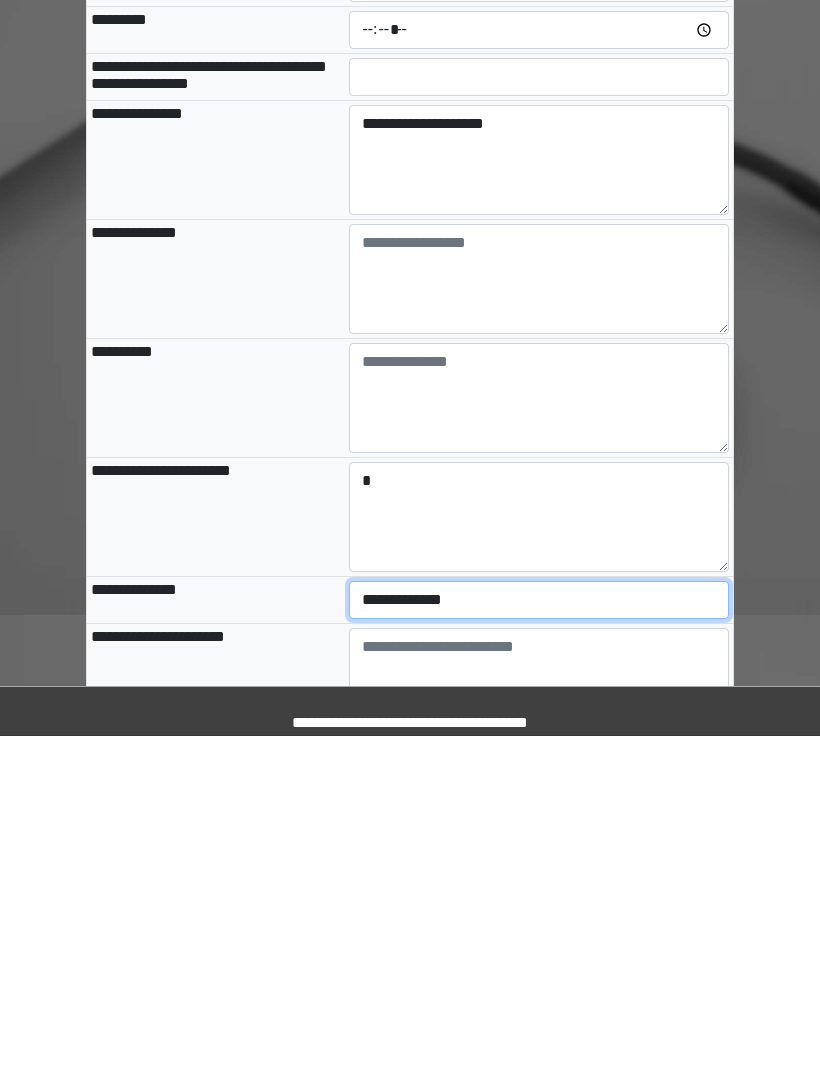 click on "**********" at bounding box center (539, 937) 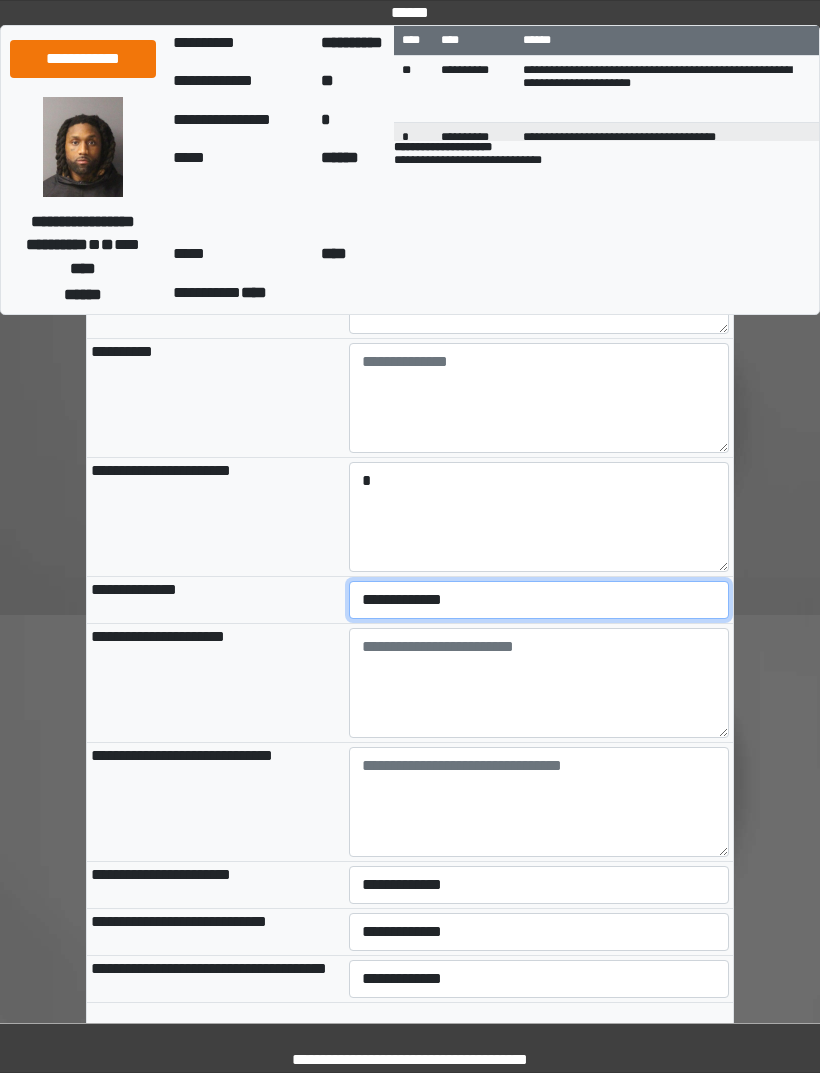 select on "***" 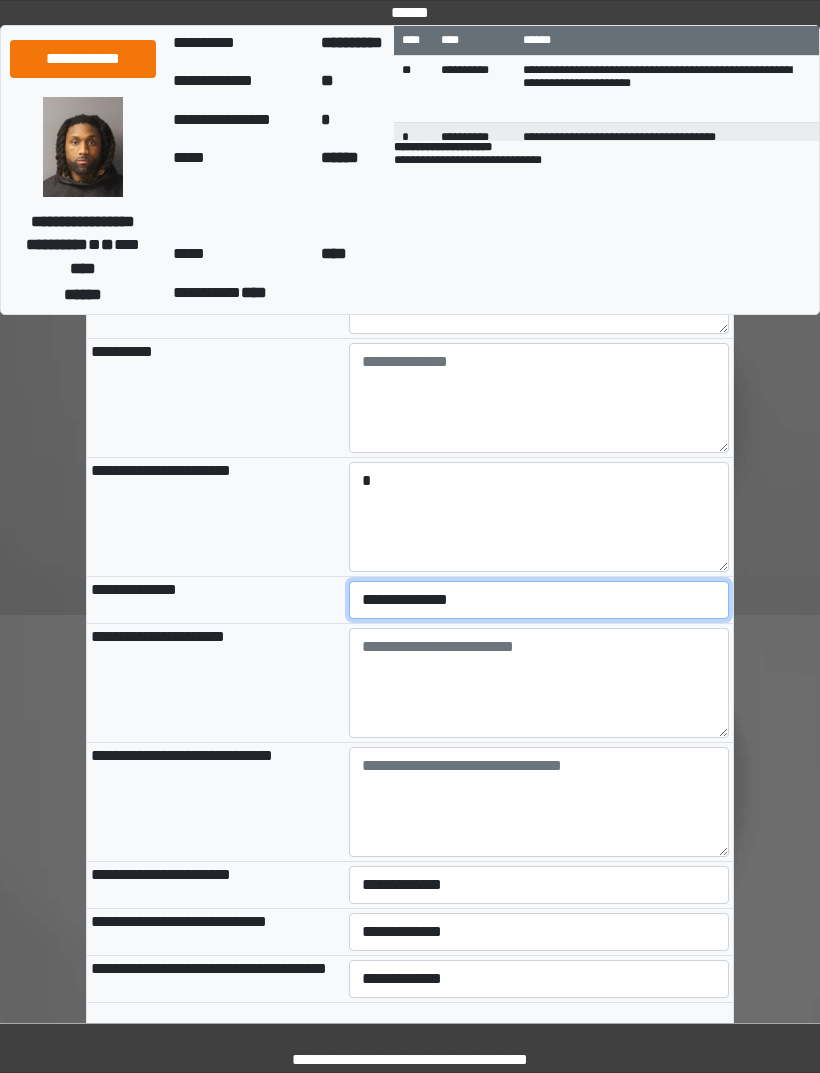 scroll, scrollTop: 600, scrollLeft: 0, axis: vertical 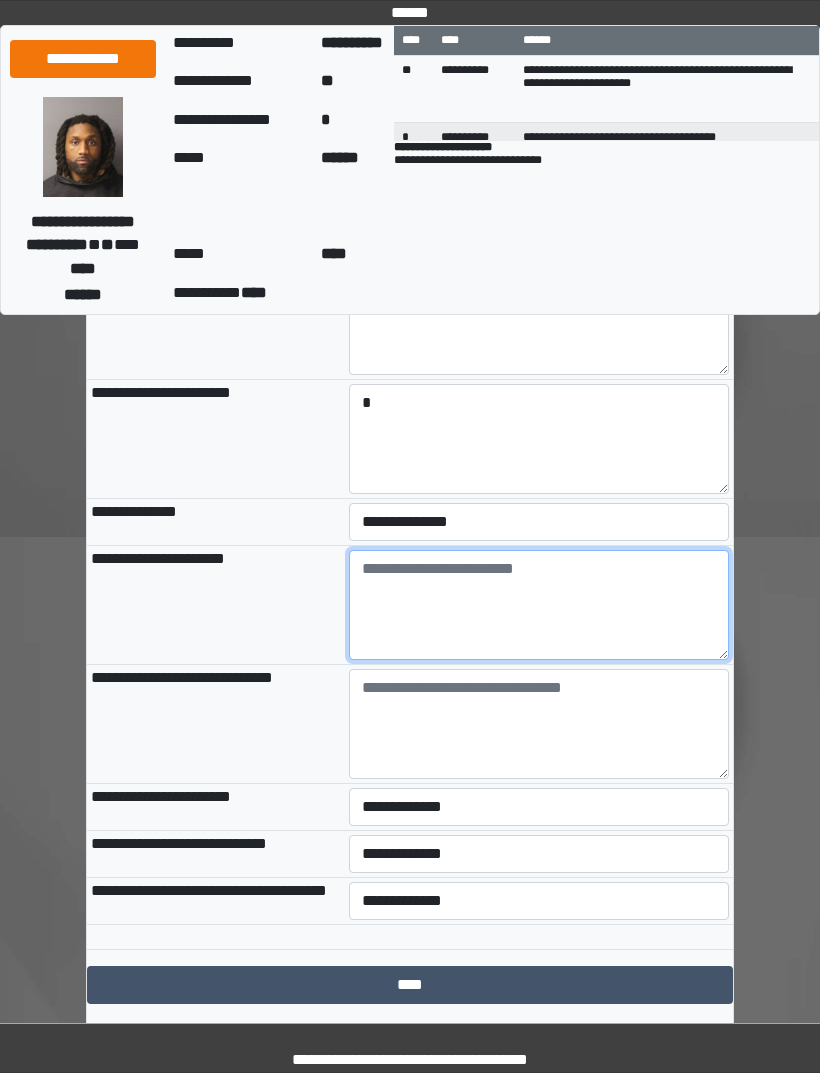 click at bounding box center [539, 605] 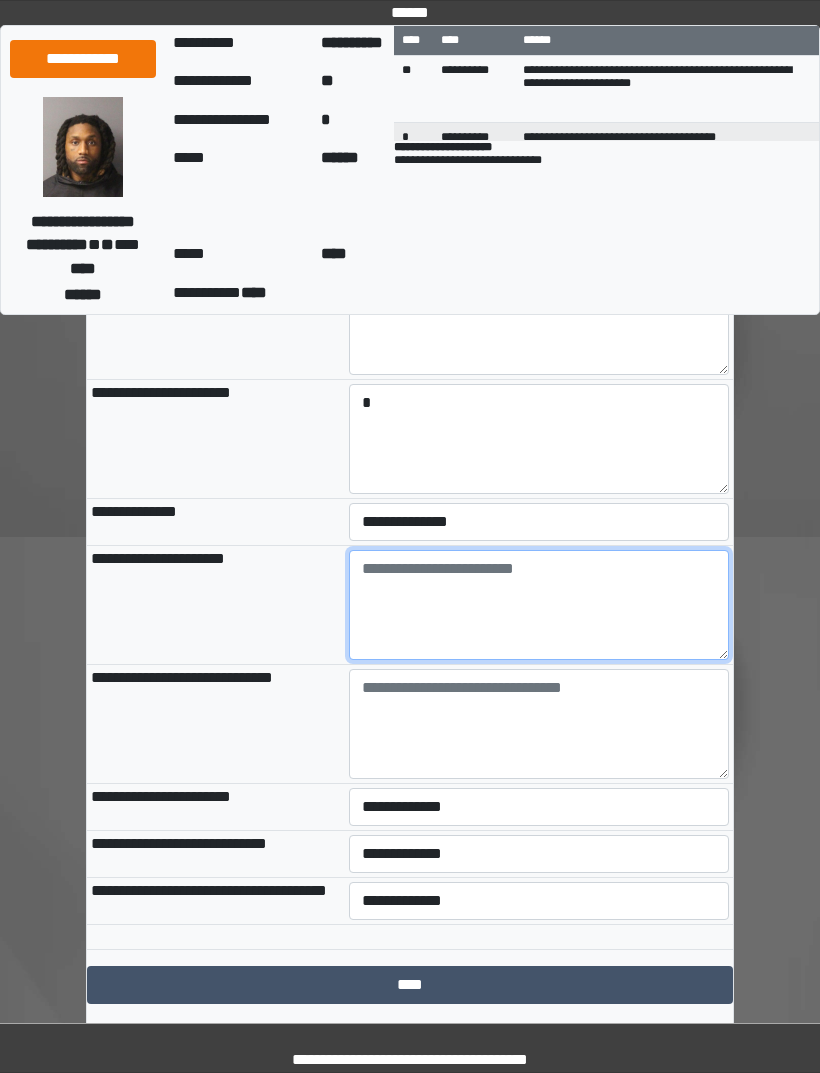 paste on "**********" 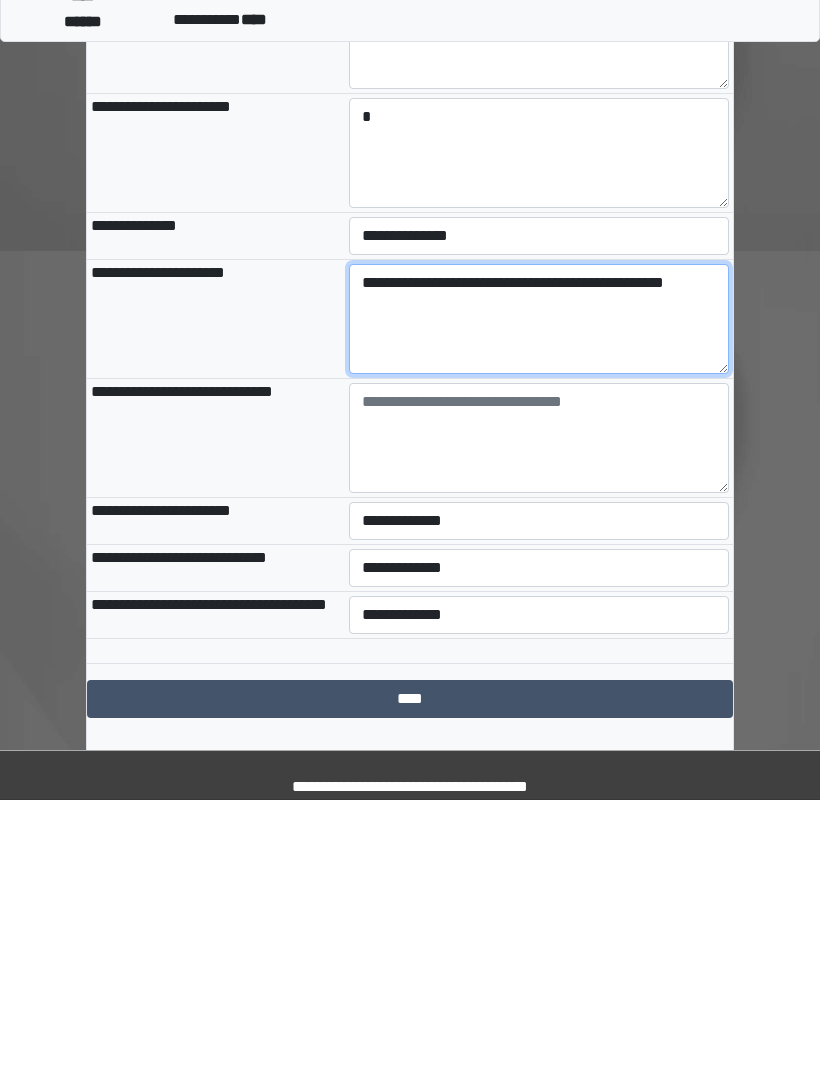 type on "**********" 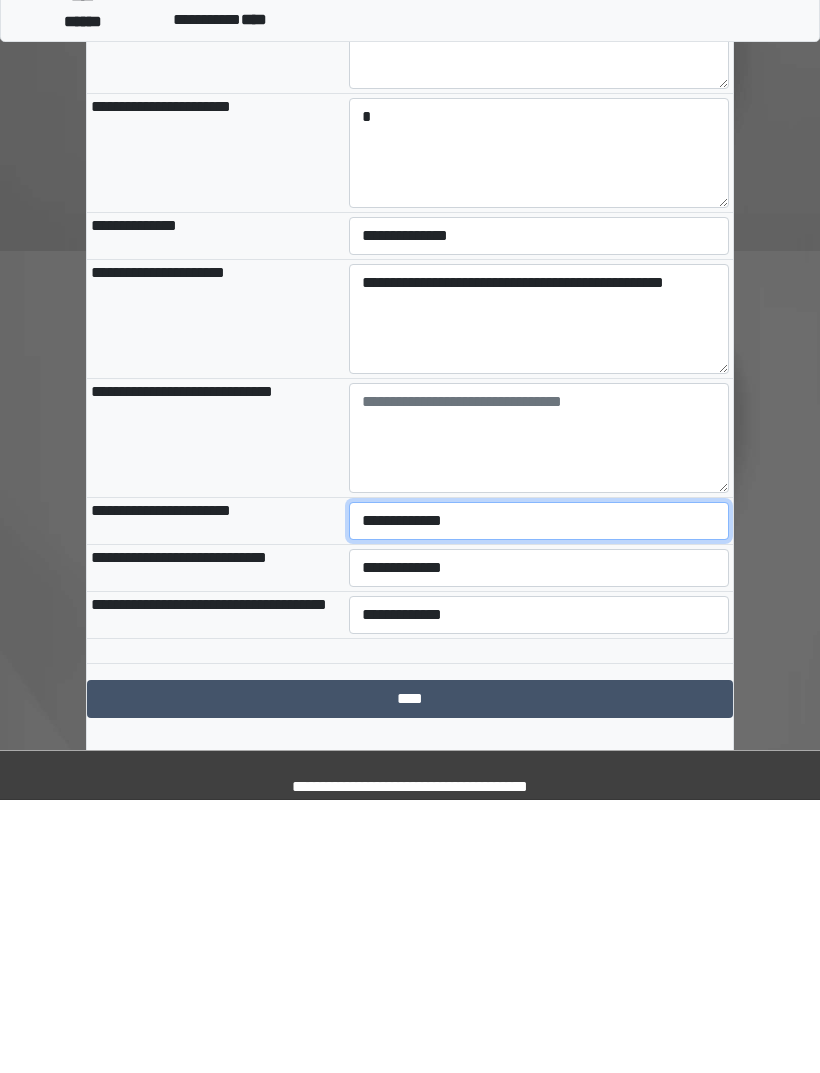 click on "**********" at bounding box center (539, 794) 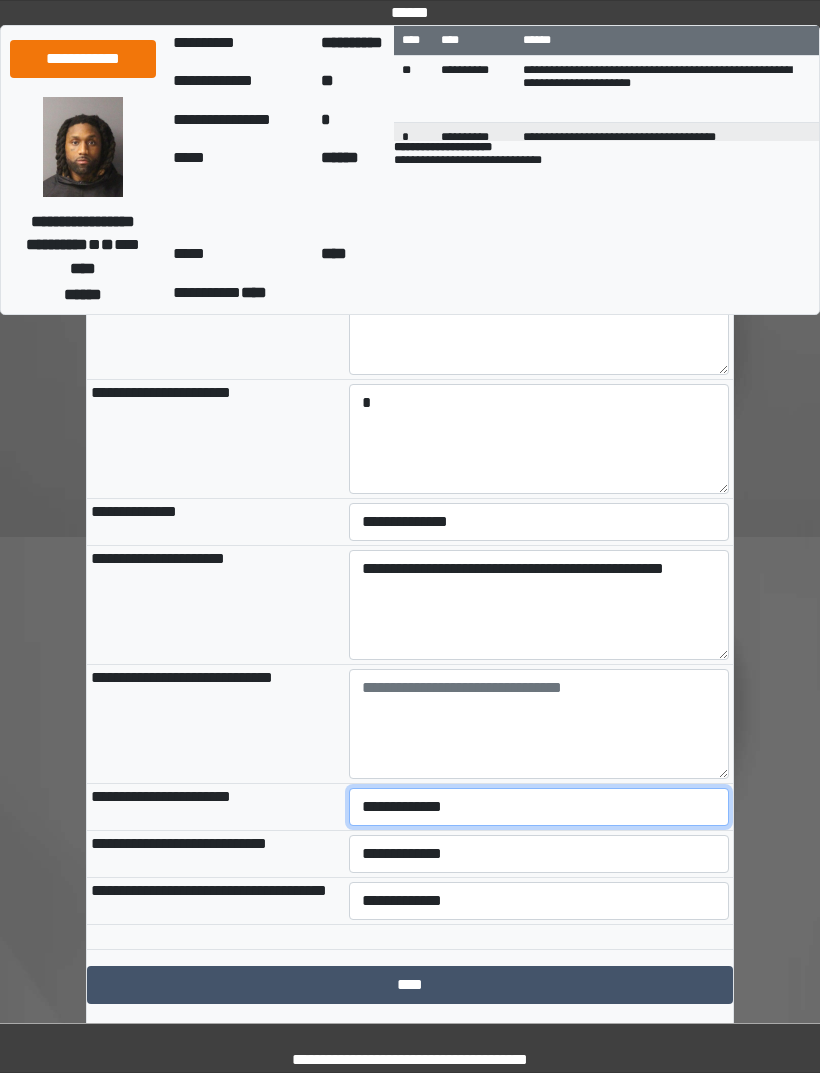select on "***" 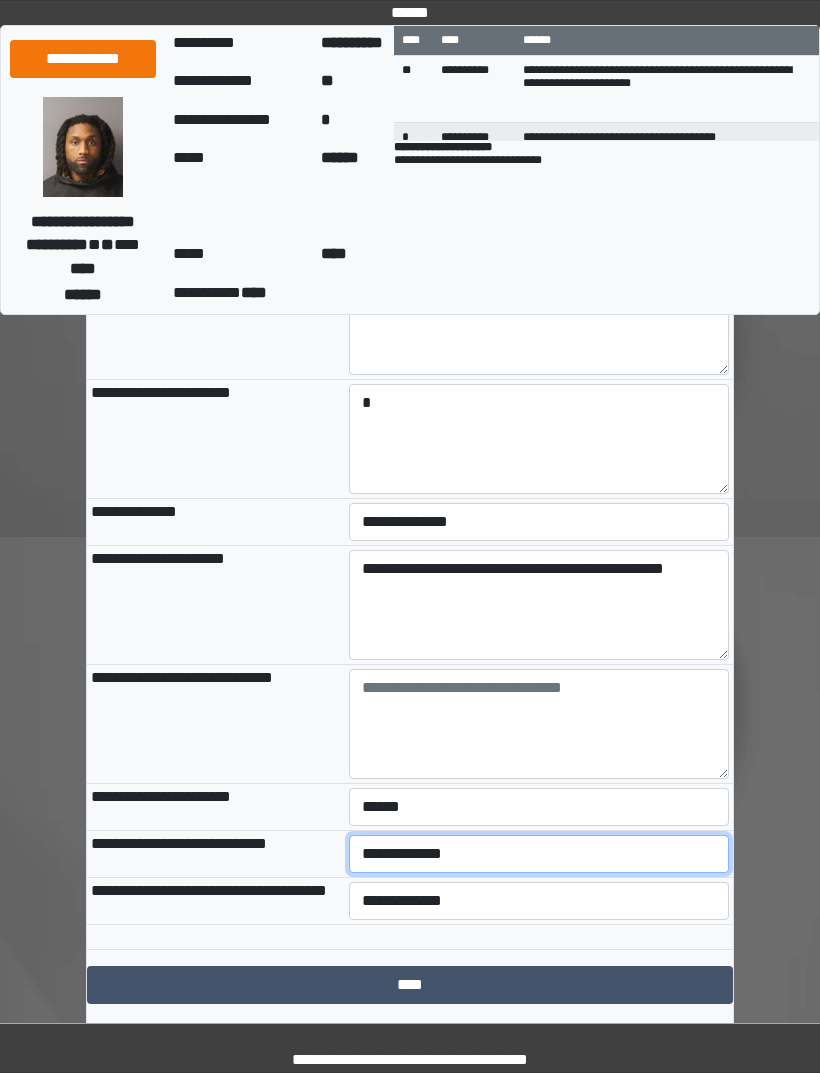 click on "**********" at bounding box center (539, 854) 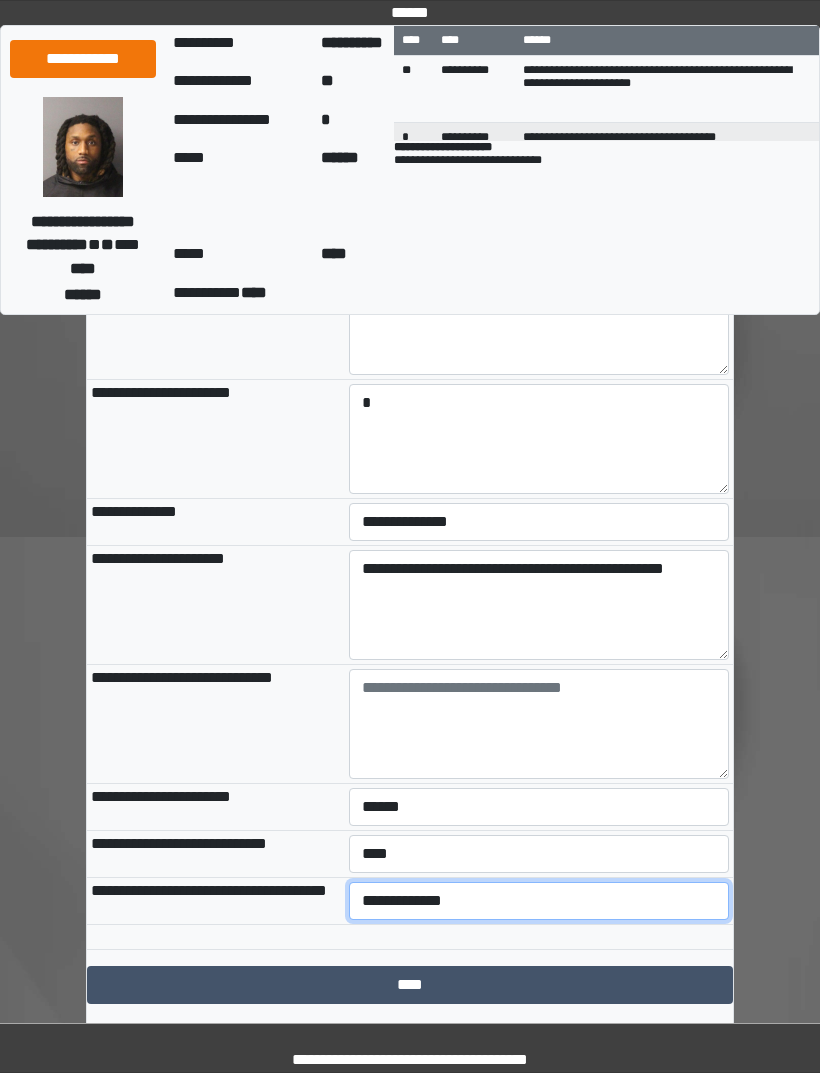 click on "**********" at bounding box center [539, 901] 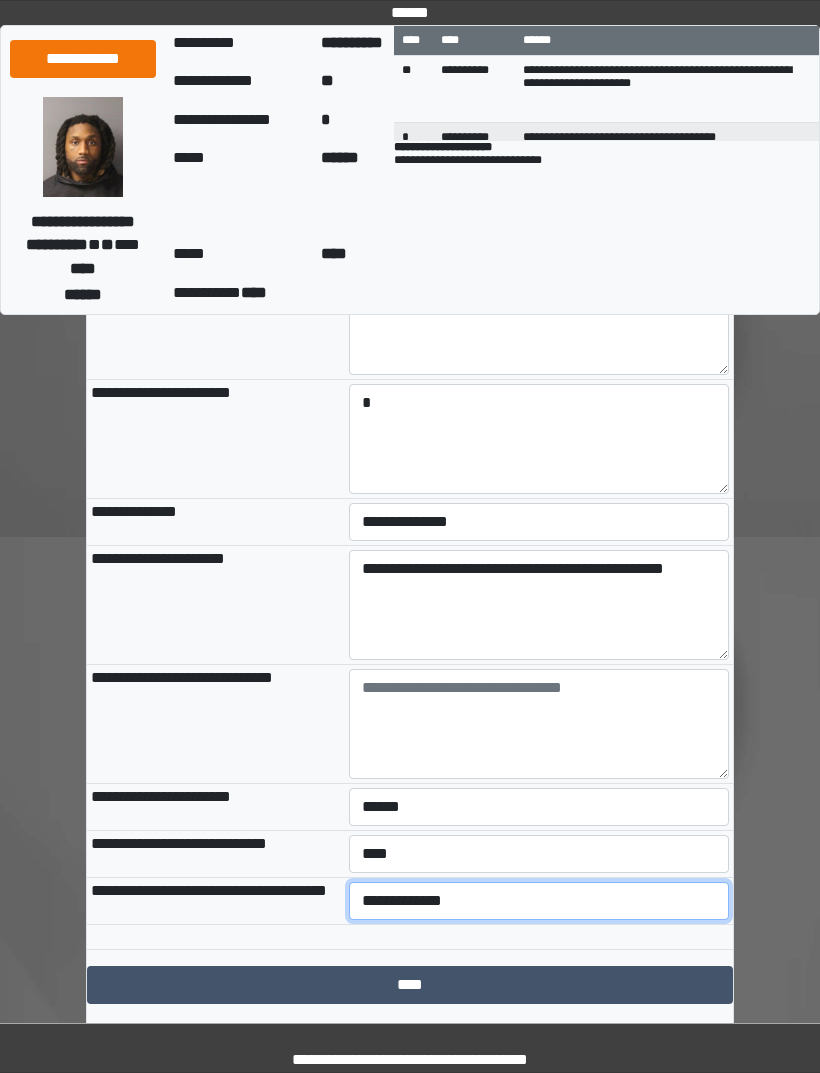 select on "***" 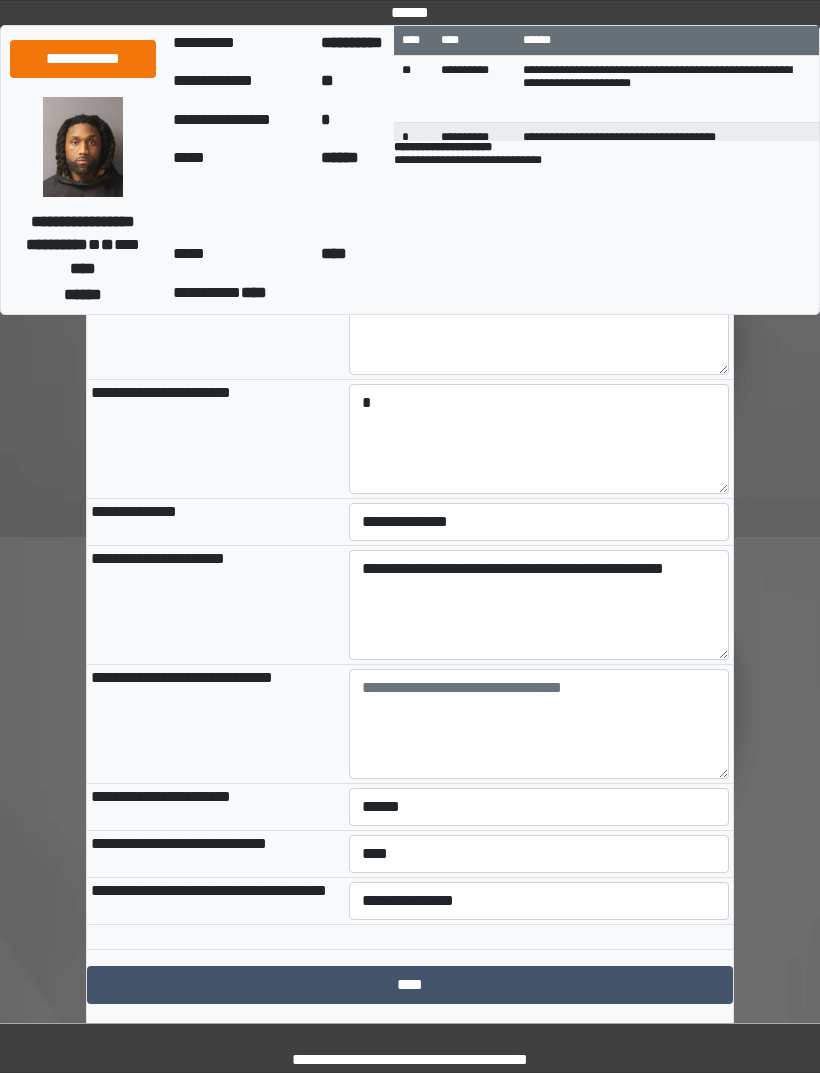 click on "****" at bounding box center (410, 985) 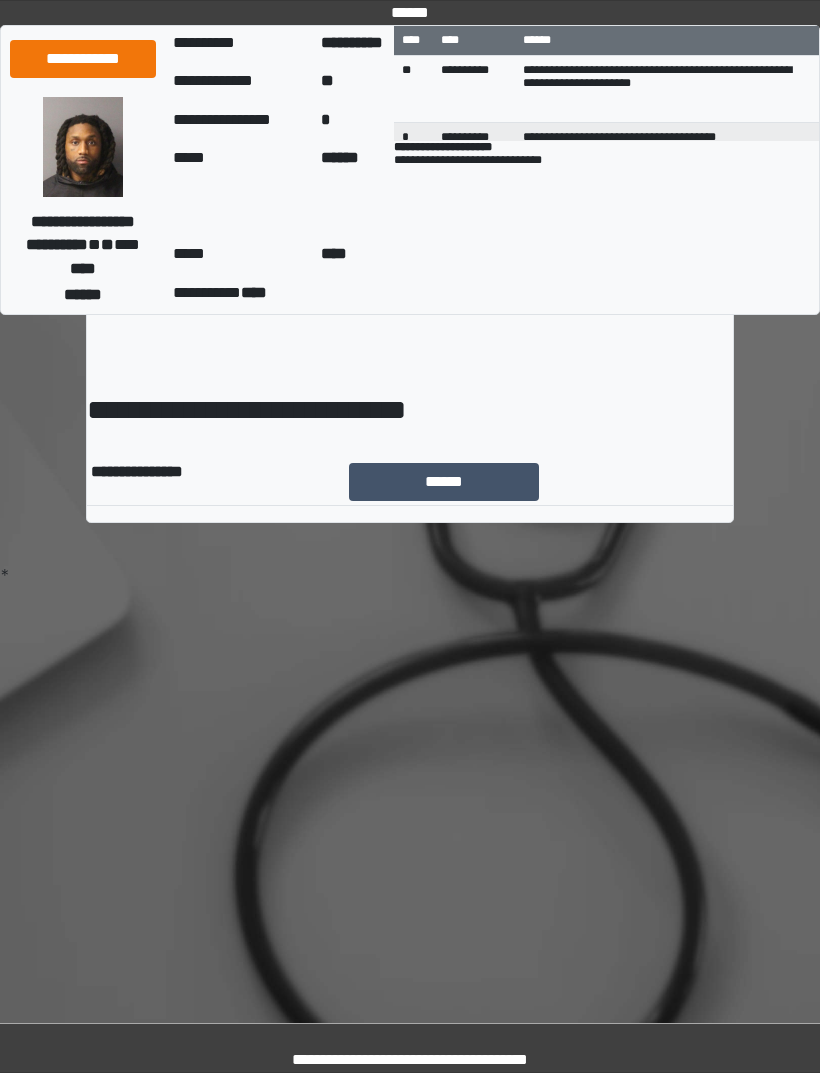 scroll, scrollTop: 0, scrollLeft: 0, axis: both 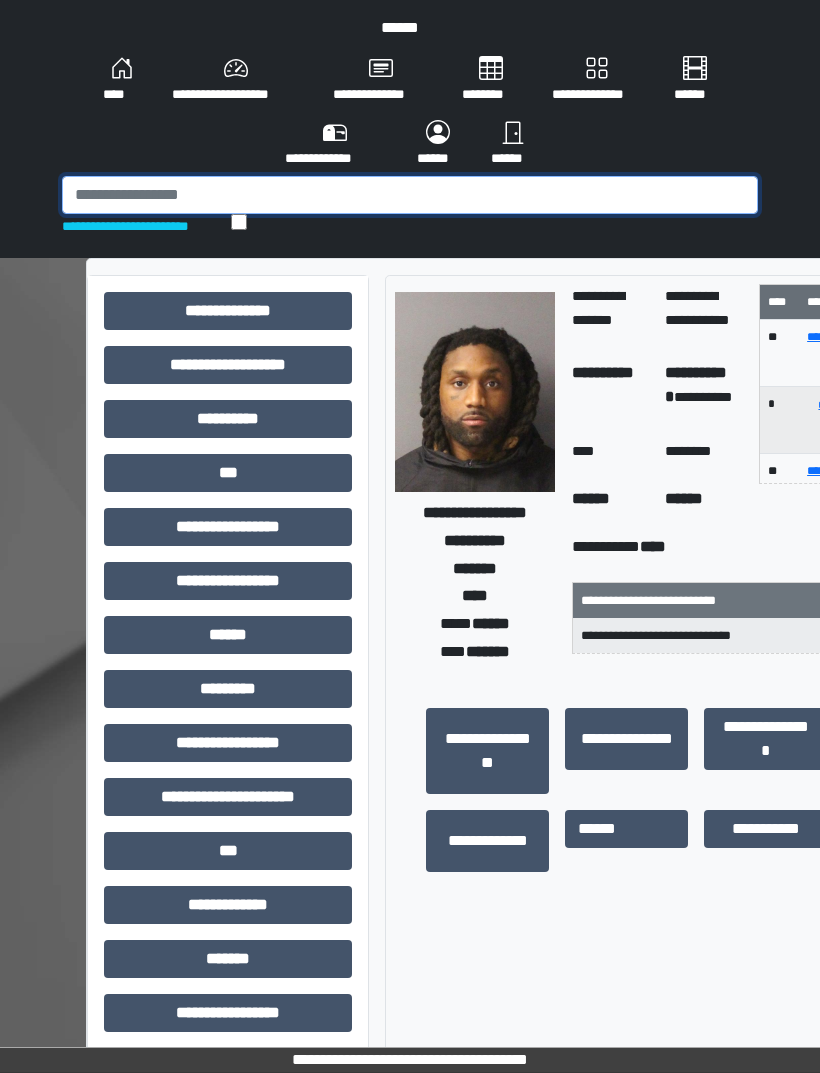 click at bounding box center (410, 195) 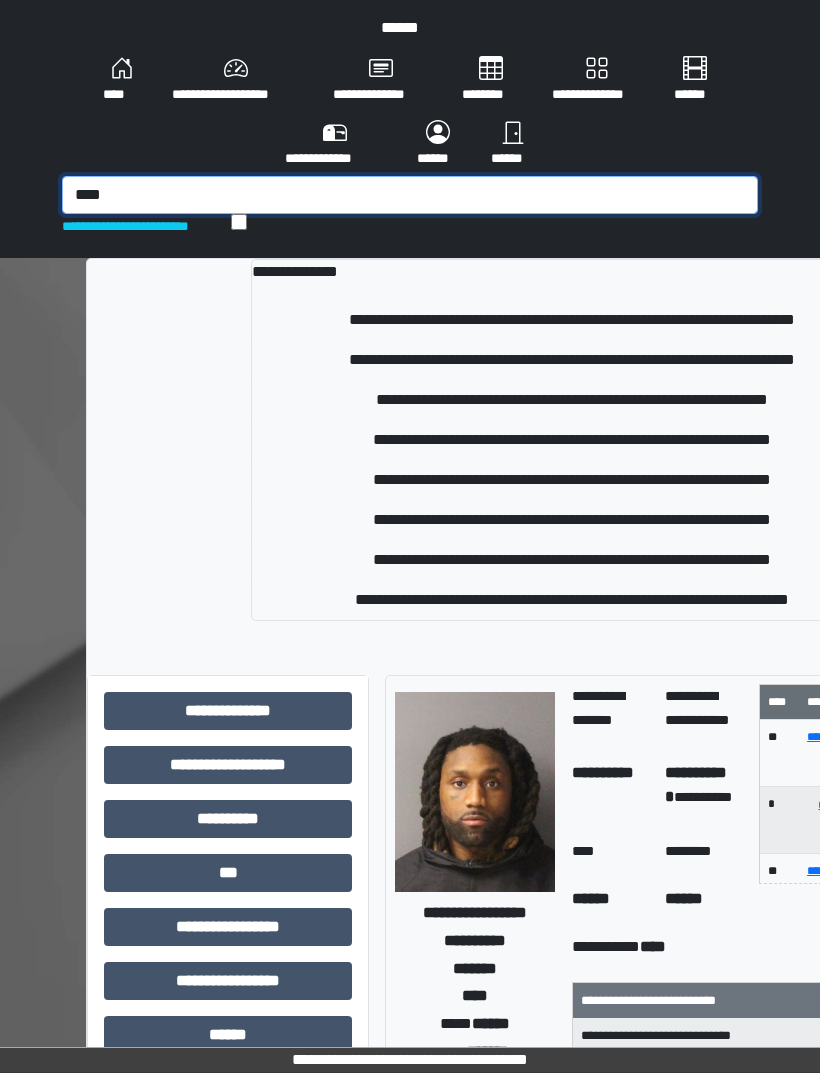 type on "****" 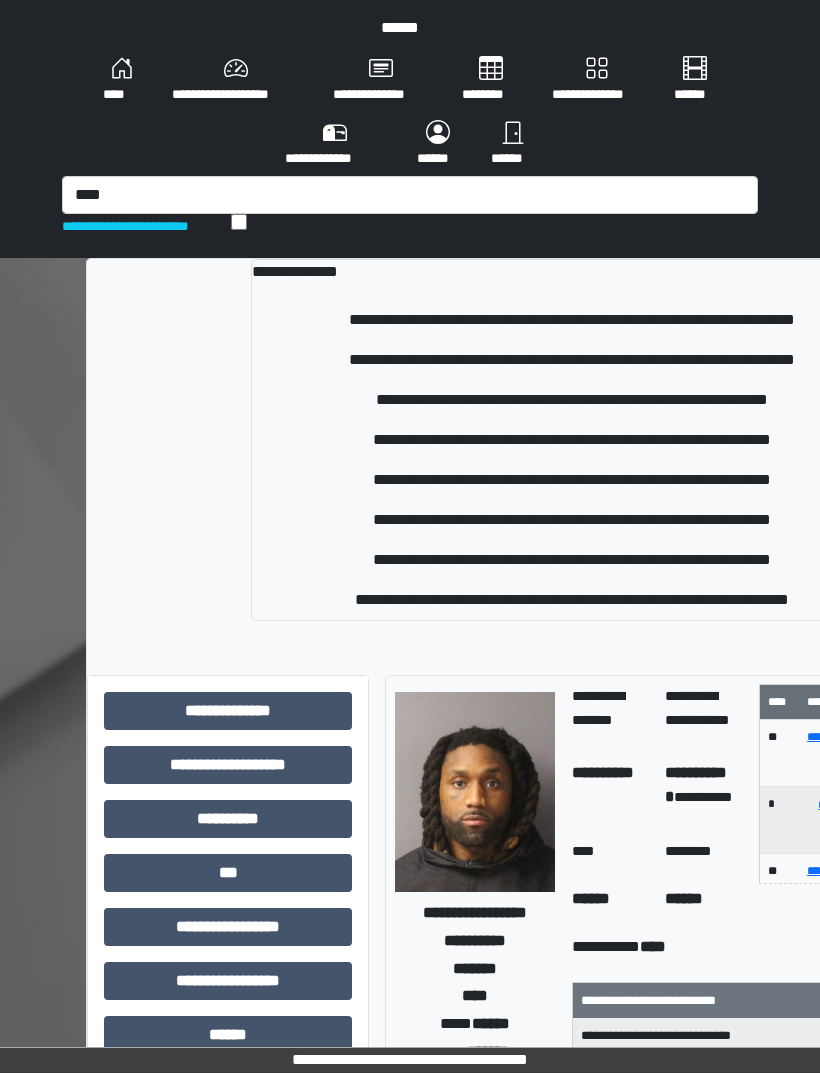 click on "**********" at bounding box center (572, 320) 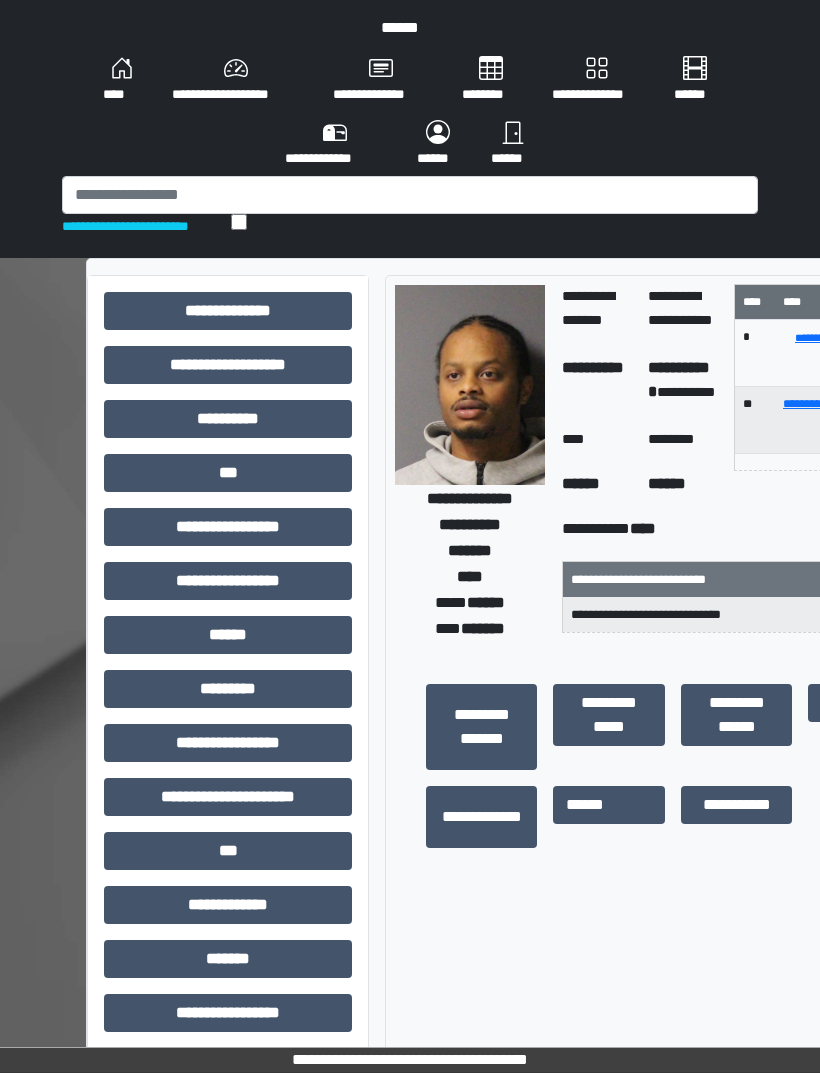 click on "***" at bounding box center [228, 311] 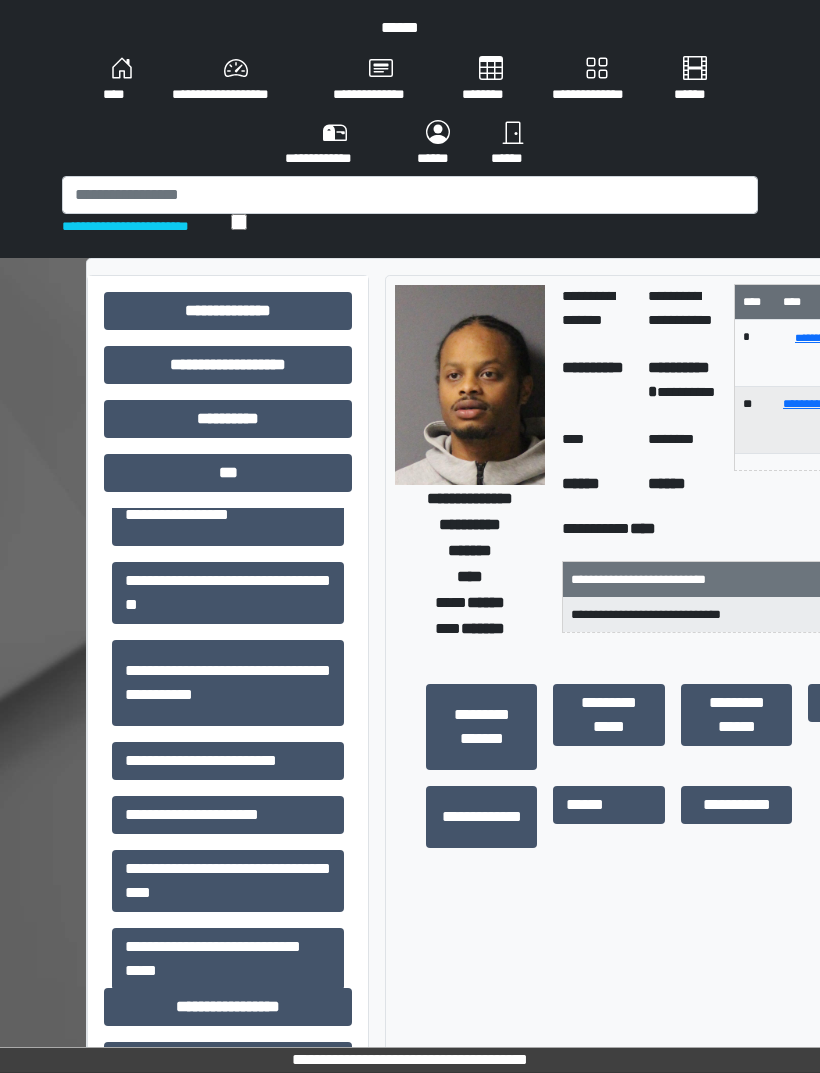 scroll, scrollTop: 114, scrollLeft: 0, axis: vertical 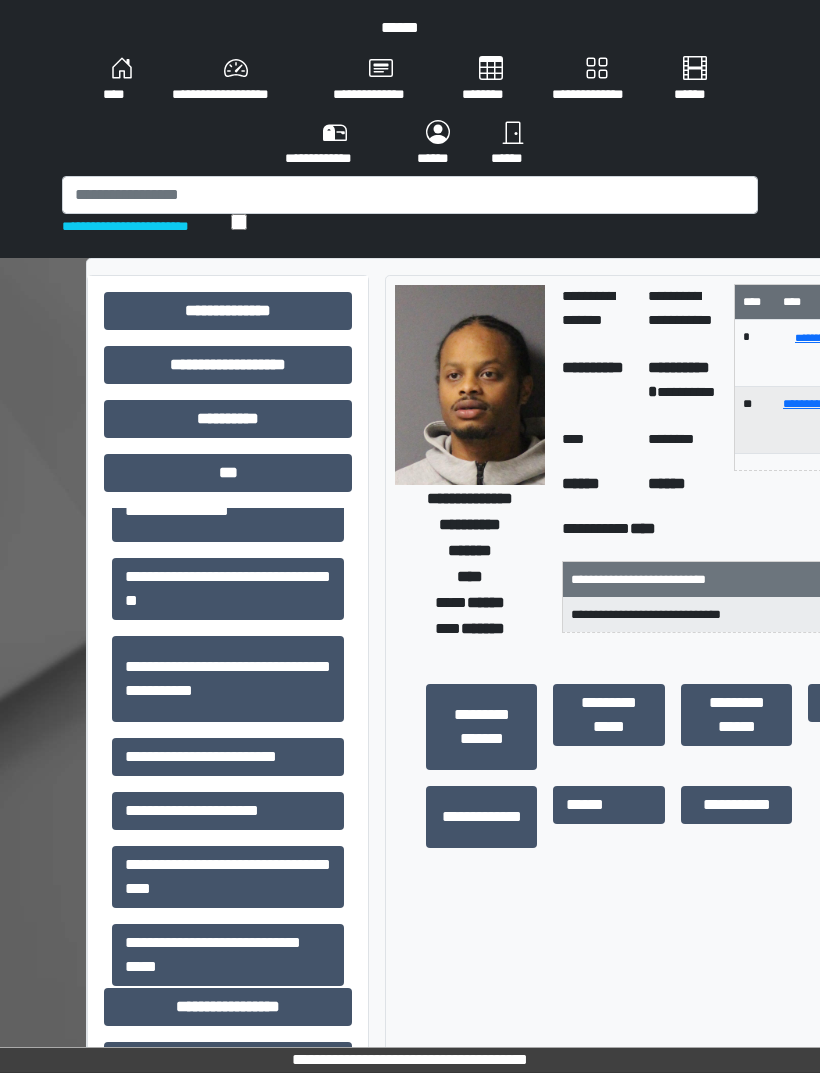 click on "**********" at bounding box center (228, 421) 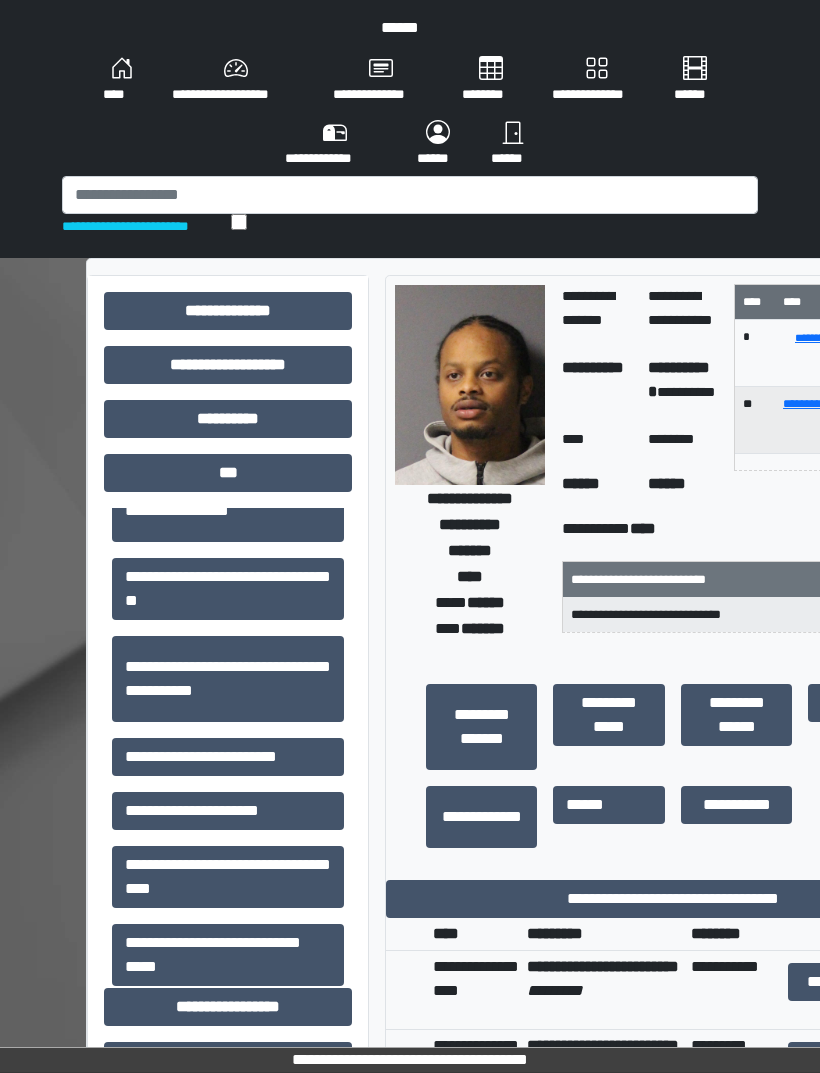 click on "**********" at bounding box center (673, 899) 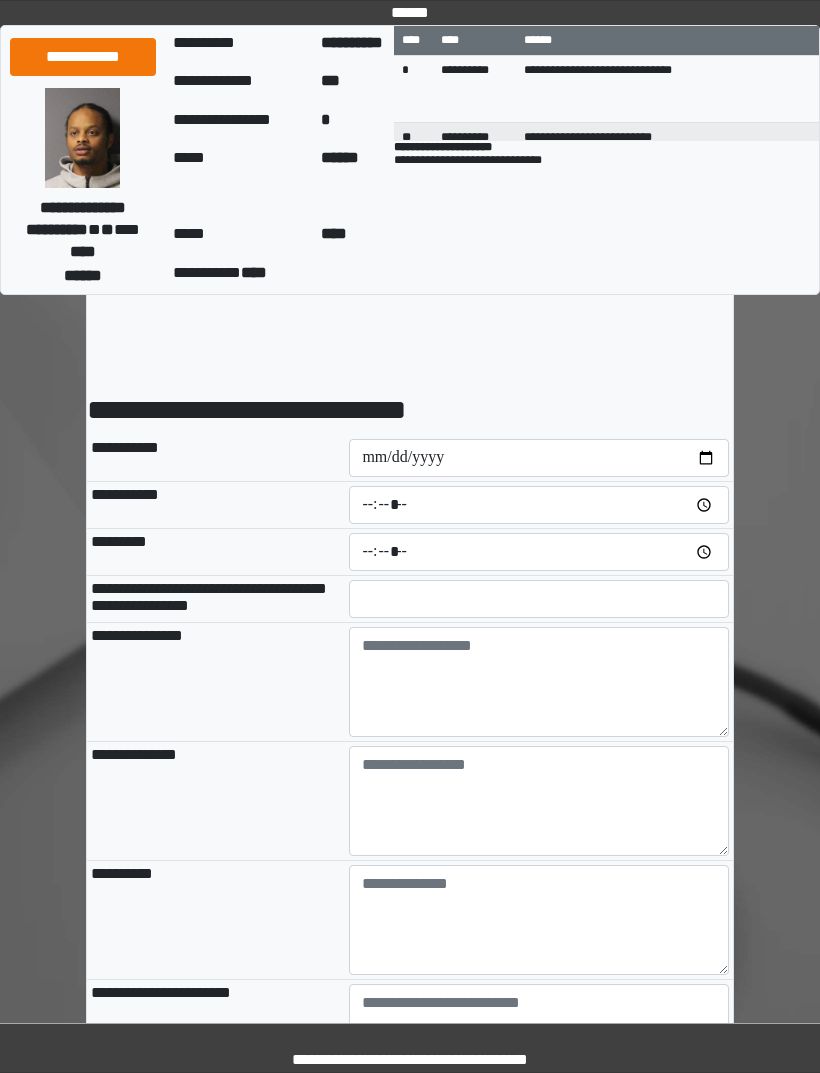 scroll, scrollTop: 0, scrollLeft: 0, axis: both 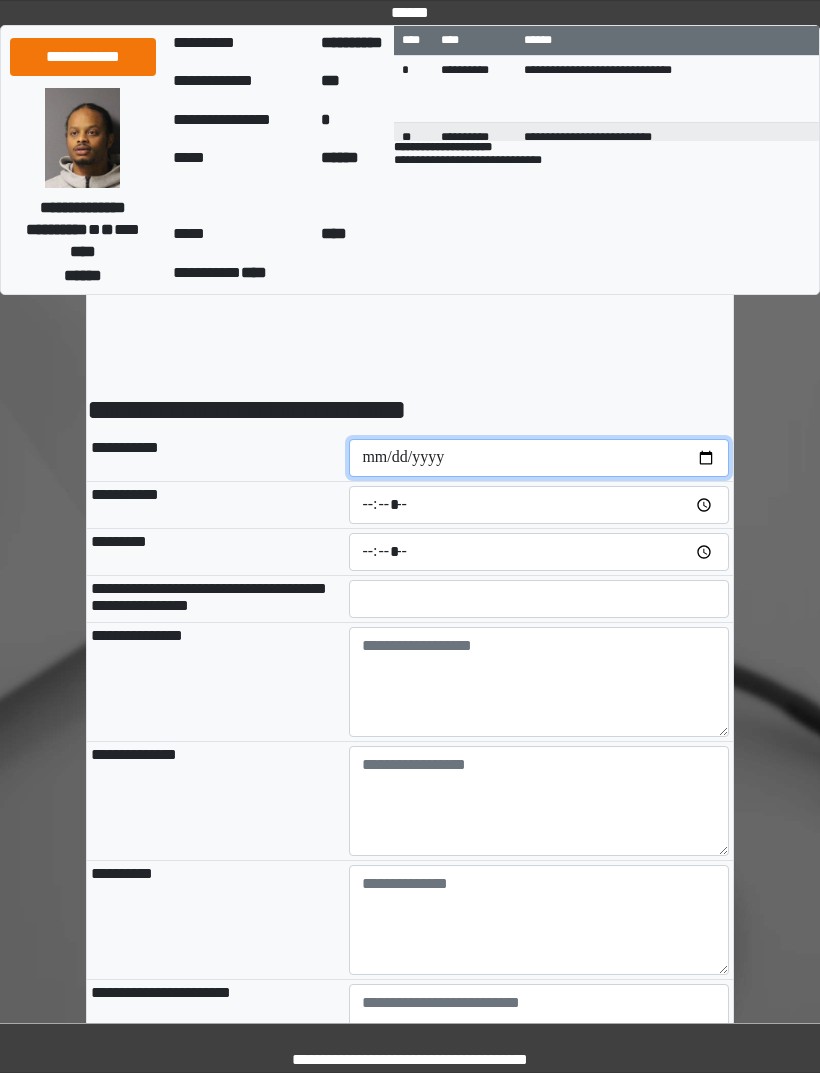 click at bounding box center (539, 458) 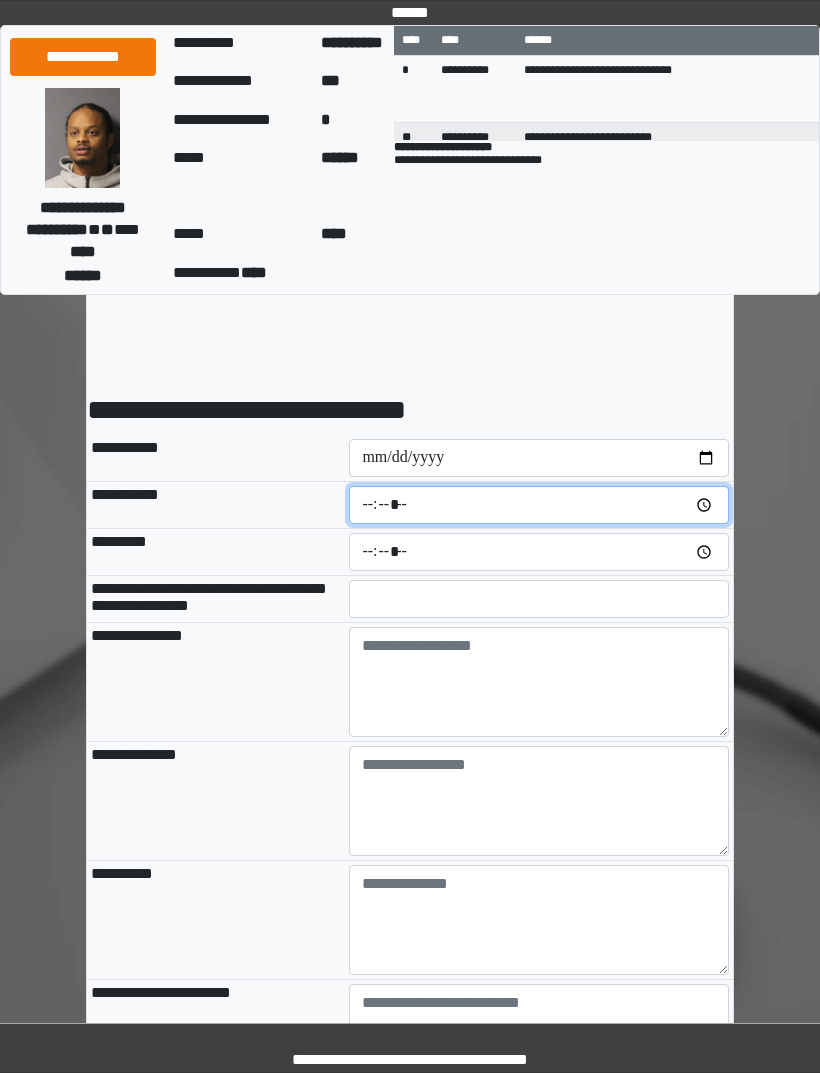 click at bounding box center (539, 505) 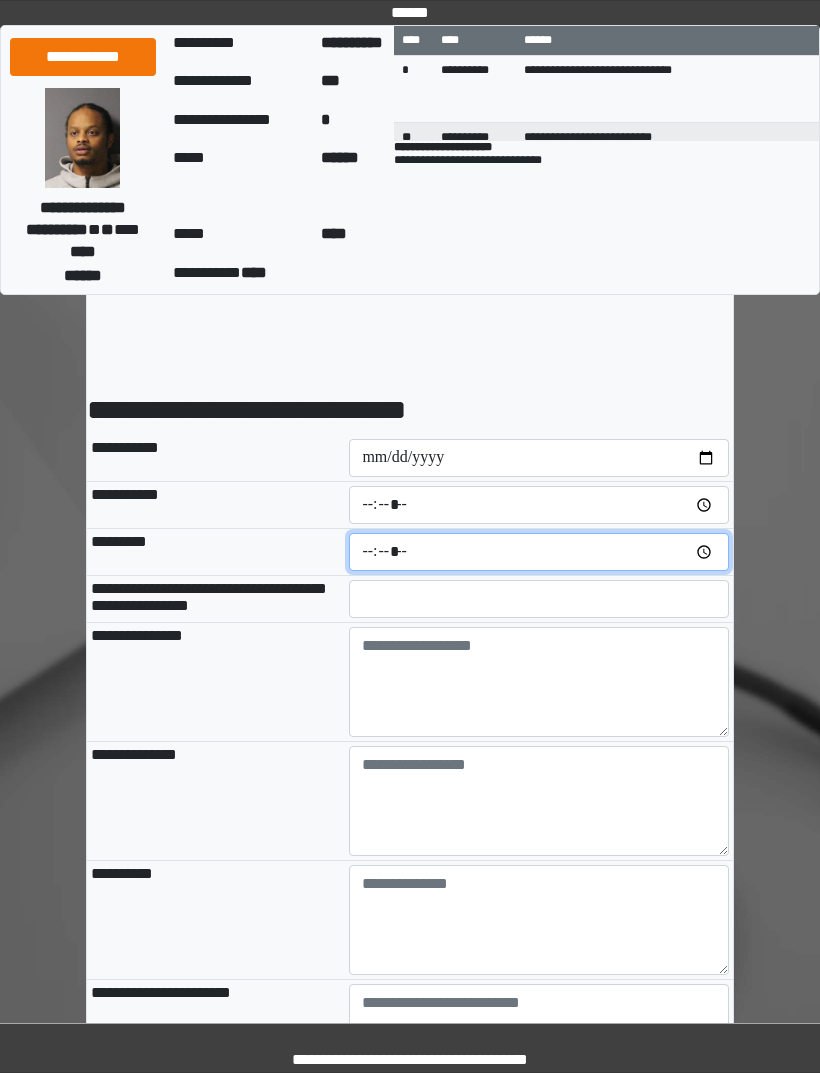 click at bounding box center (539, 552) 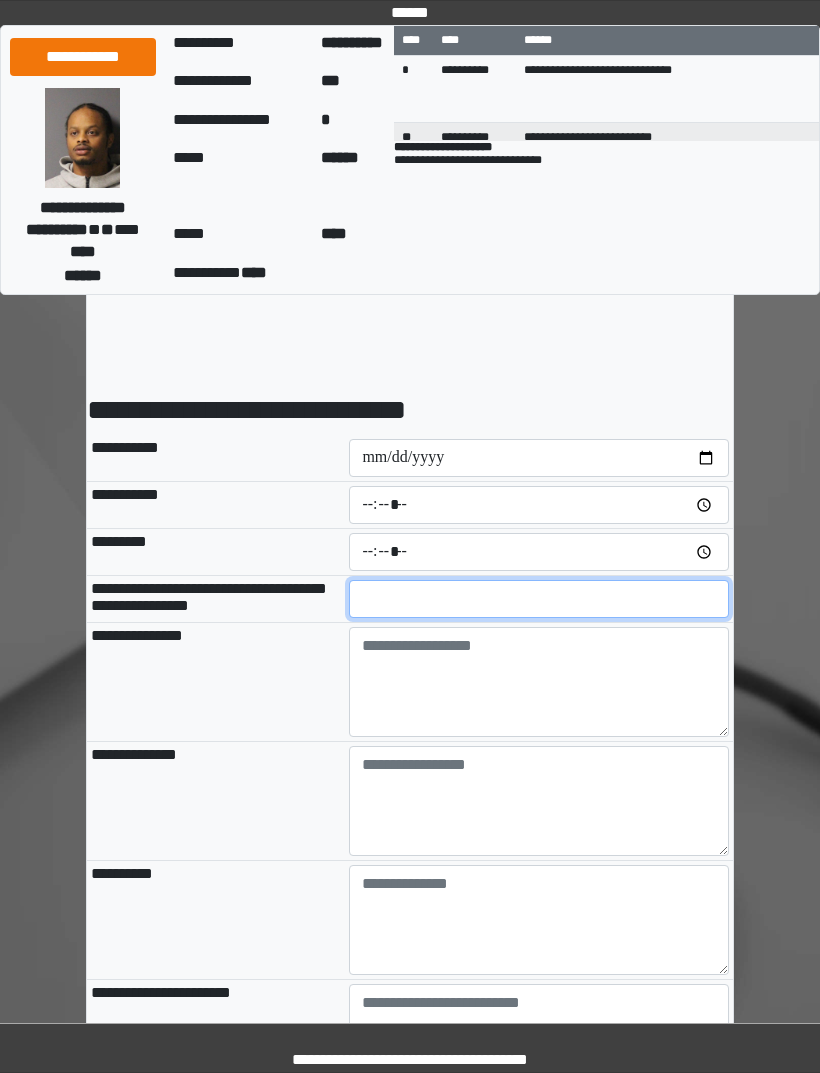 click at bounding box center [539, 599] 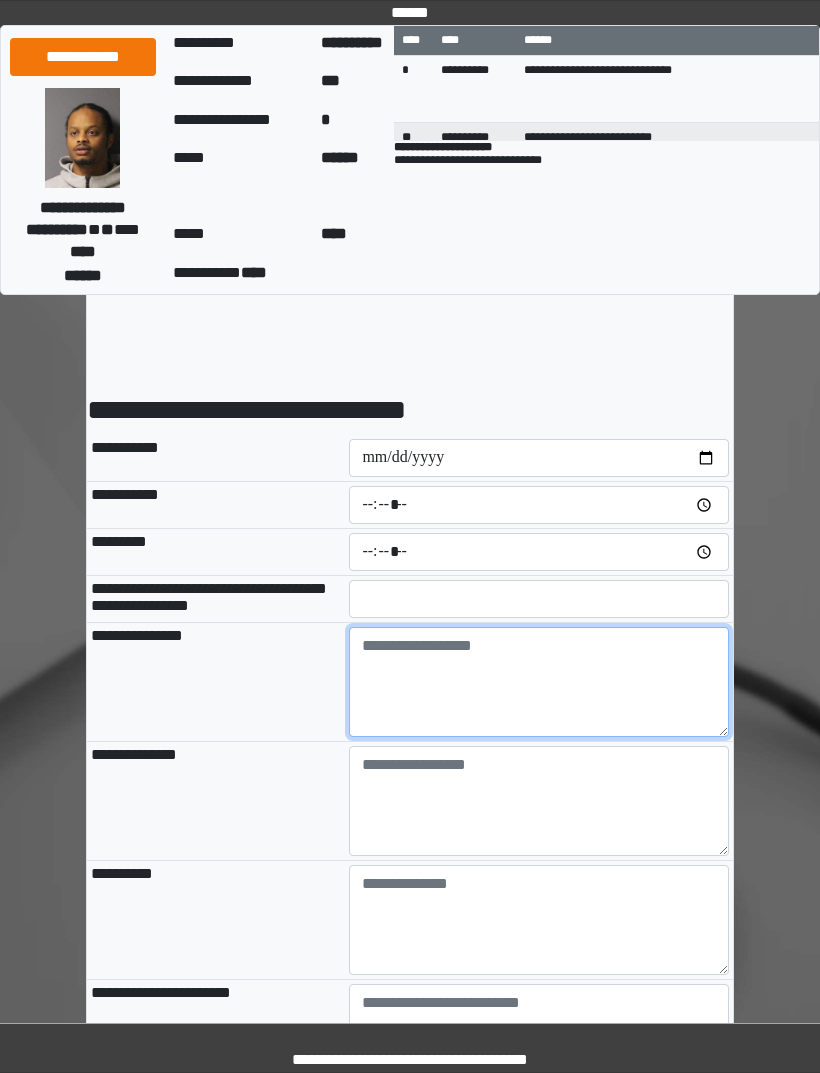click at bounding box center (539, 682) 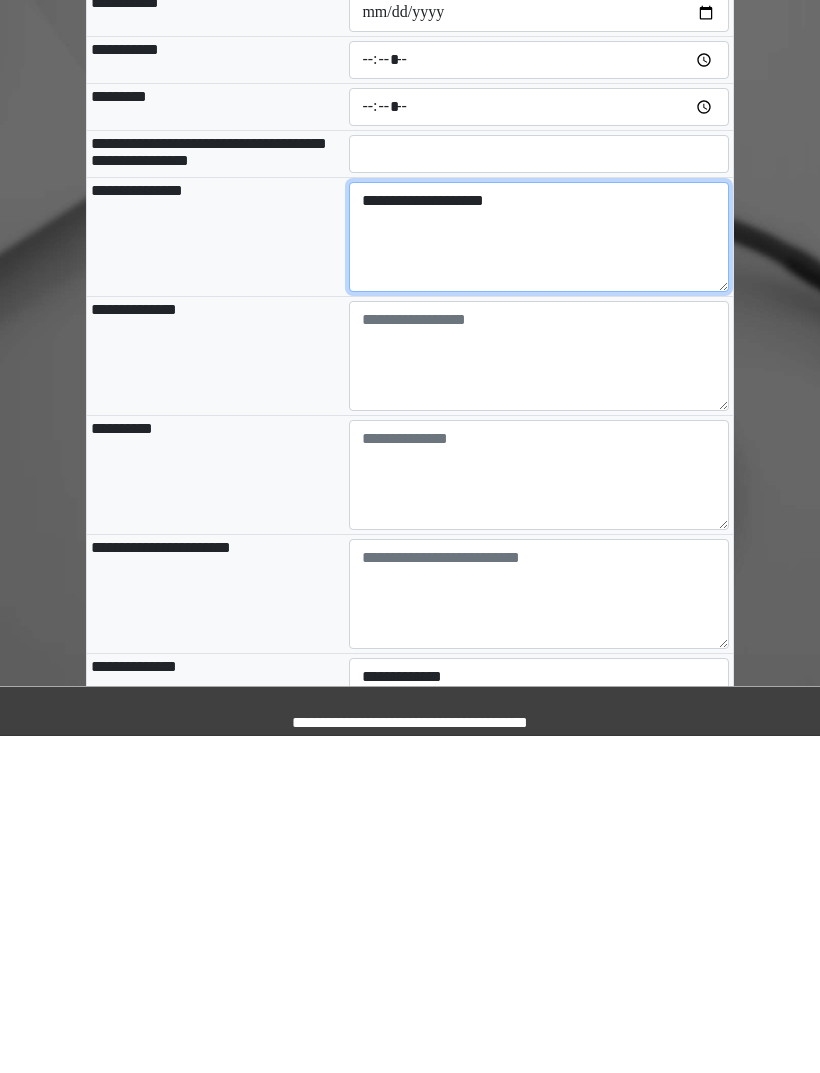 scroll, scrollTop: 134, scrollLeft: 0, axis: vertical 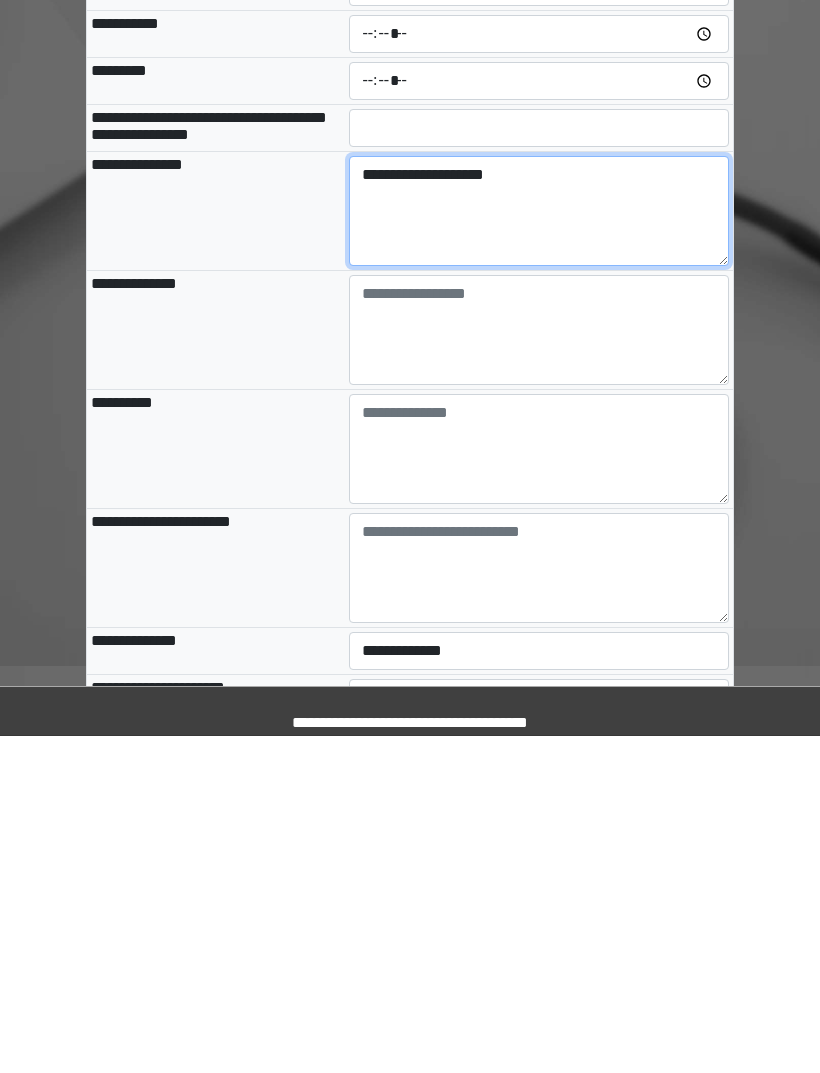 type on "**********" 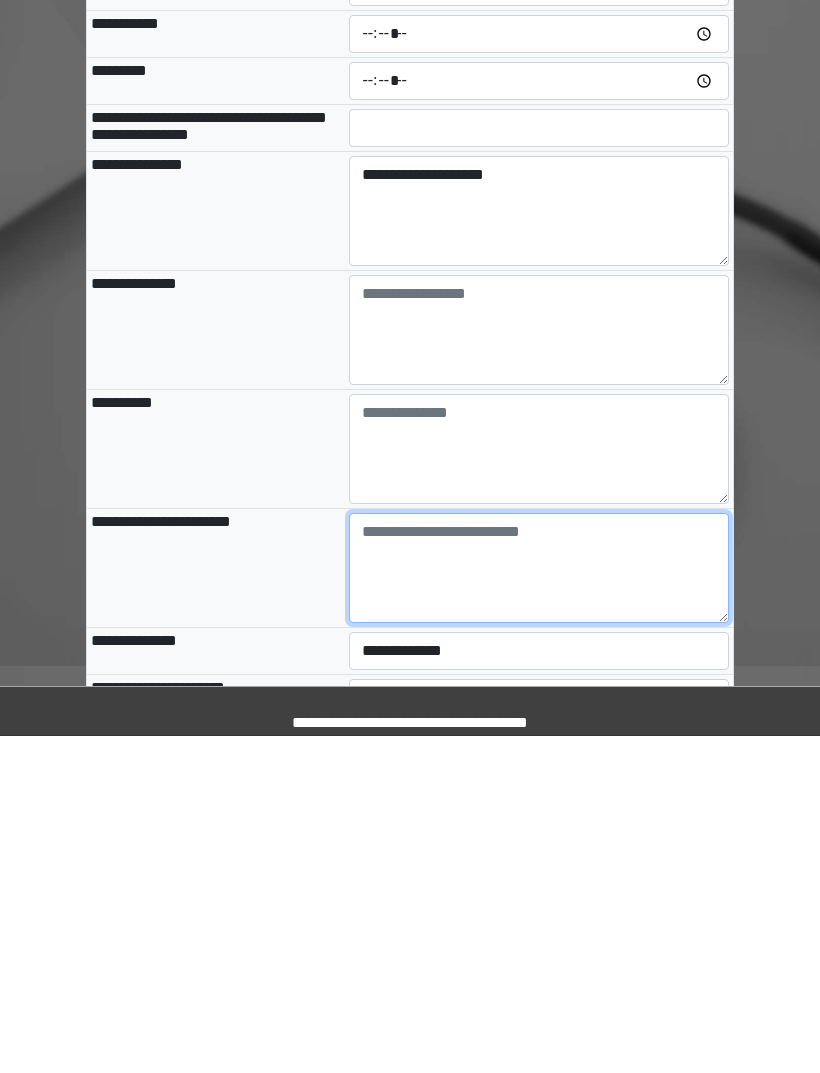 click at bounding box center (539, 905) 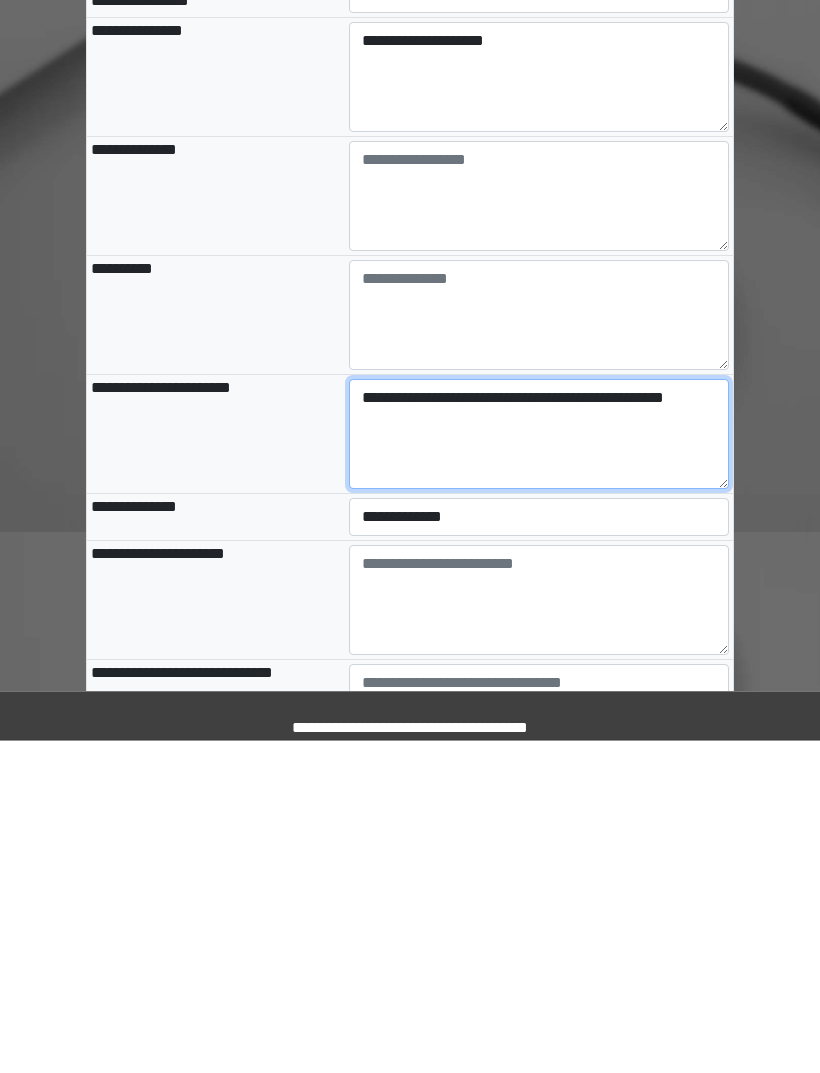 type on "**********" 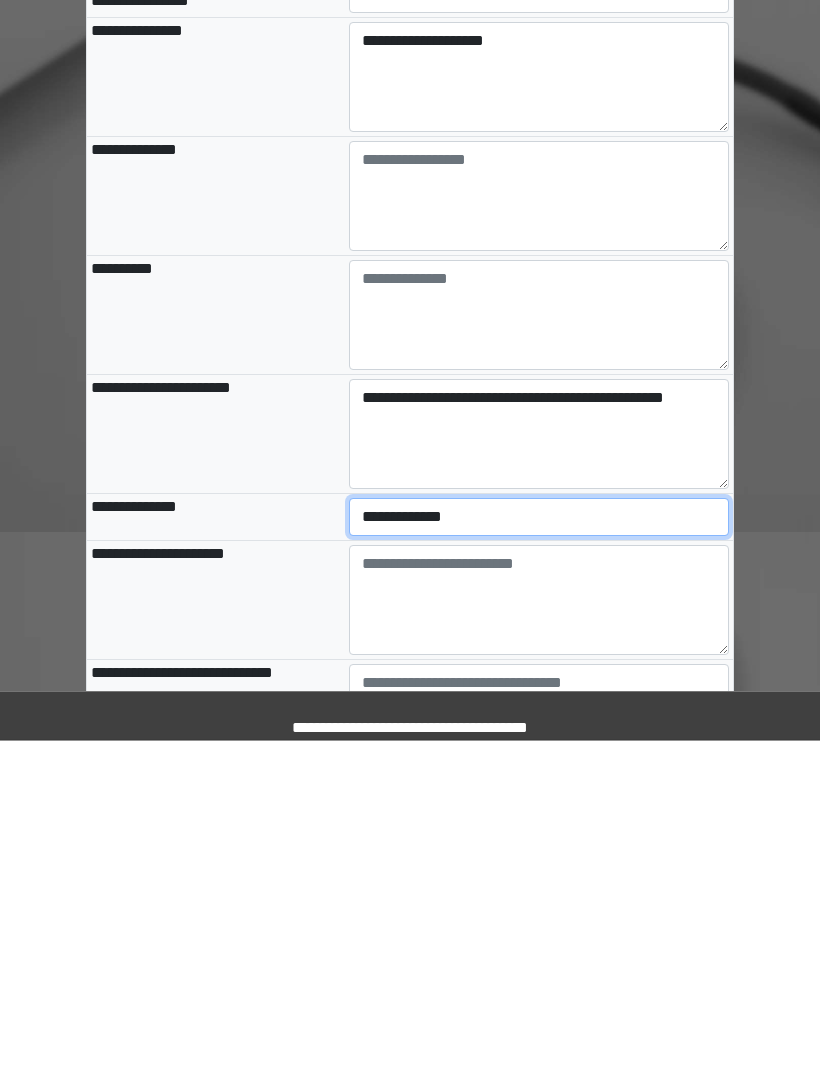 click on "**********" at bounding box center (539, 850) 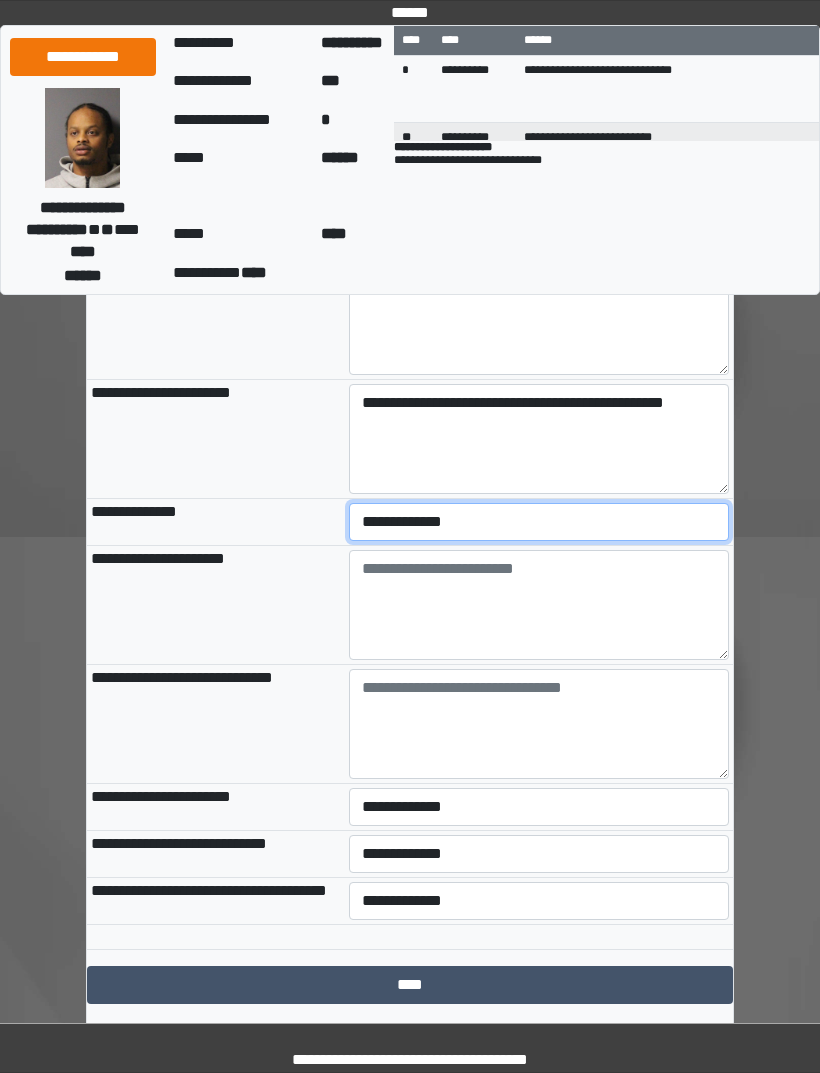 select on "***" 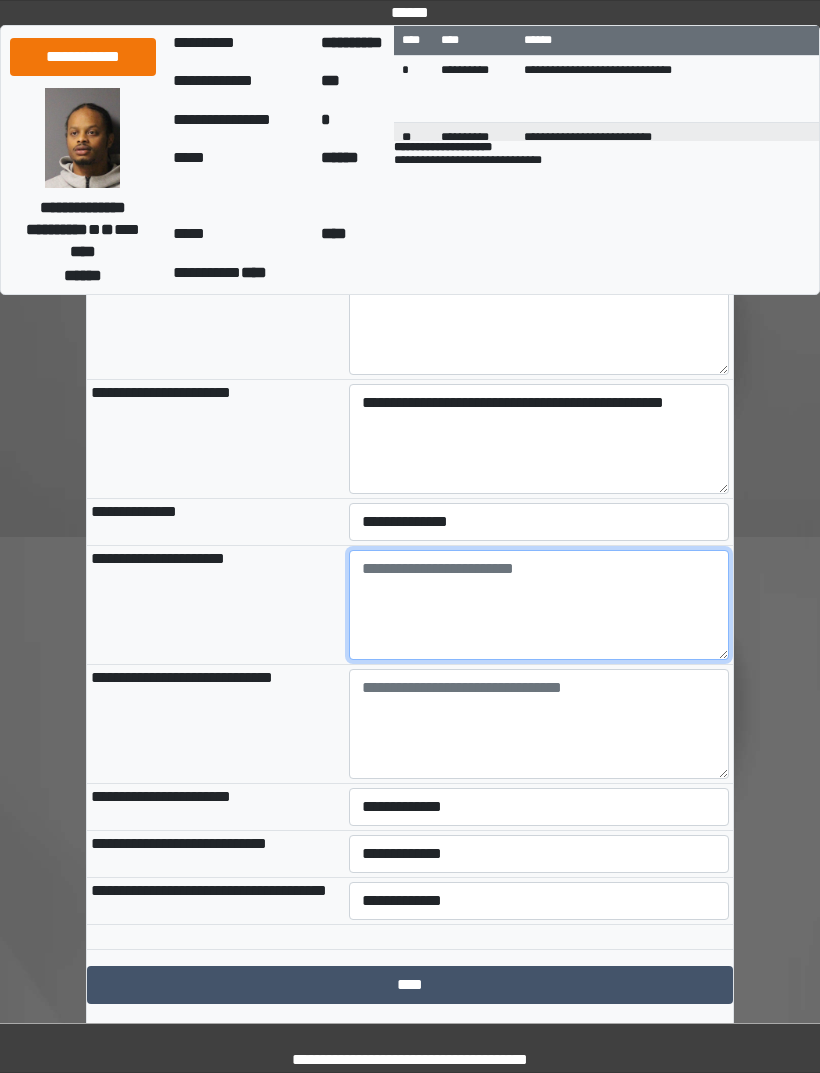 click at bounding box center (539, 605) 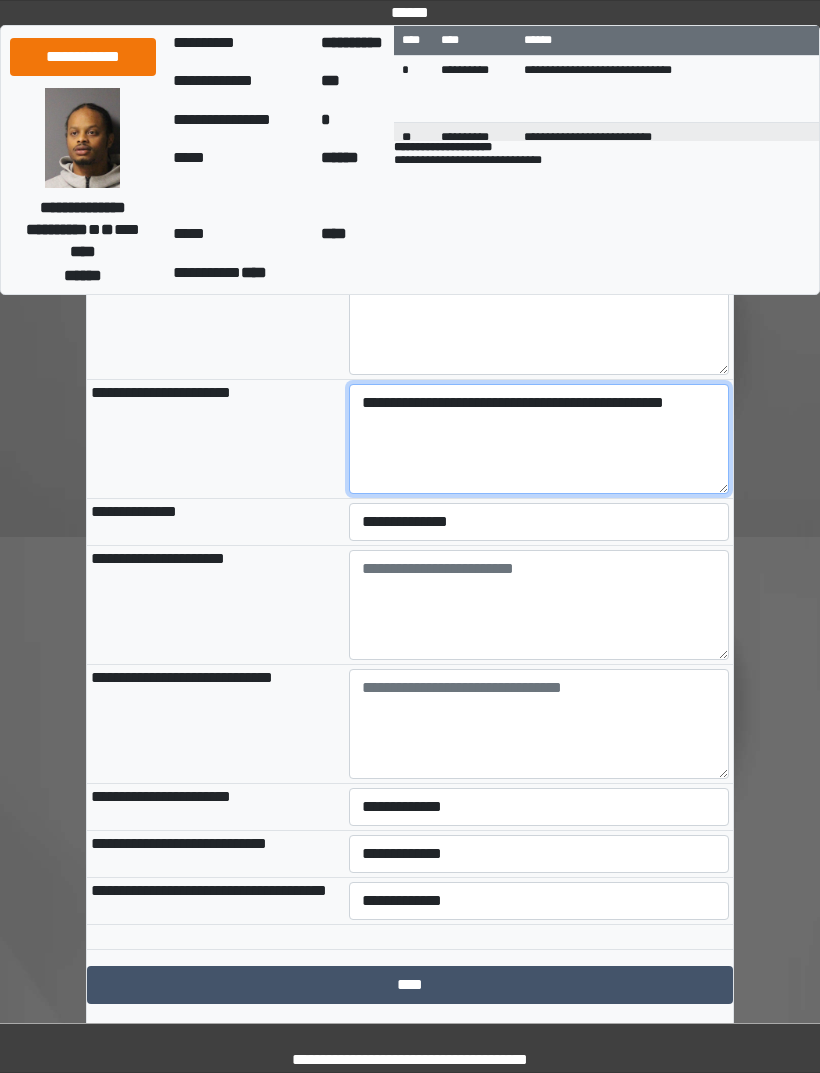 click on "**********" at bounding box center (539, 439) 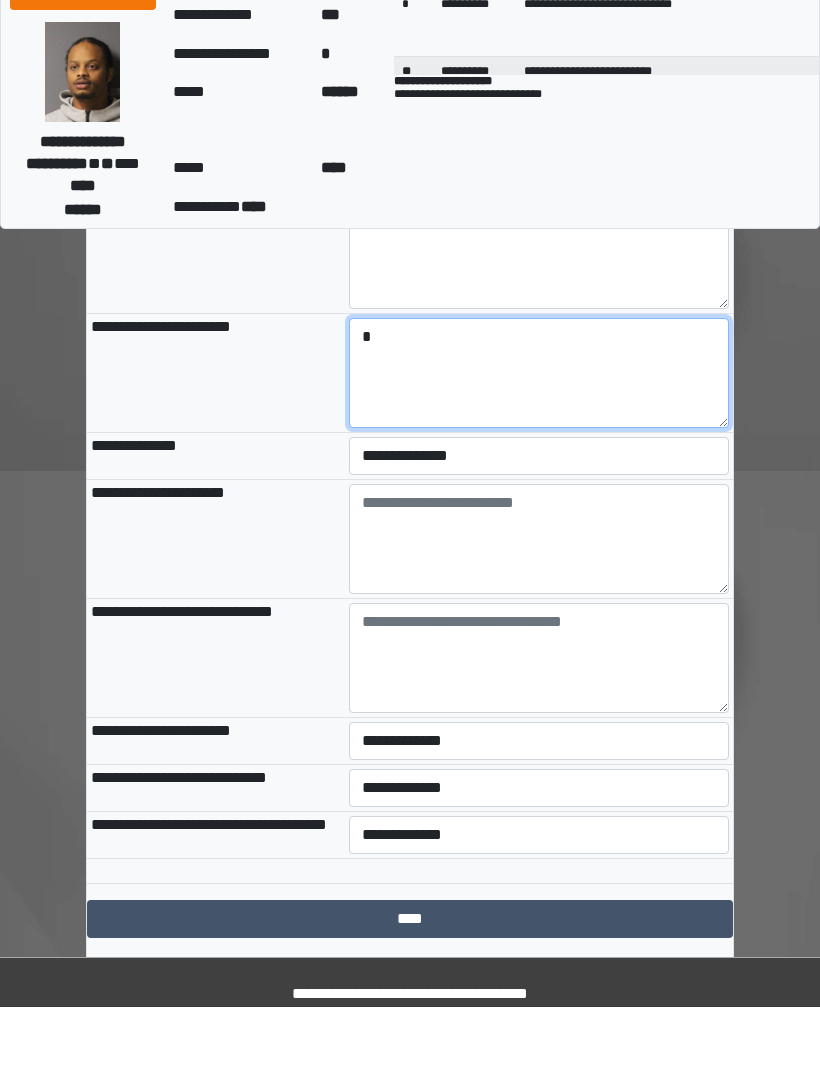 type on "*" 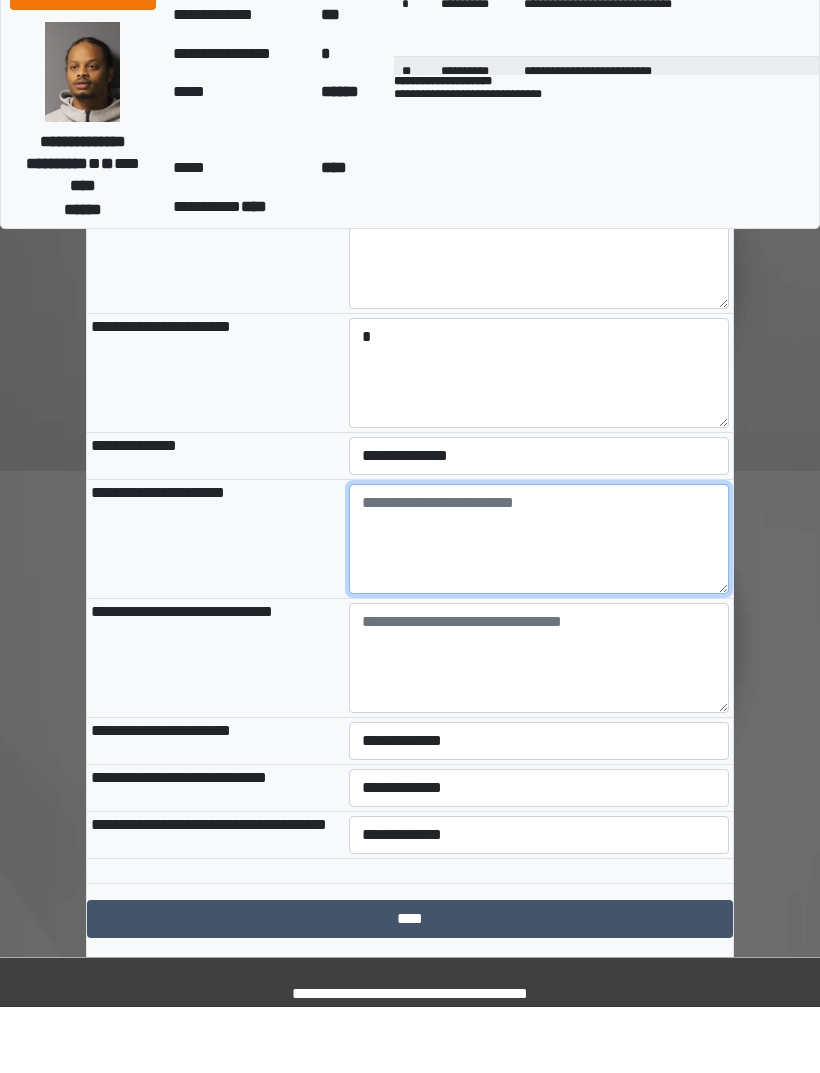 click at bounding box center [539, 605] 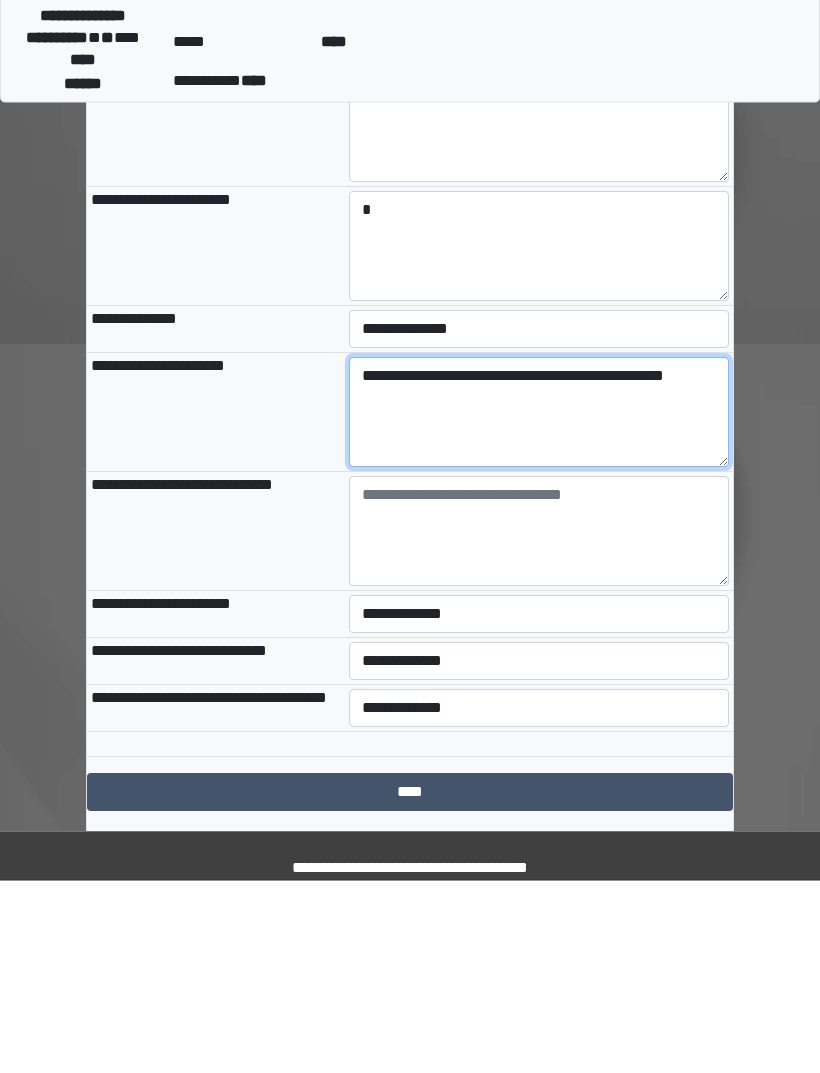 scroll, scrollTop: 664, scrollLeft: 0, axis: vertical 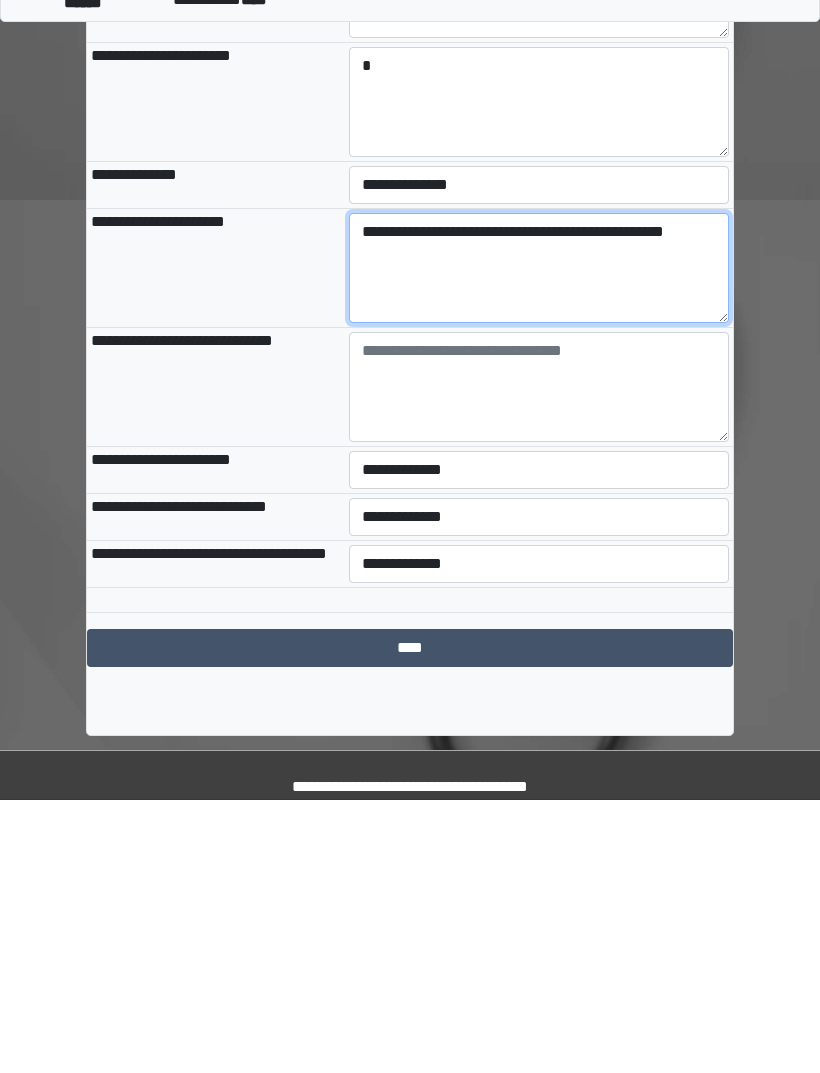 type on "**********" 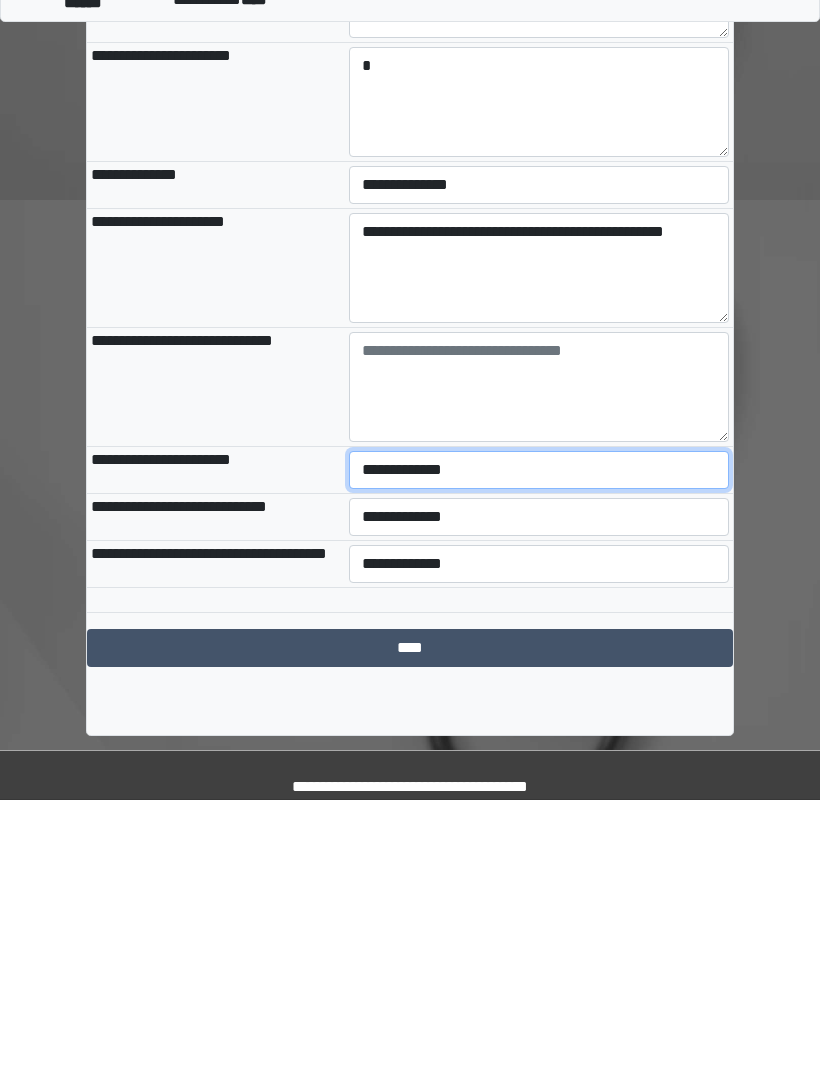 click on "**********" at bounding box center (539, 743) 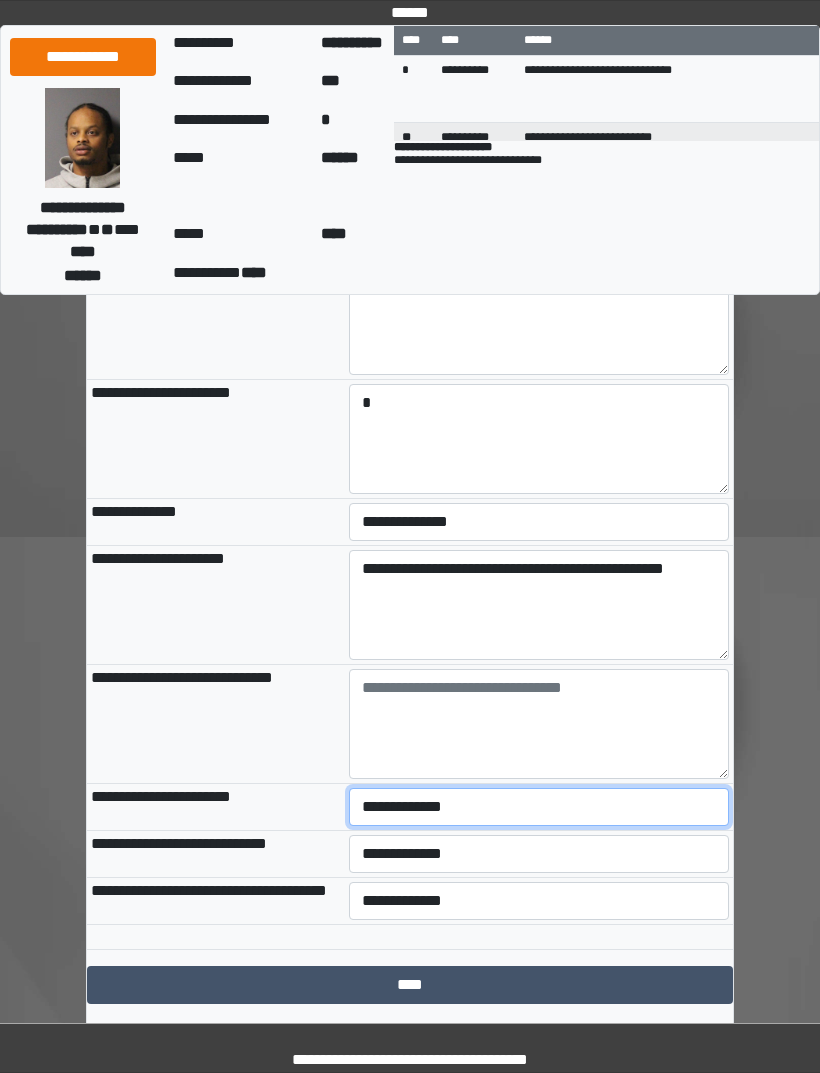 select on "***" 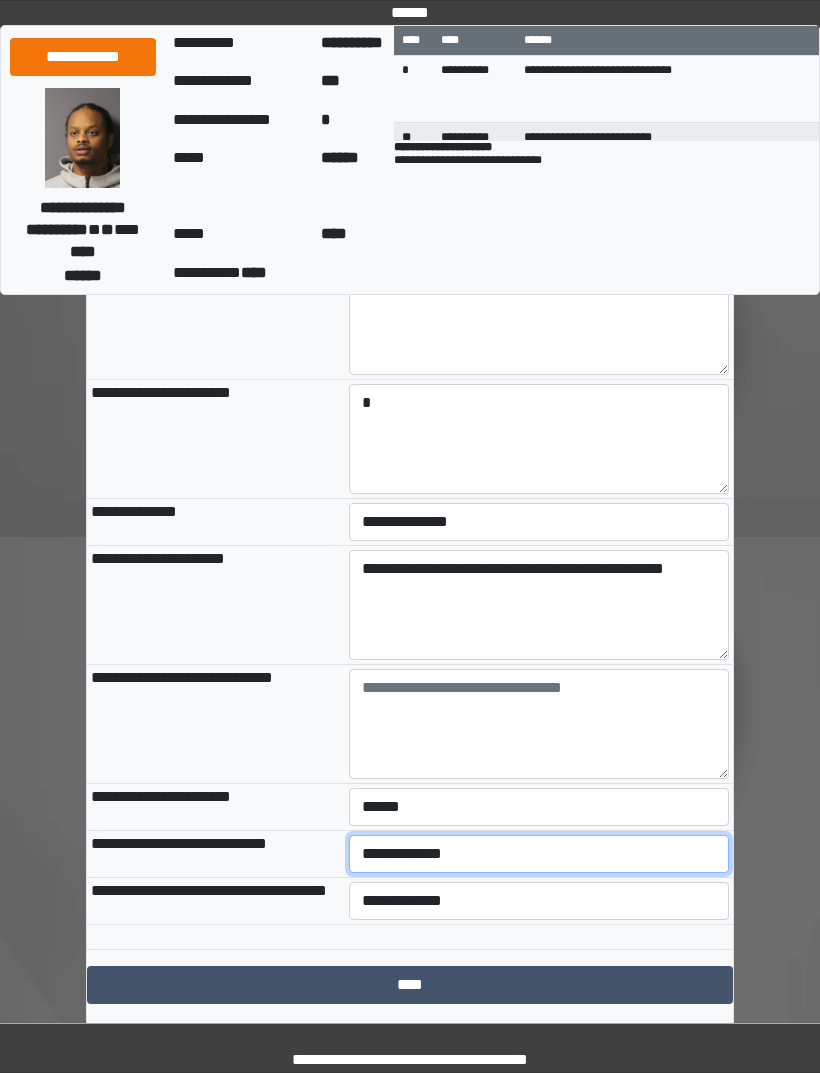 click on "**********" at bounding box center [539, 854] 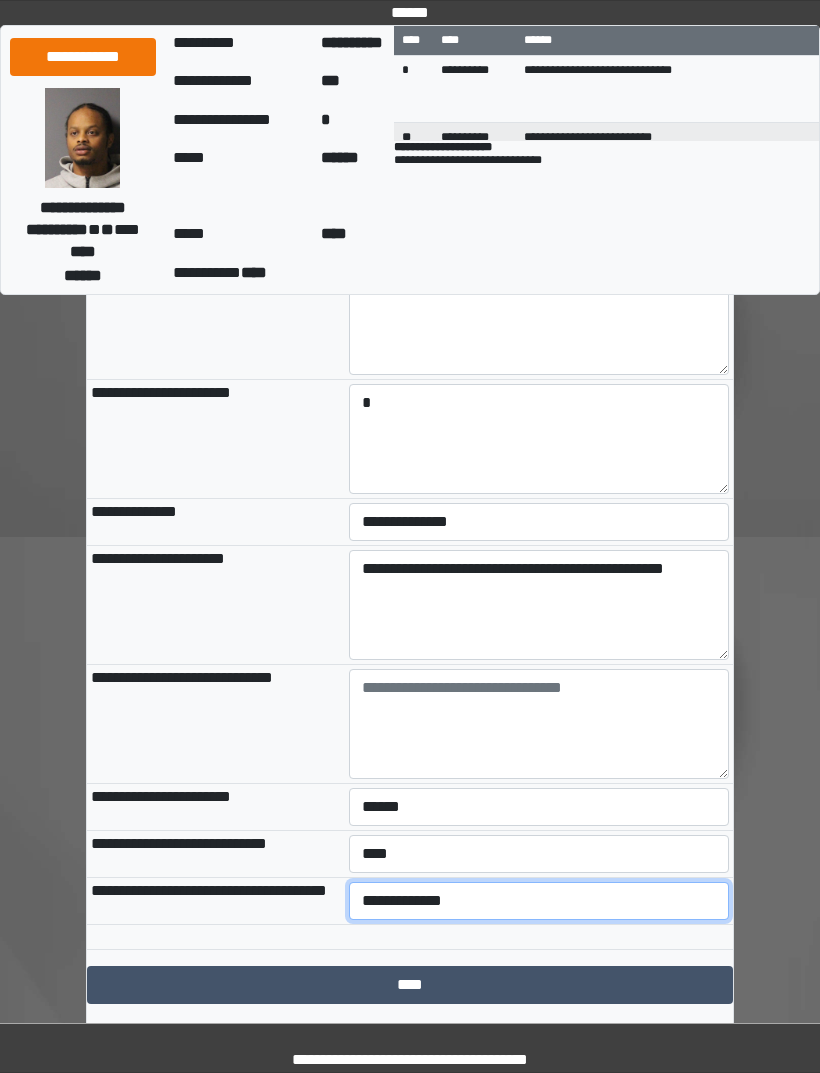 click on "**********" at bounding box center (539, 901) 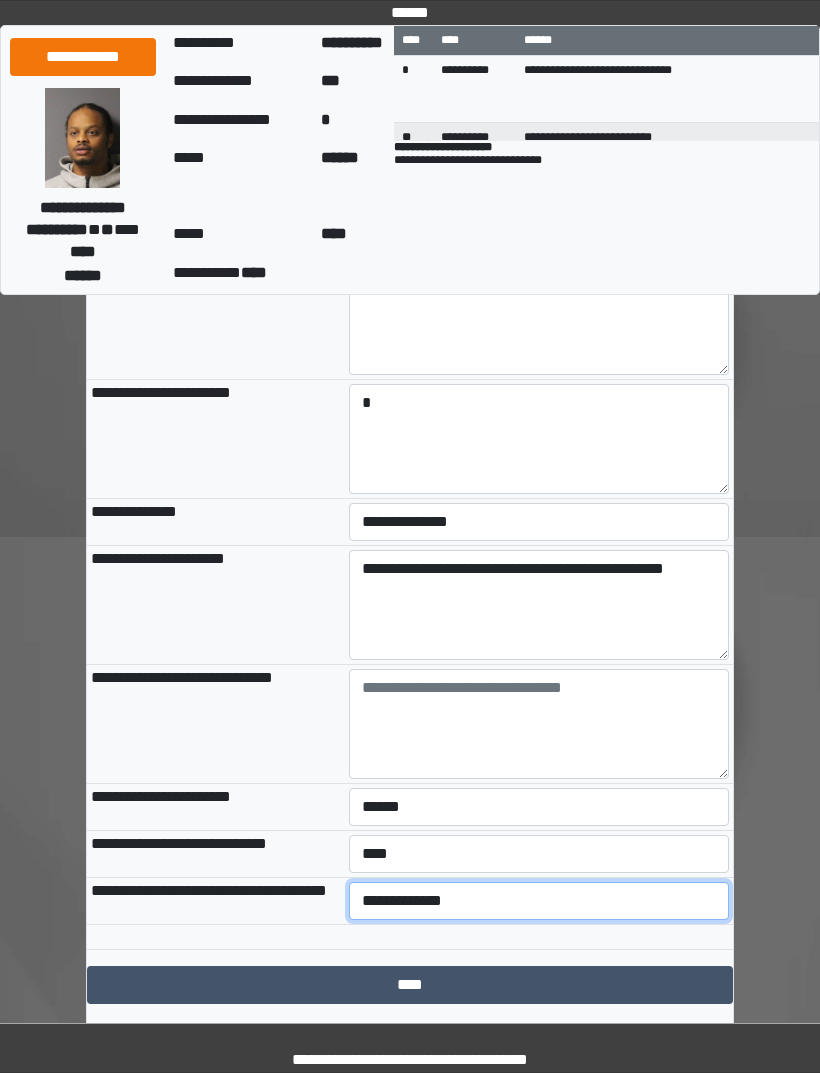 select on "***" 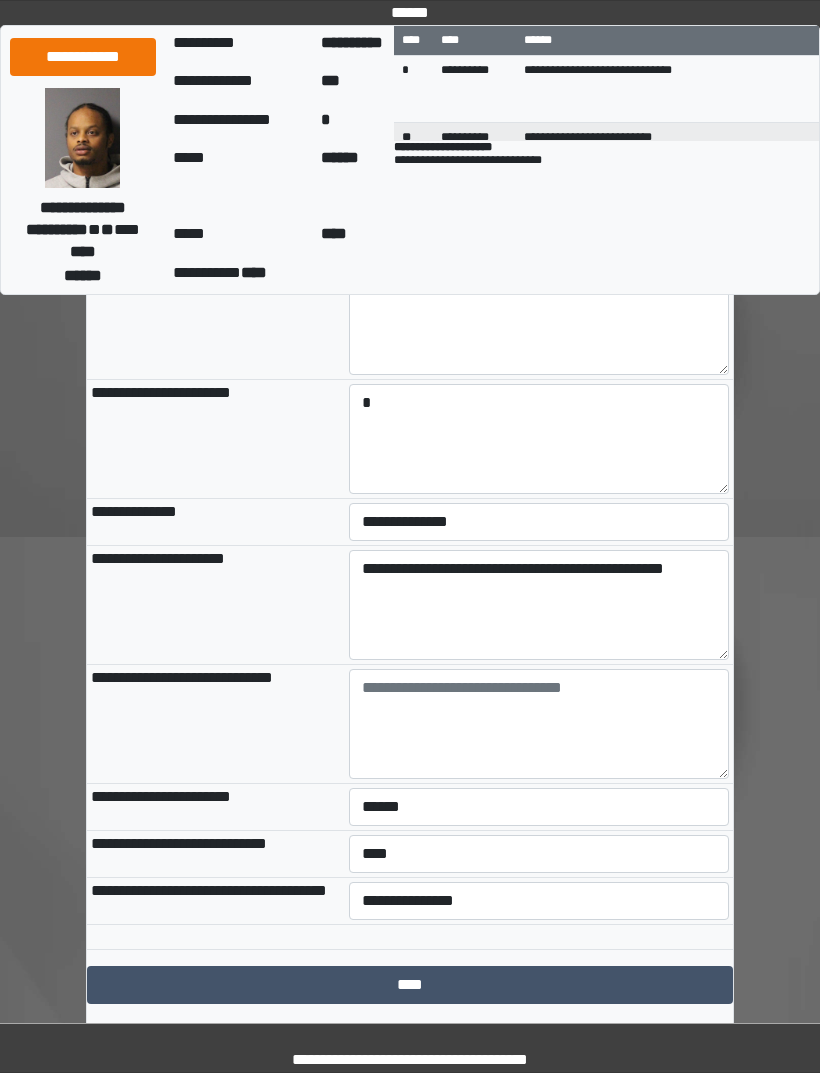click on "****" at bounding box center [410, 985] 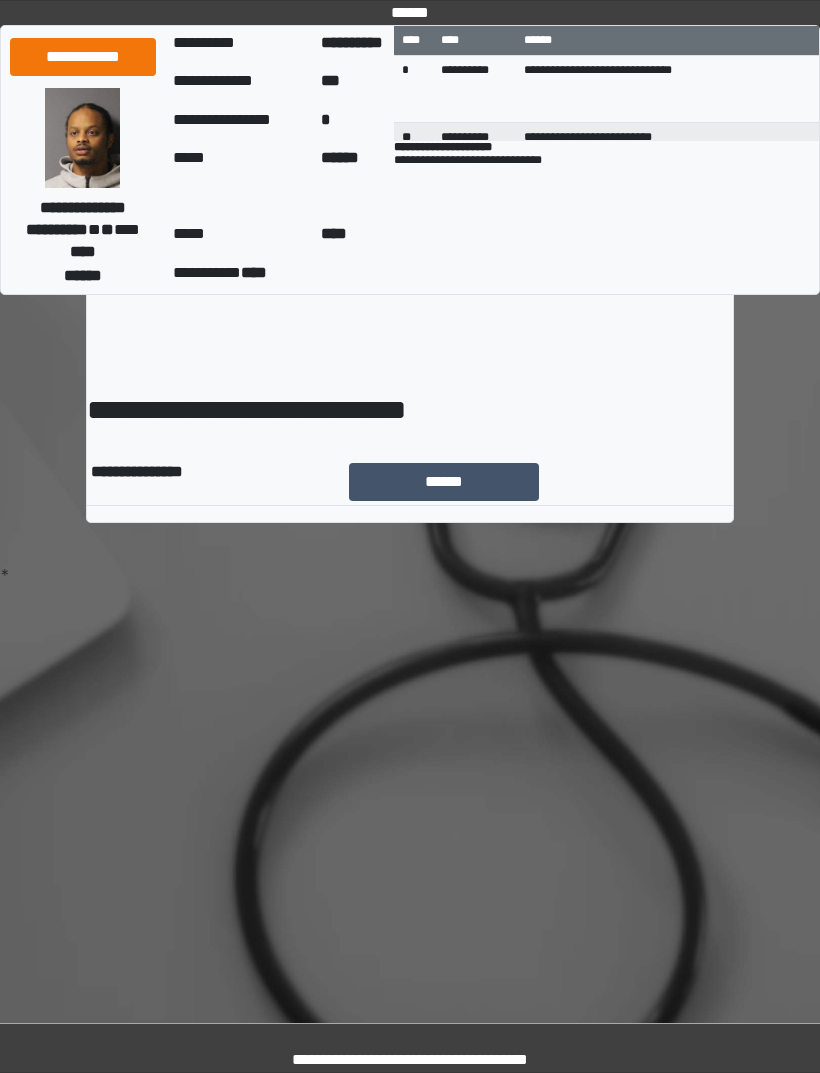 scroll, scrollTop: 0, scrollLeft: 0, axis: both 